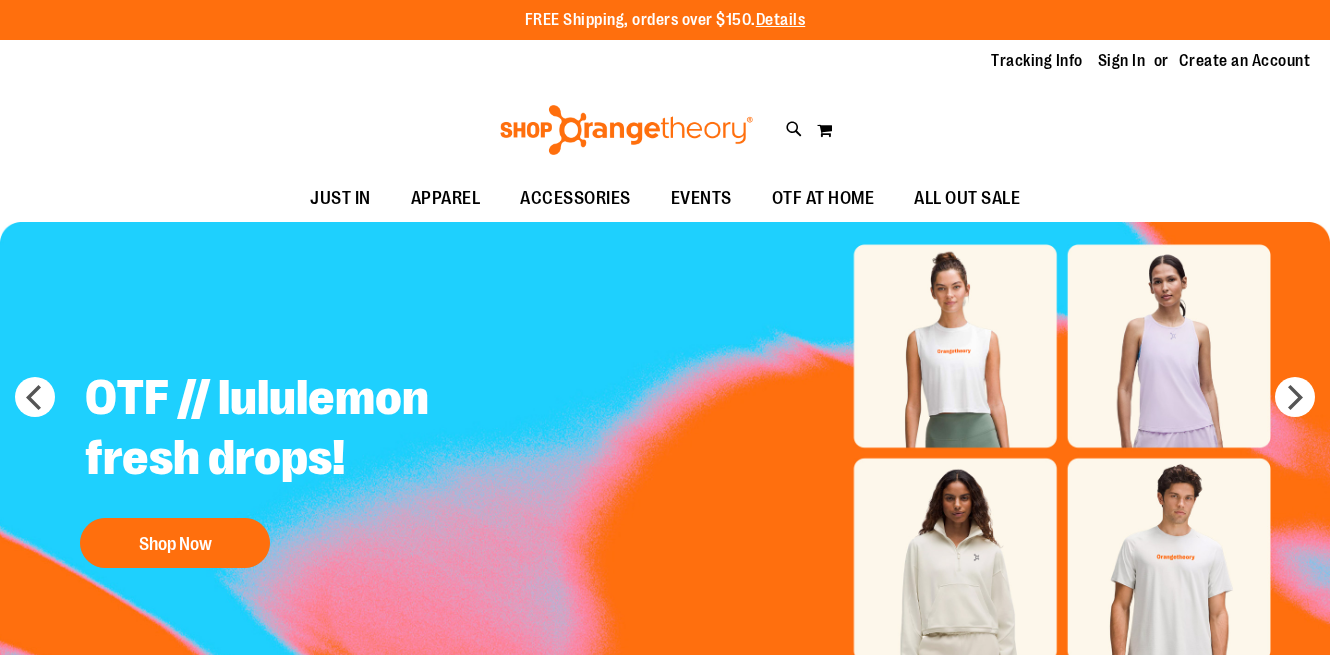 scroll, scrollTop: 0, scrollLeft: 0, axis: both 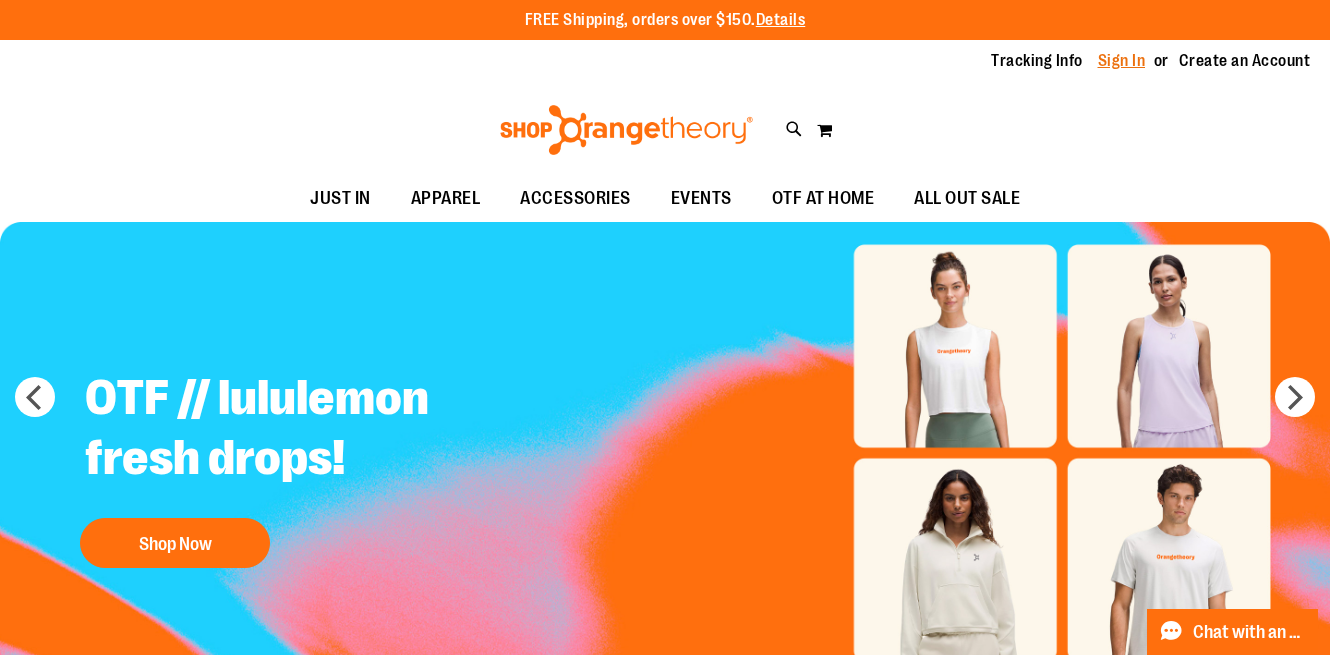 type on "**********" 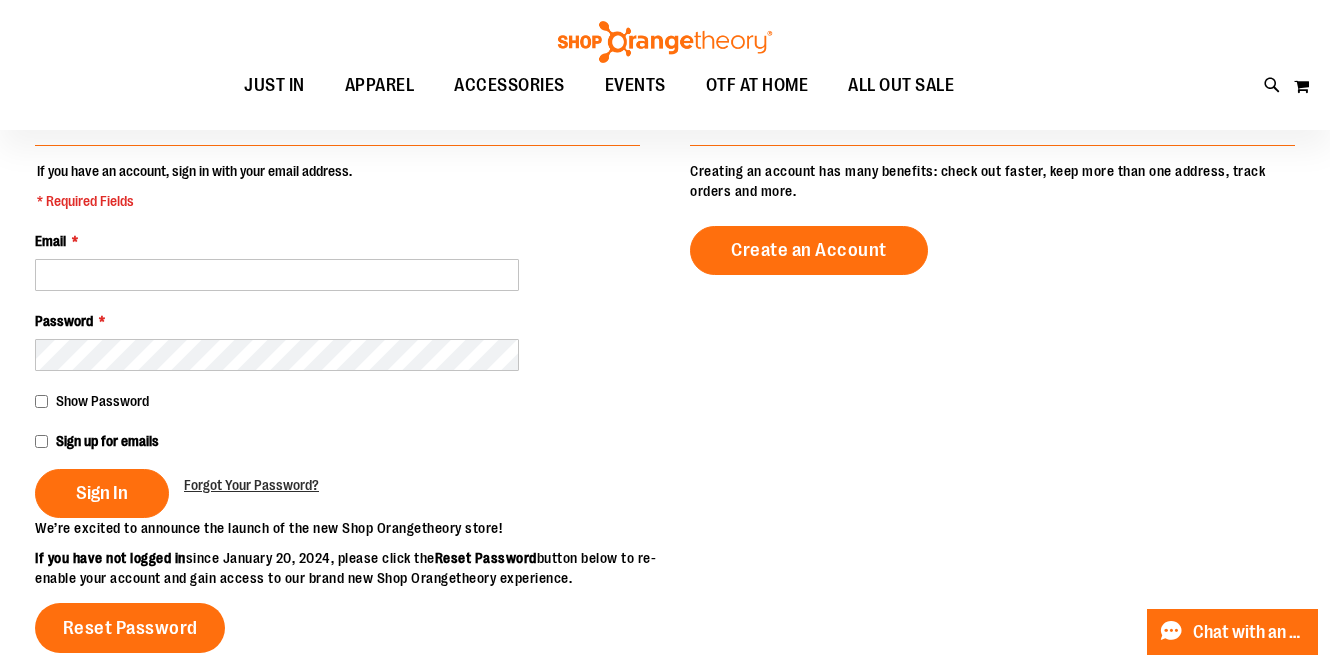 scroll, scrollTop: 248, scrollLeft: 0, axis: vertical 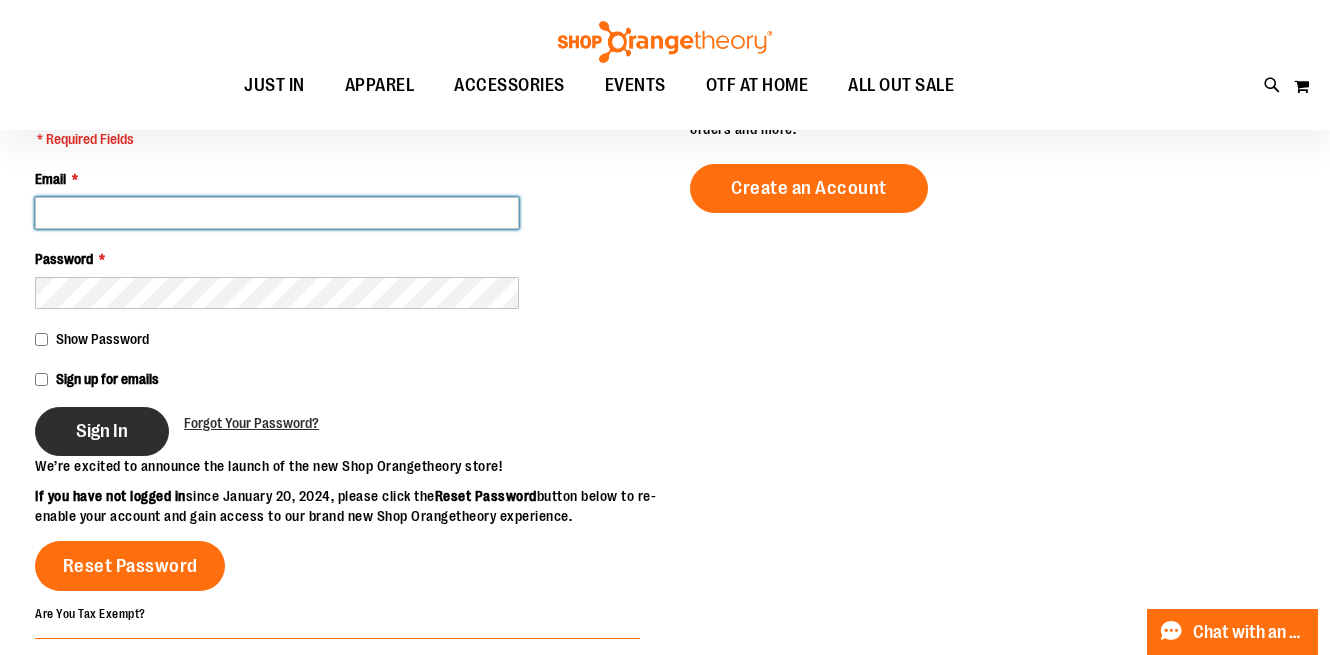 type on "**********" 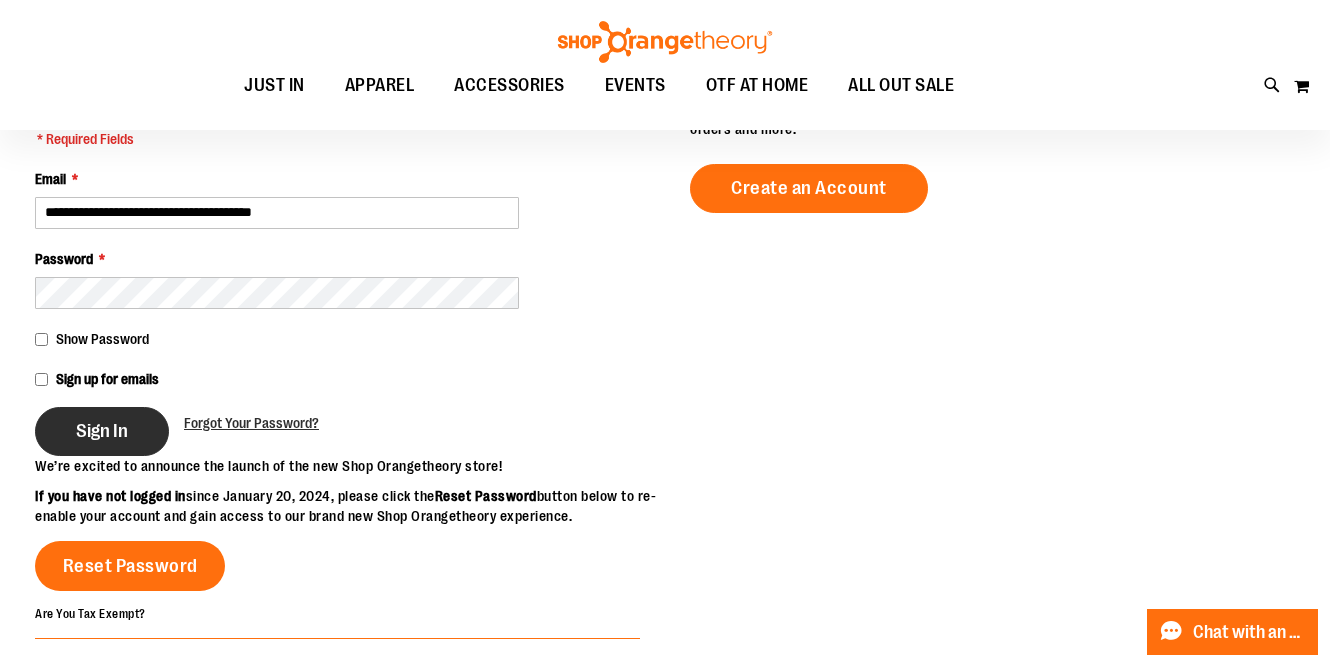 type on "**********" 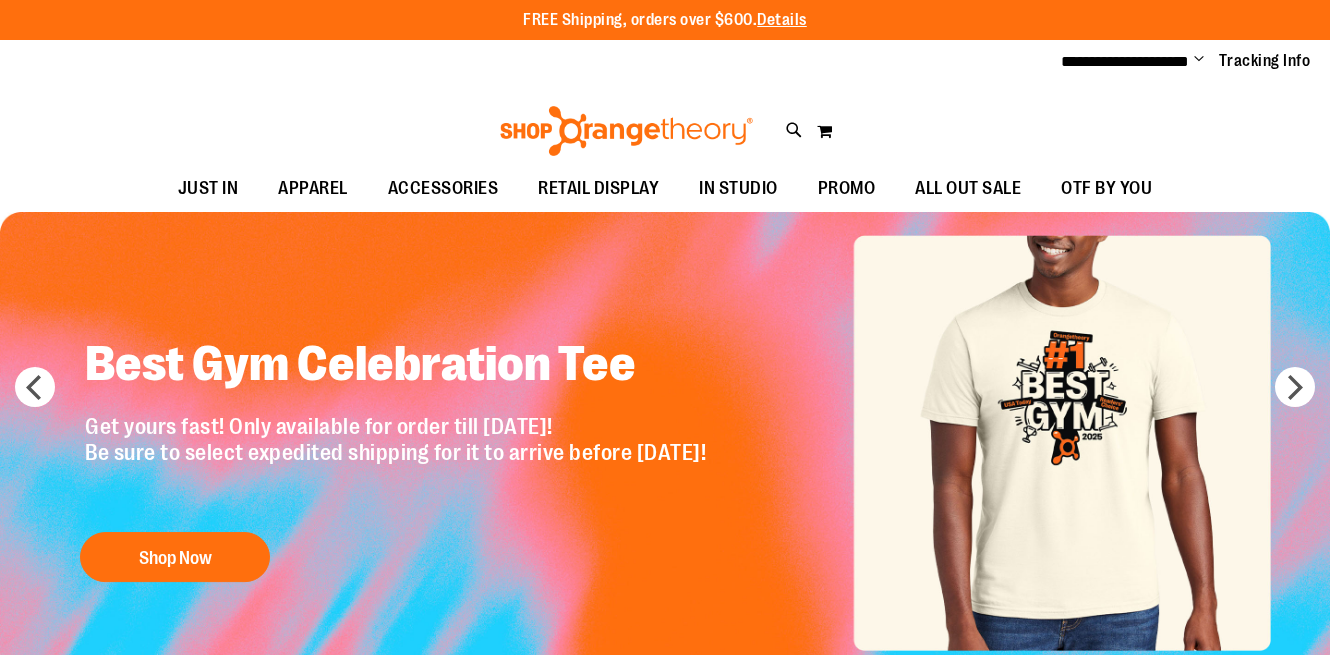 scroll, scrollTop: 0, scrollLeft: 0, axis: both 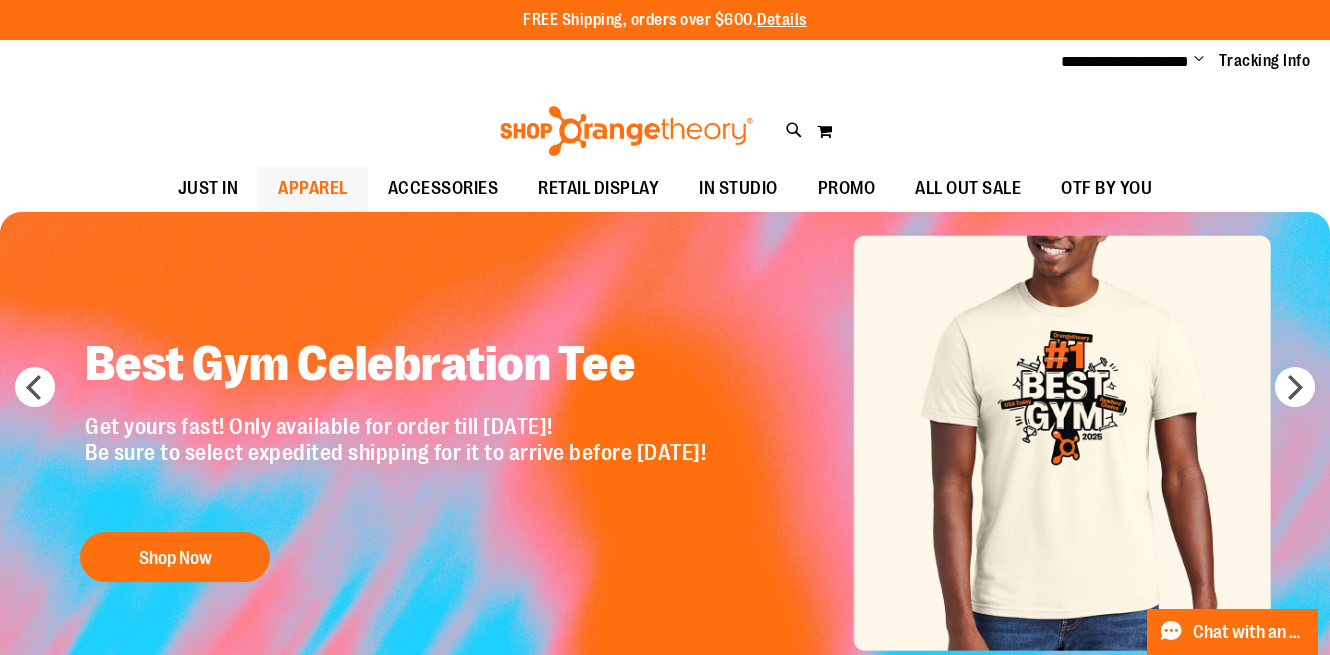 type on "**********" 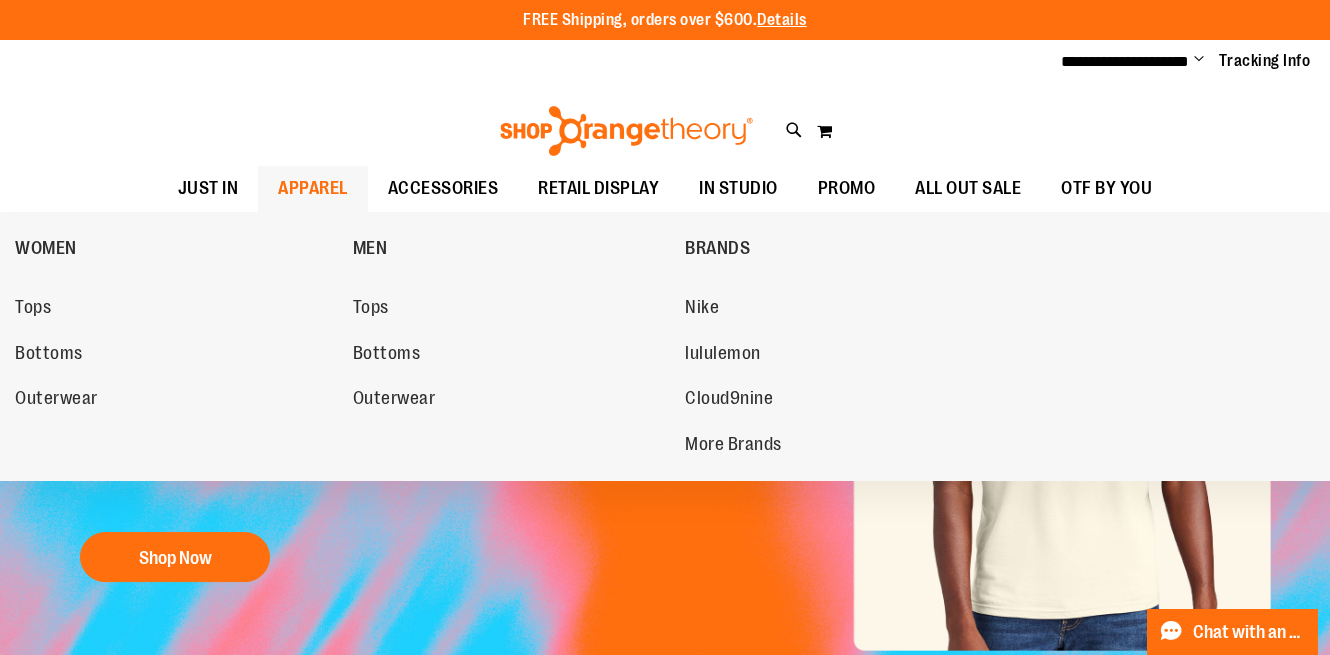 click on "APPAREL" at bounding box center [313, 188] 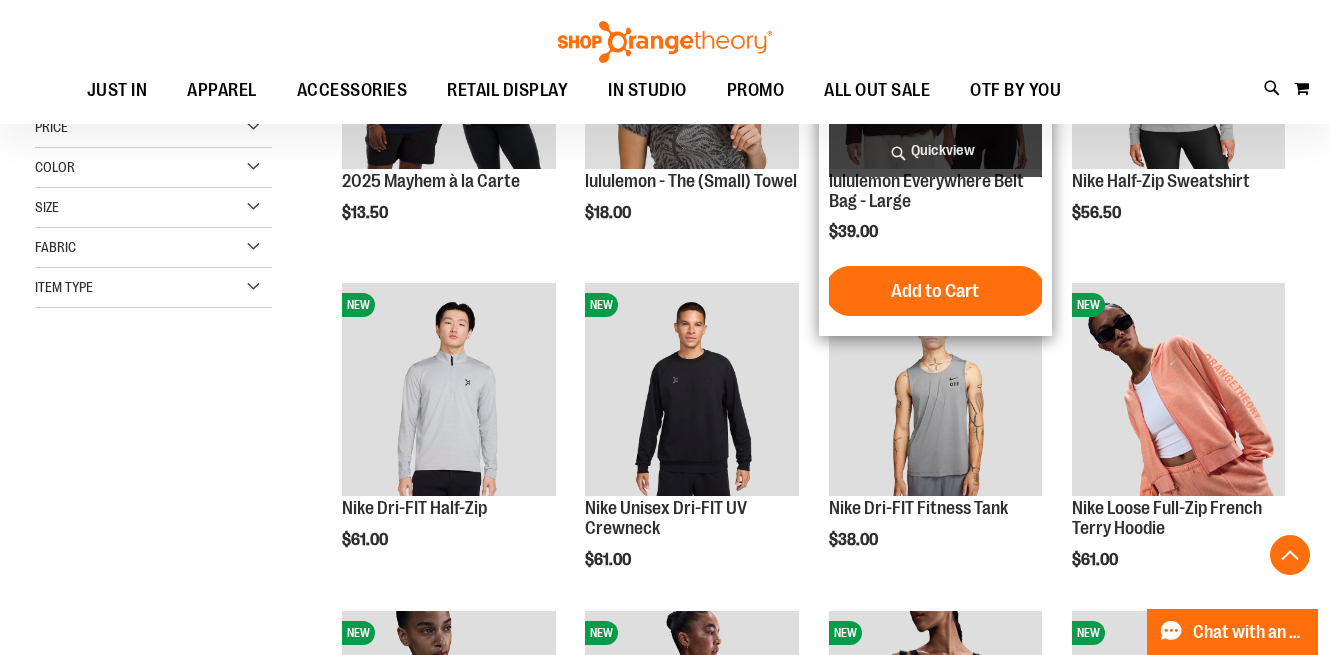 scroll, scrollTop: 448, scrollLeft: 0, axis: vertical 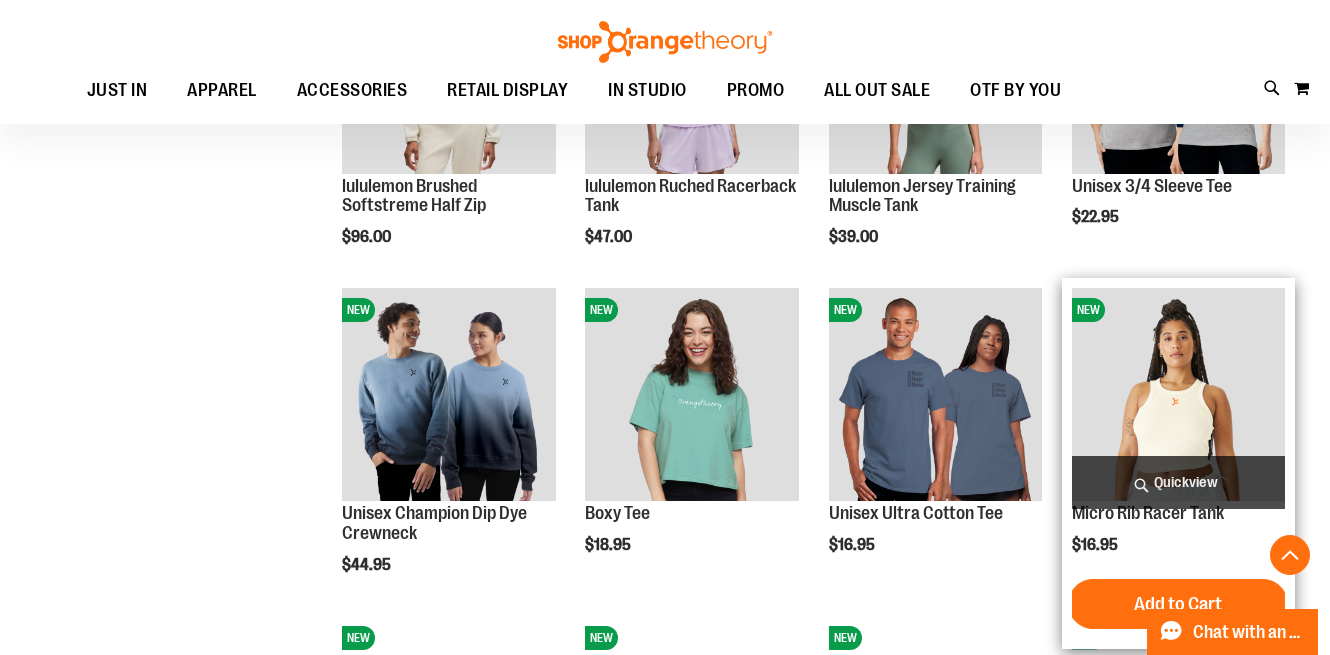 type on "**********" 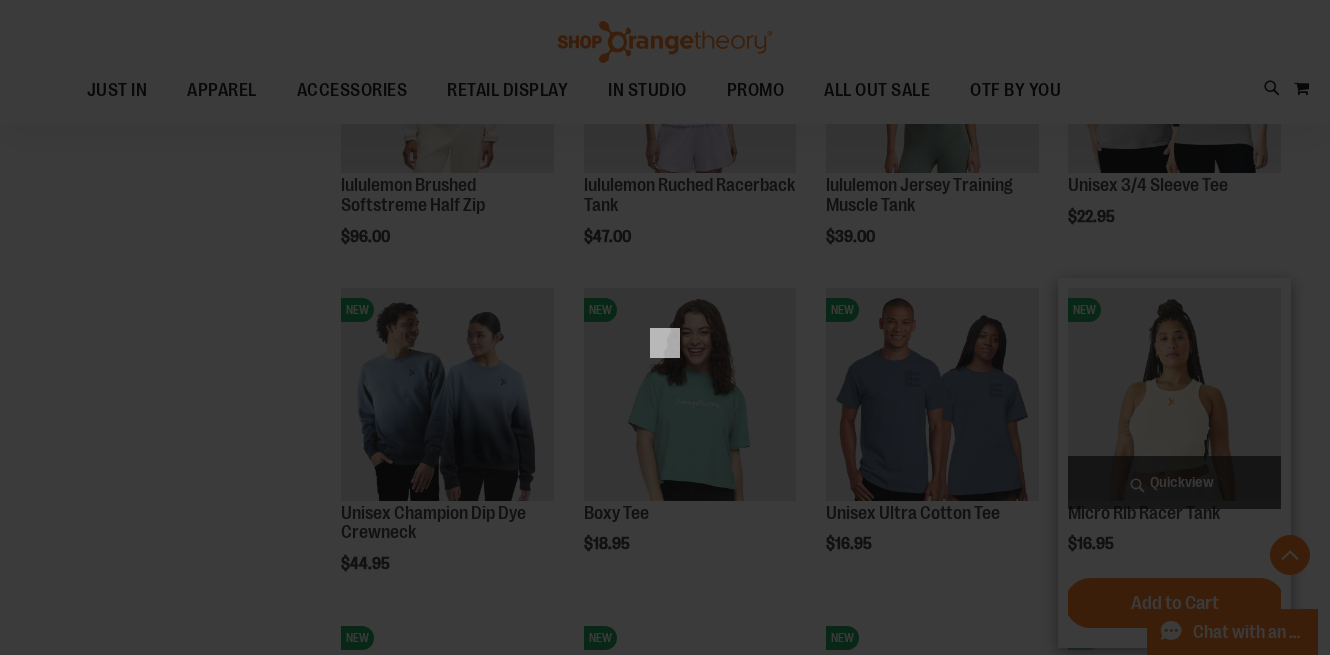 scroll, scrollTop: 0, scrollLeft: 0, axis: both 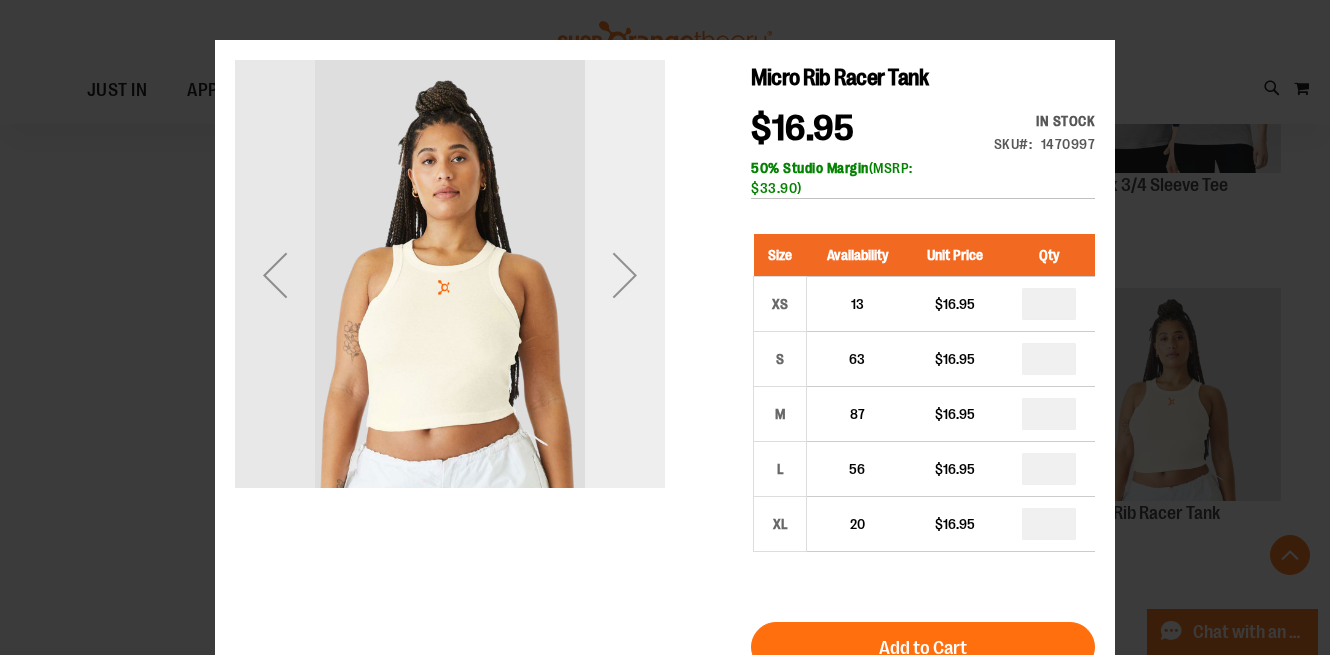click at bounding box center [625, 275] 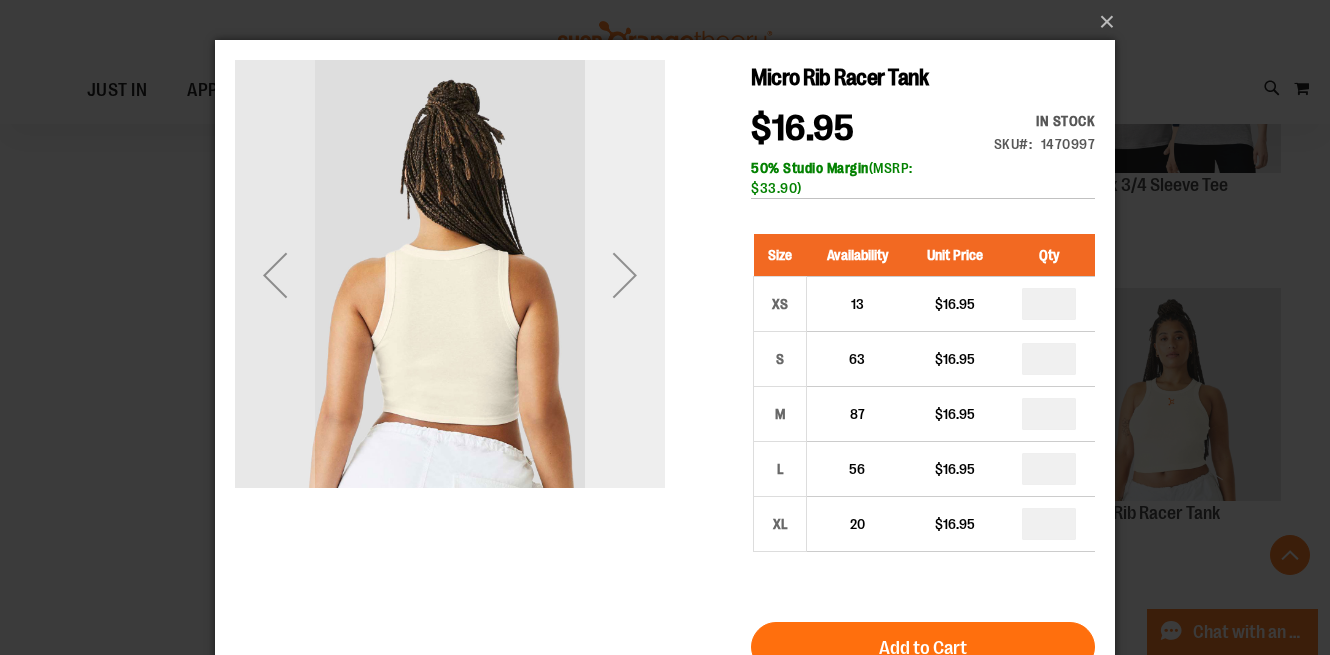click at bounding box center (625, 275) 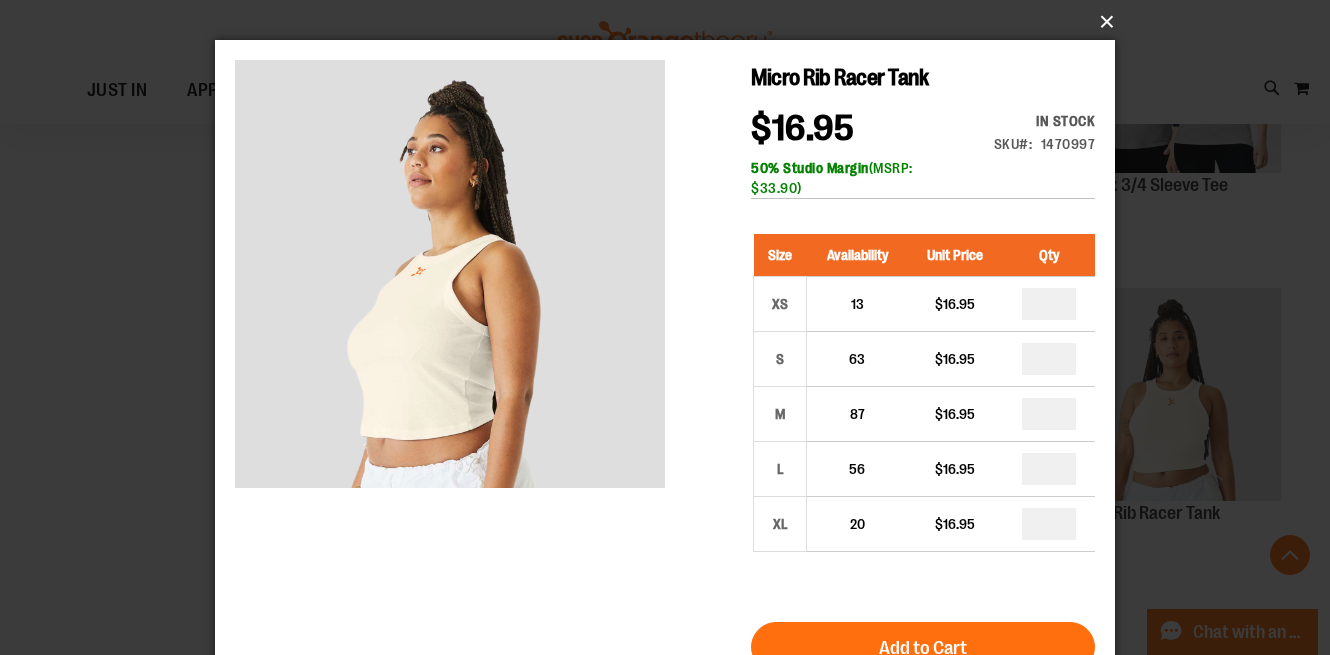click on "×" at bounding box center (671, 22) 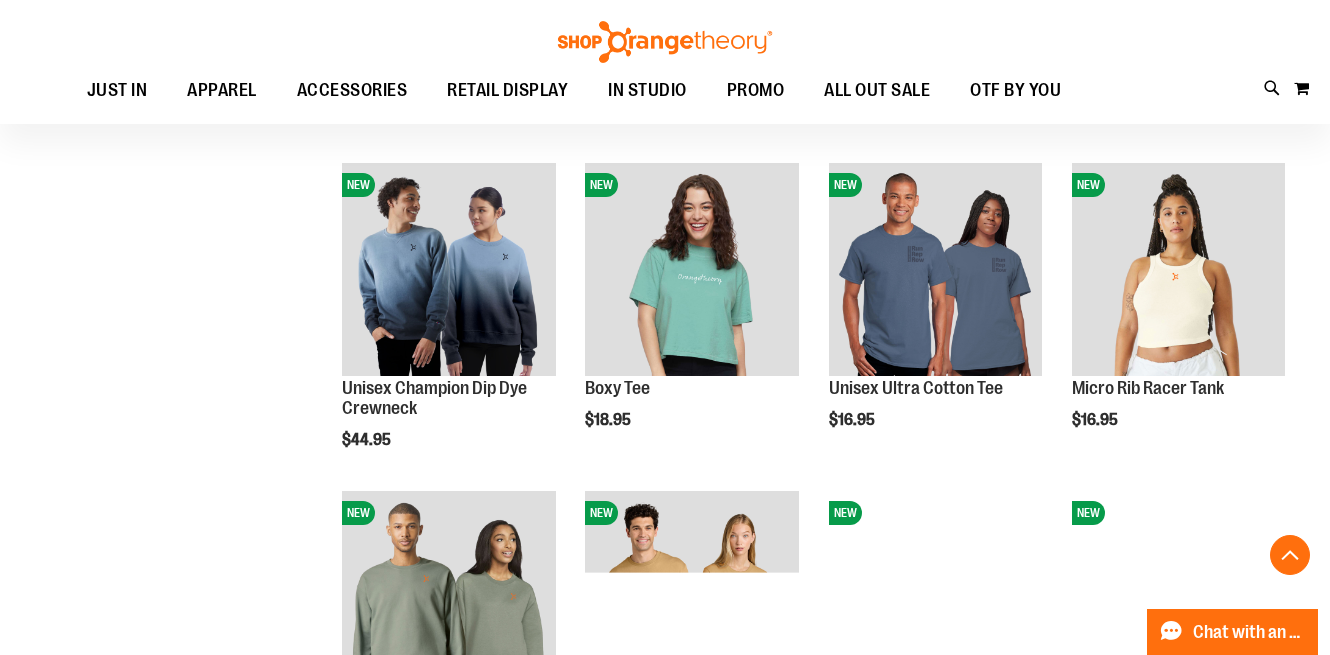 scroll, scrollTop: 1547, scrollLeft: 0, axis: vertical 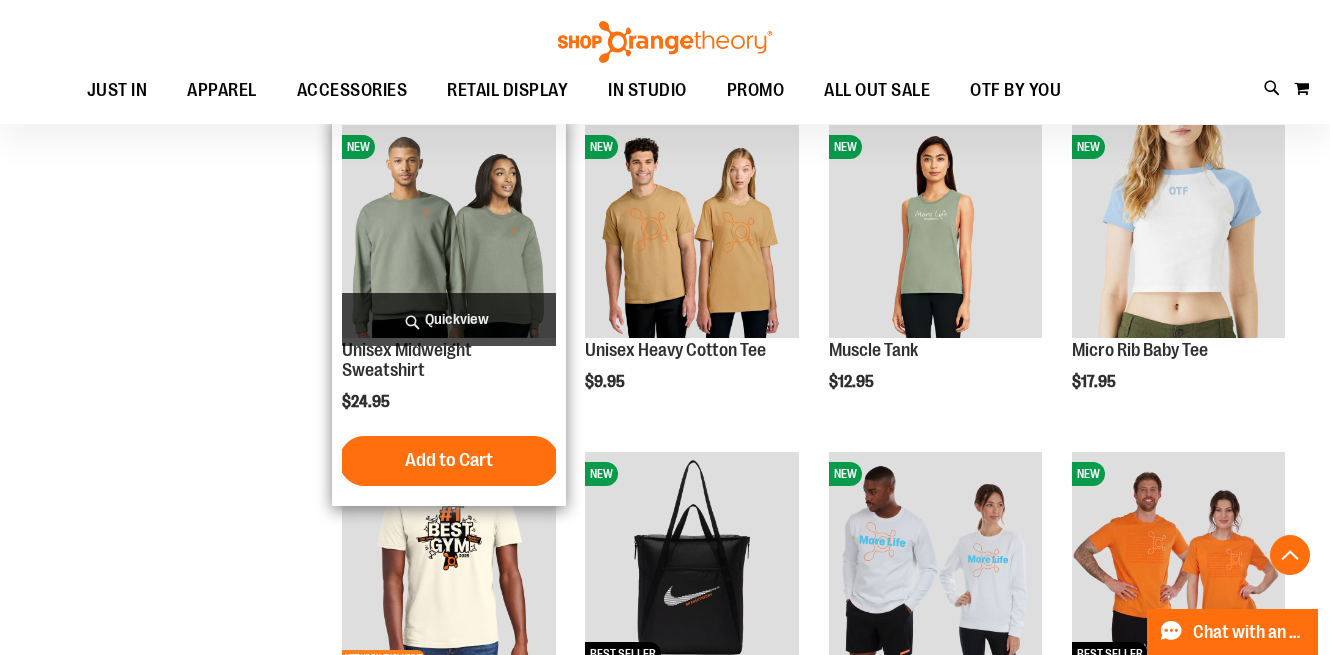 click on "Quickview" at bounding box center (448, 319) 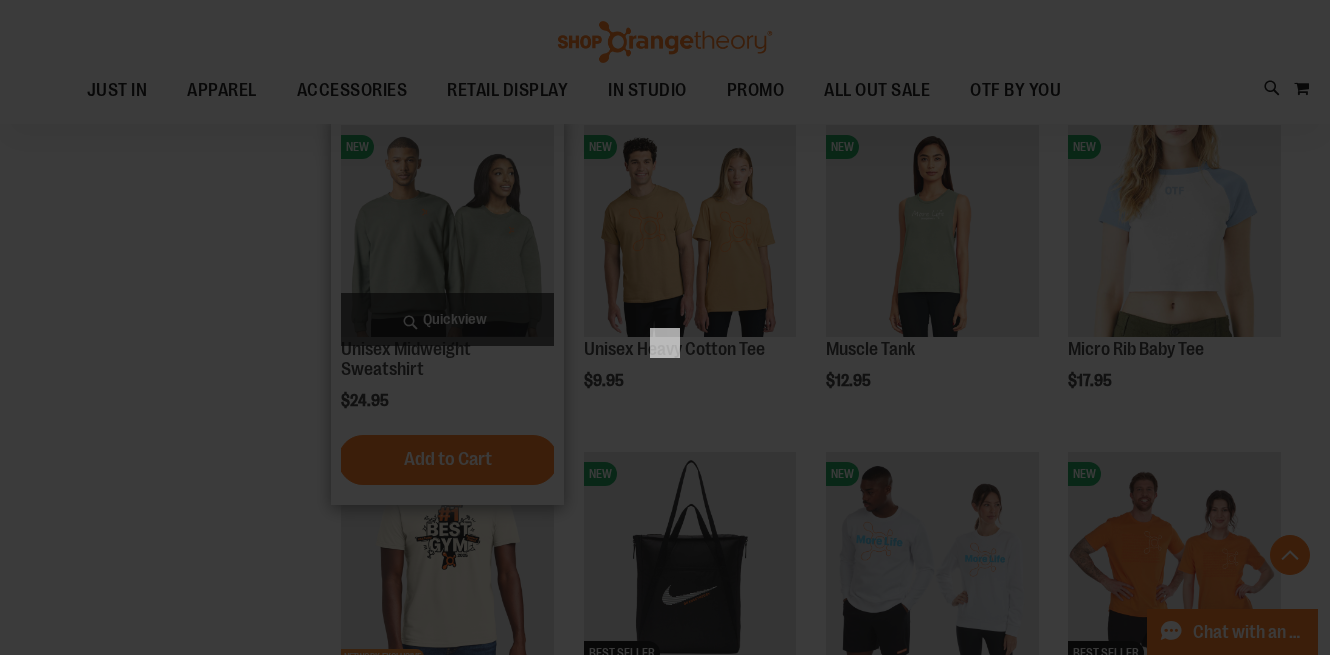 scroll, scrollTop: 0, scrollLeft: 0, axis: both 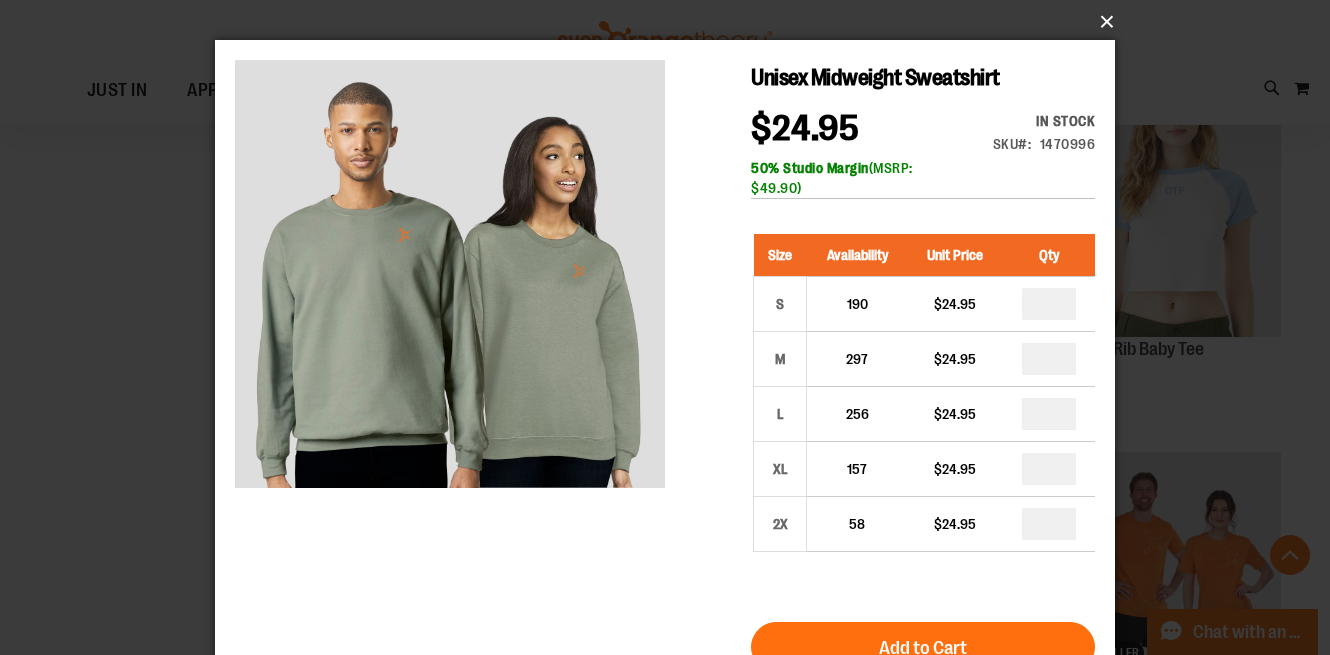 click on "×" at bounding box center (671, 22) 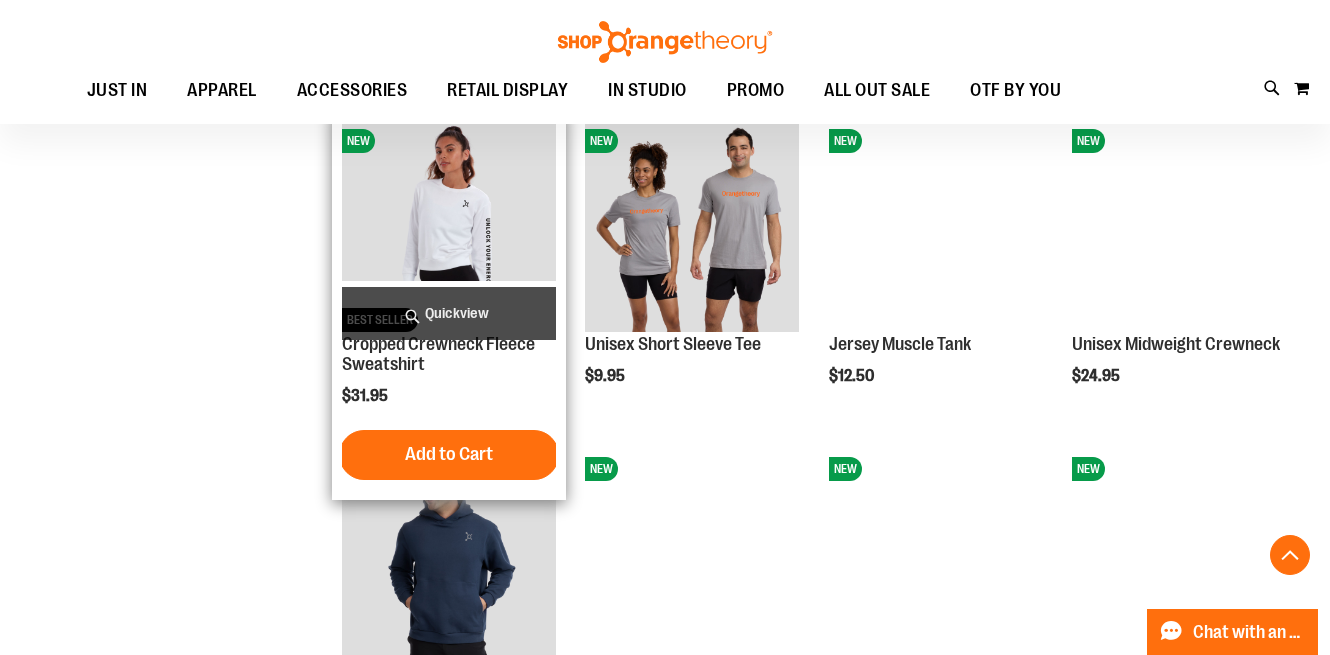 scroll, scrollTop: 2570, scrollLeft: 0, axis: vertical 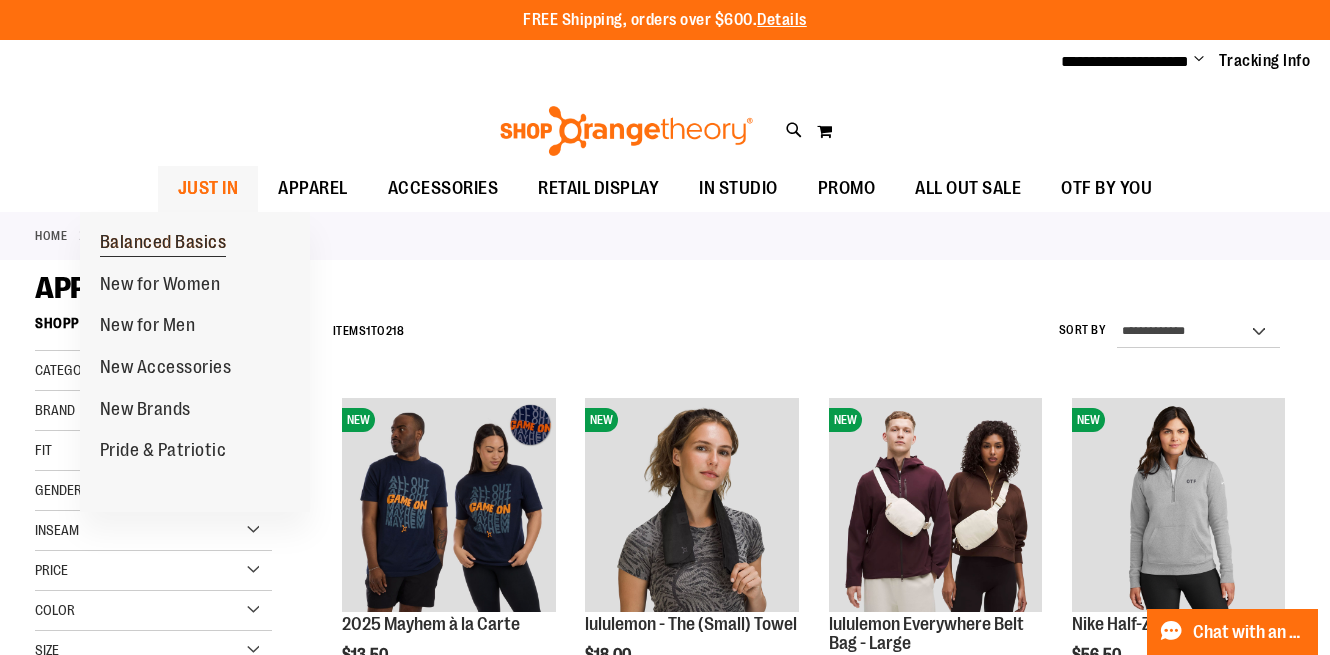 click on "Balanced Basics" at bounding box center [163, 244] 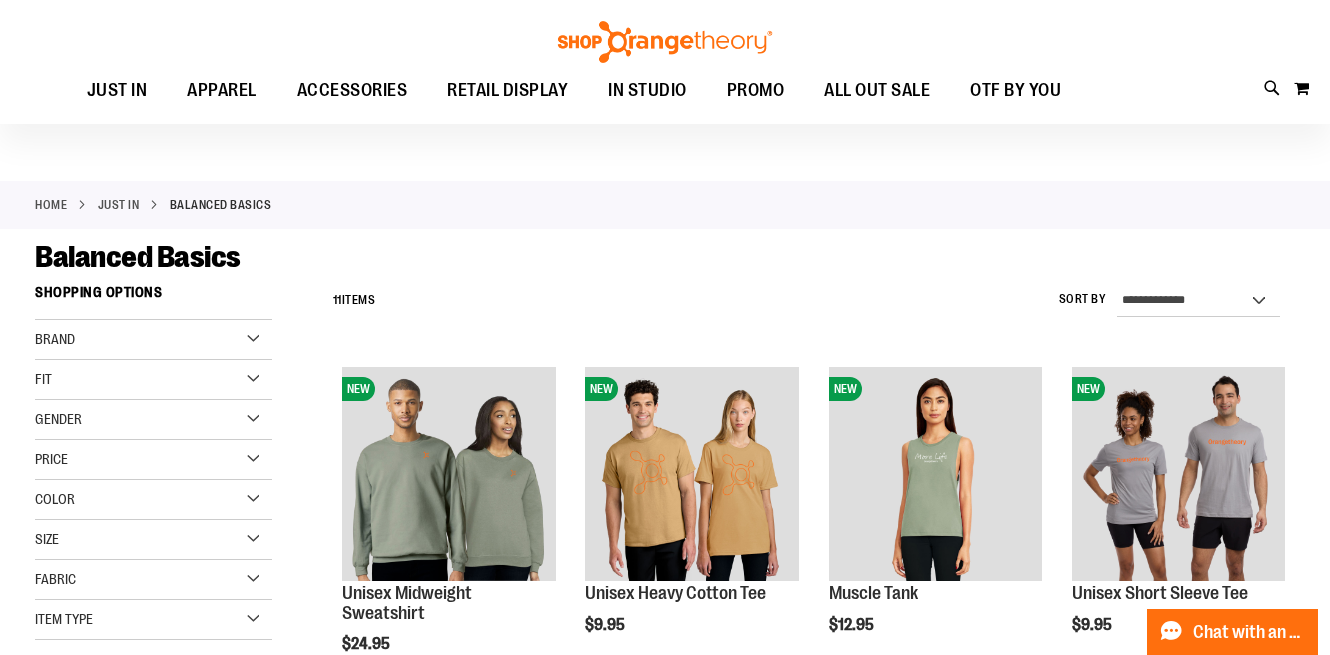 scroll, scrollTop: 24, scrollLeft: 0, axis: vertical 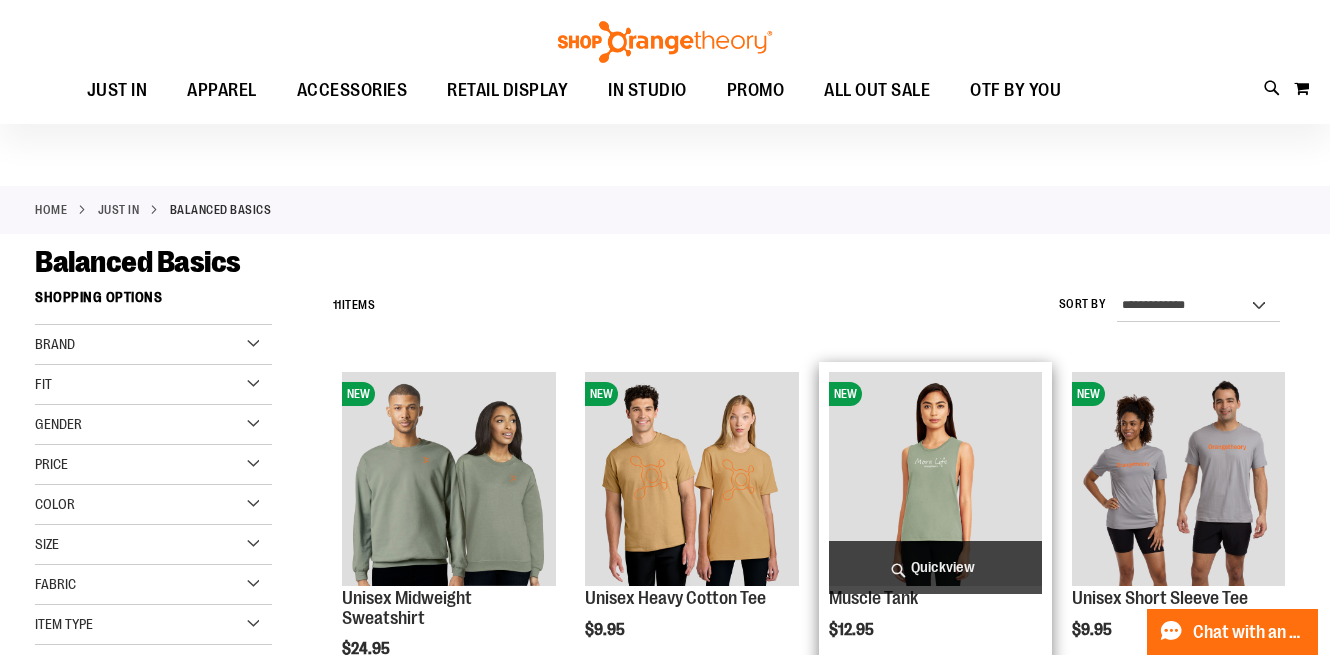 type on "**********" 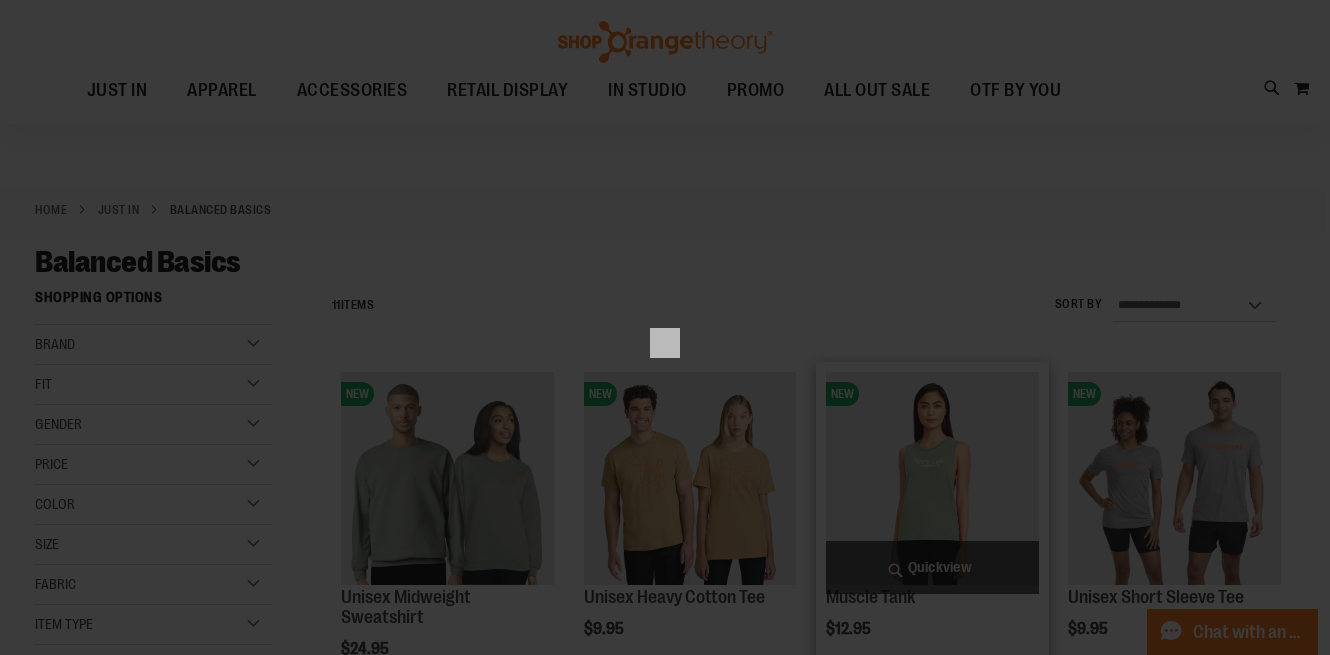 scroll, scrollTop: 0, scrollLeft: 0, axis: both 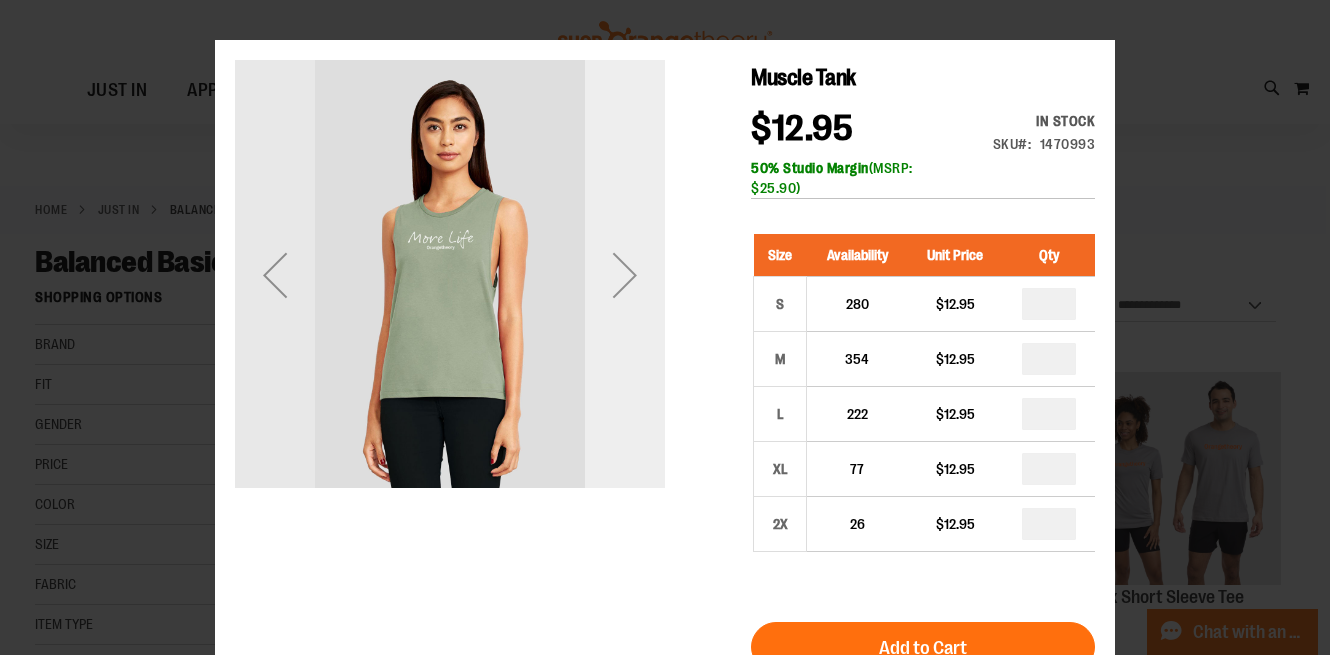 click at bounding box center (625, 275) 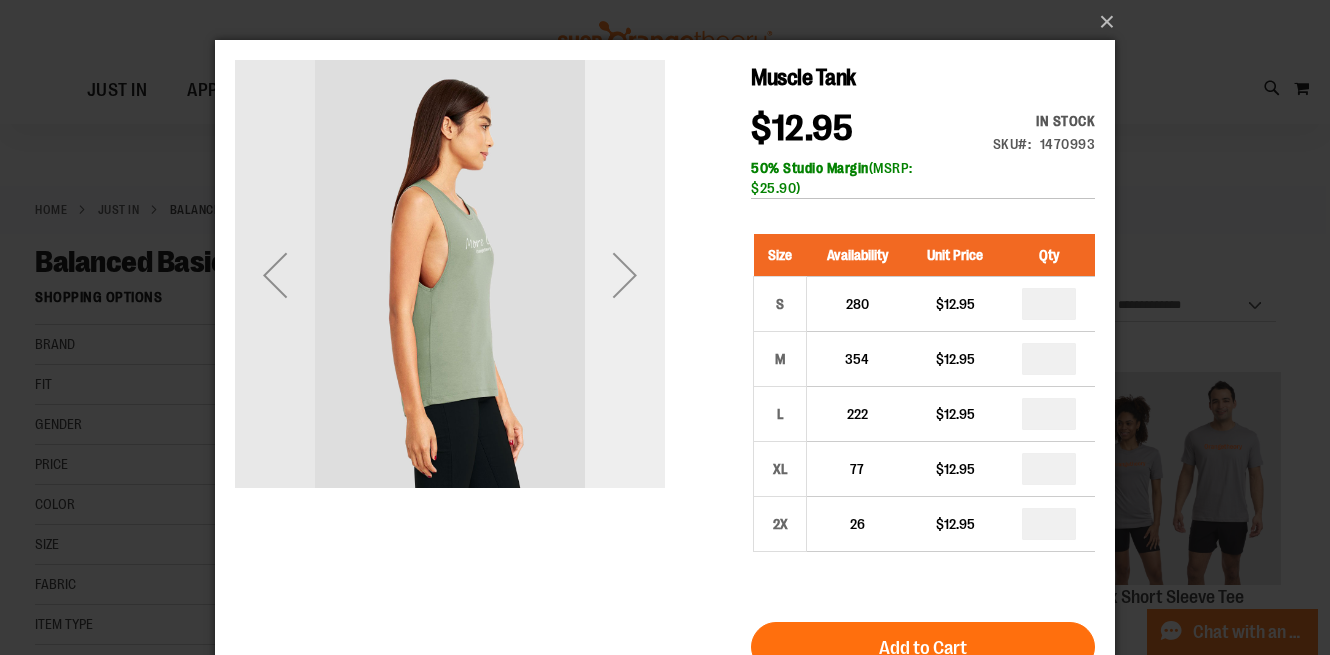 click at bounding box center (625, 275) 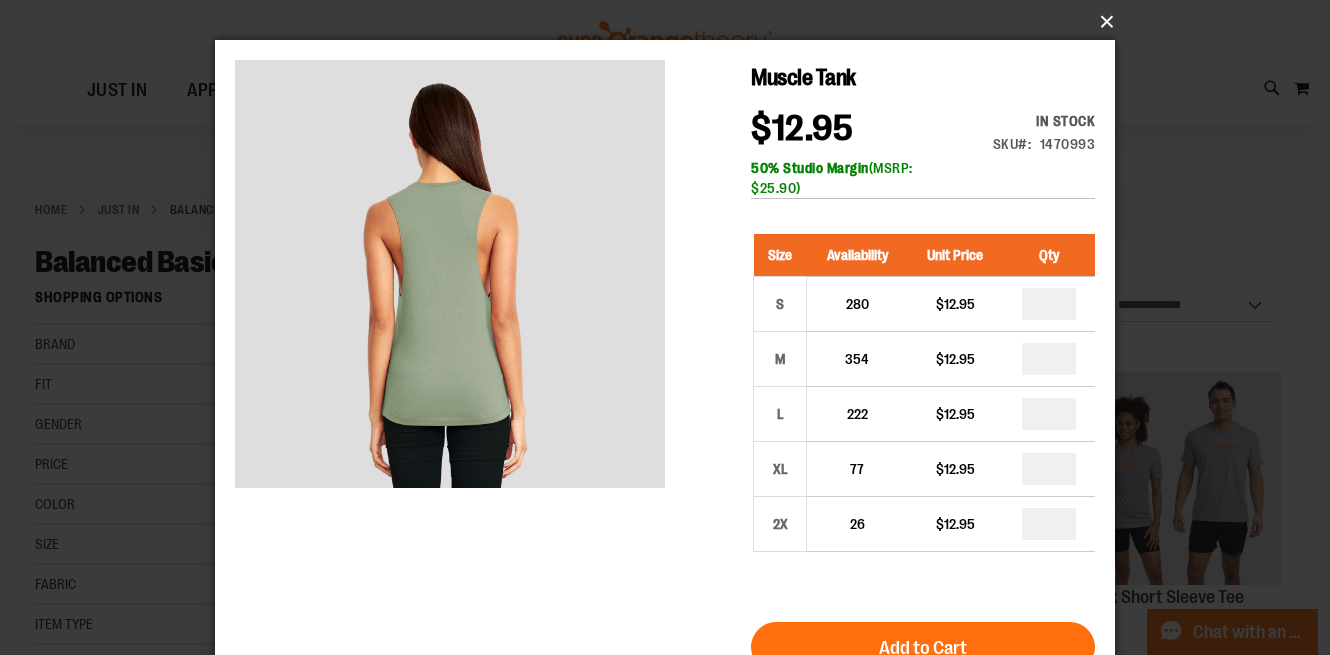 click on "×" at bounding box center (671, 22) 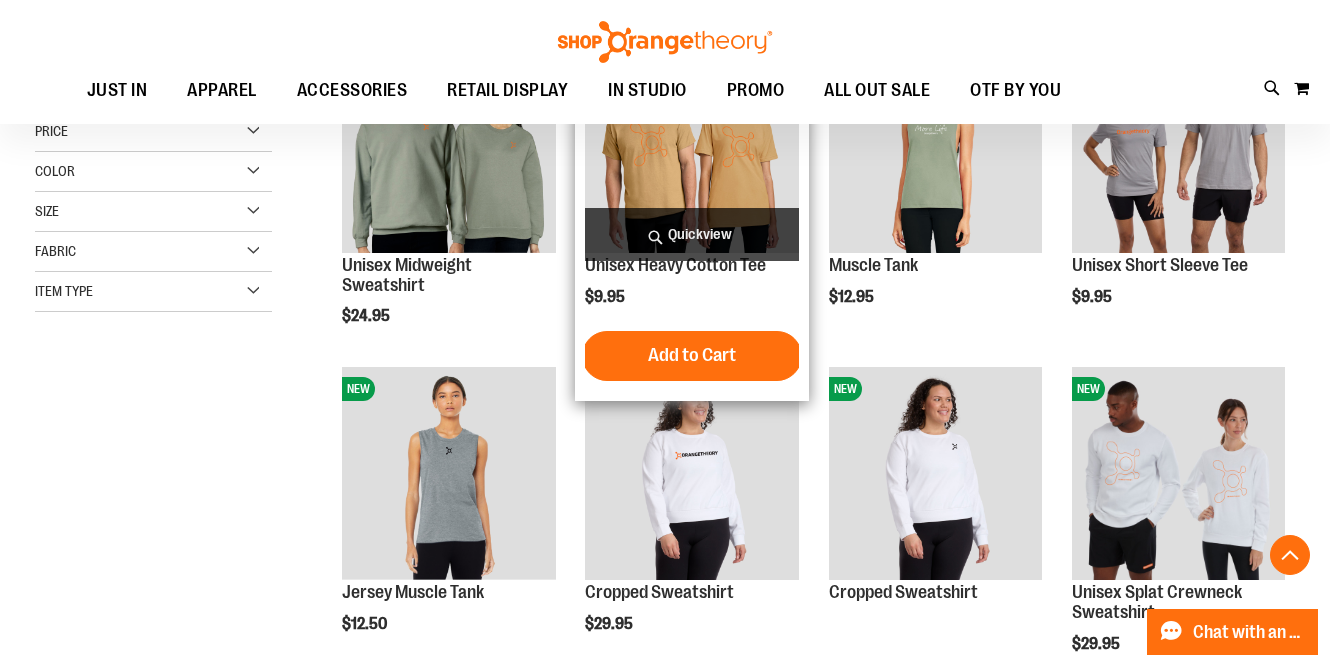 scroll, scrollTop: 0, scrollLeft: 0, axis: both 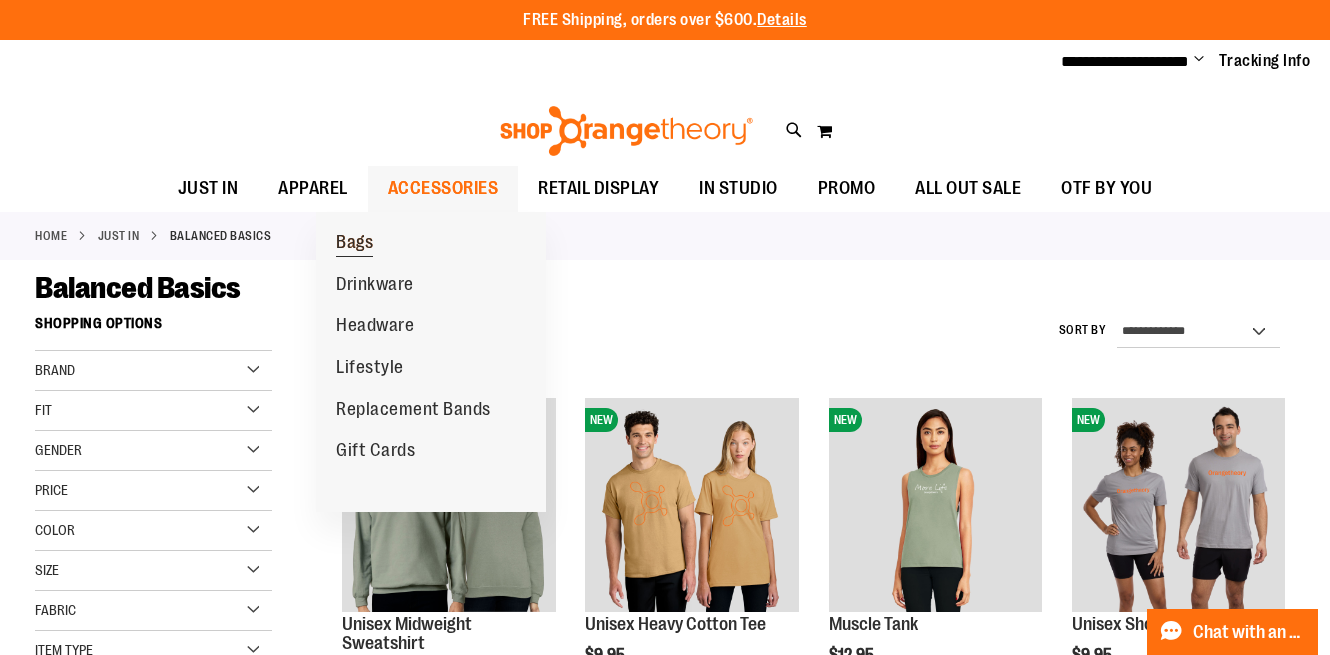 click on "Bags" at bounding box center (354, 244) 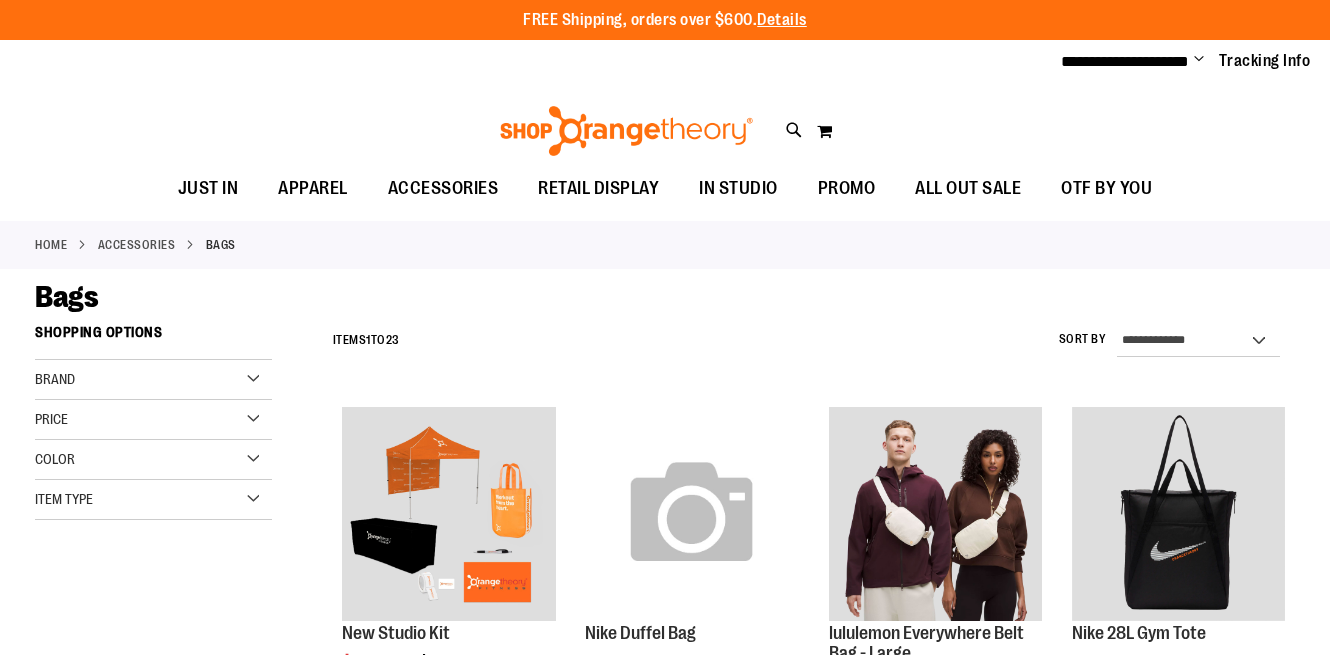 scroll, scrollTop: 0, scrollLeft: 0, axis: both 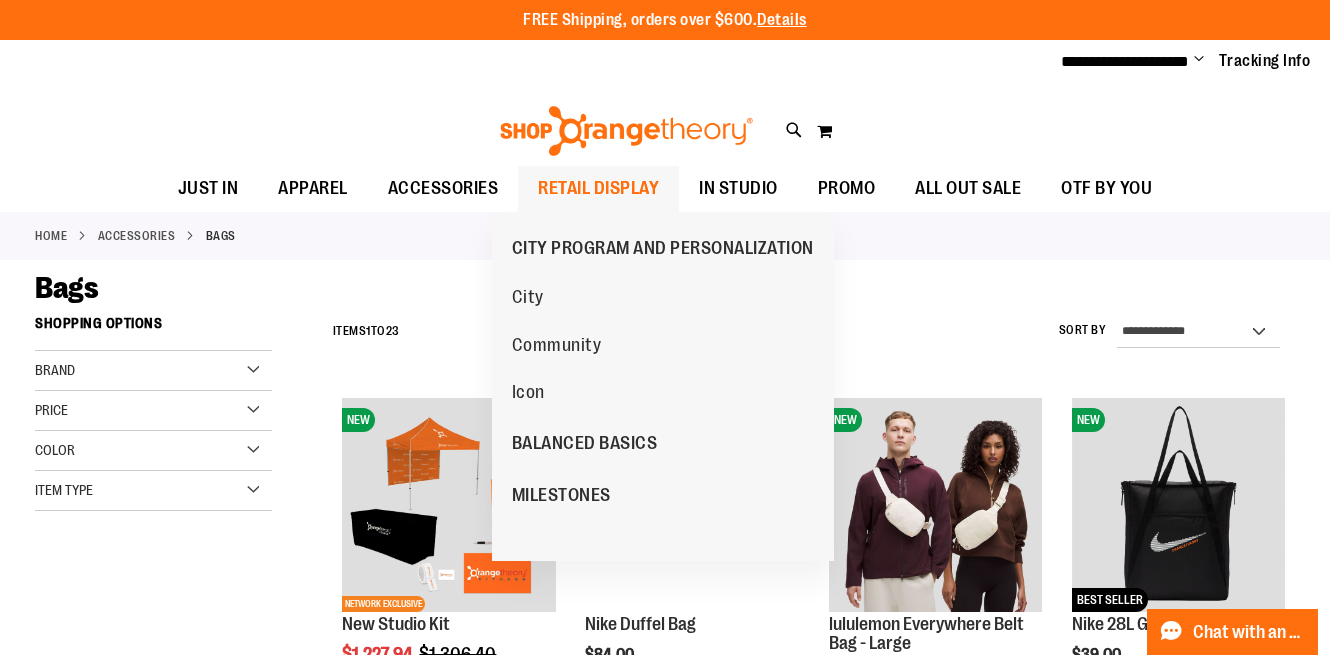 type on "**********" 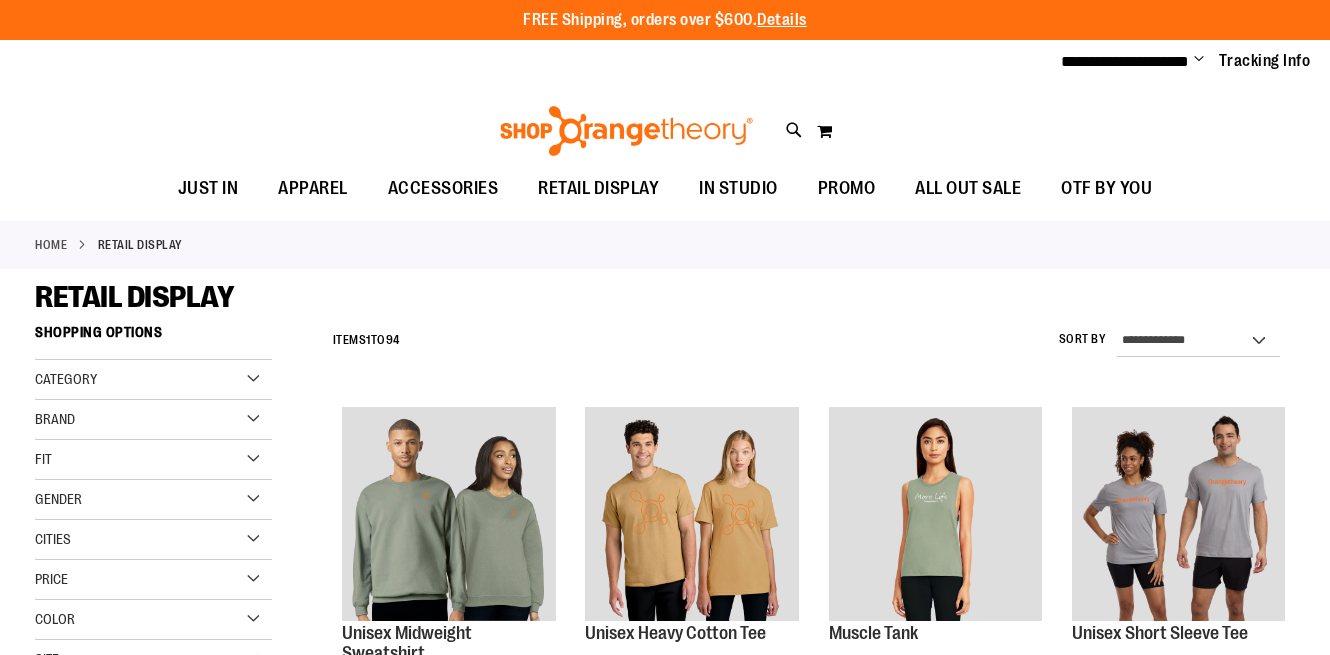 scroll, scrollTop: 0, scrollLeft: 0, axis: both 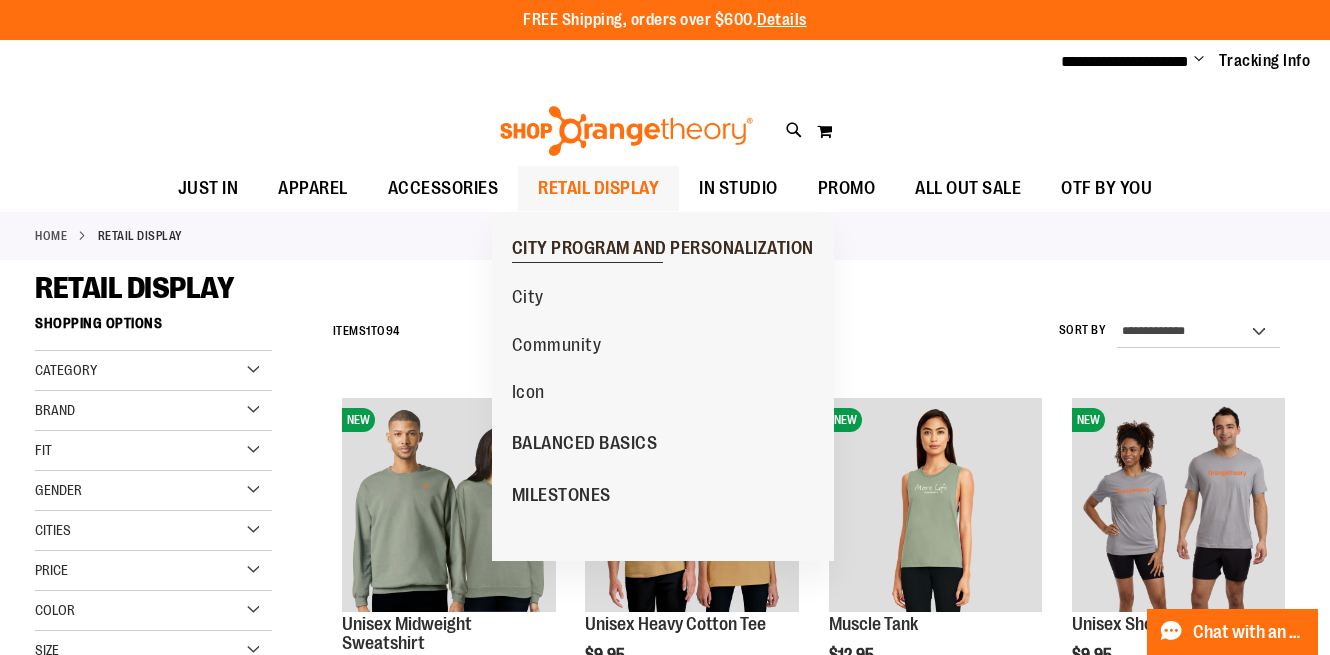 type on "**********" 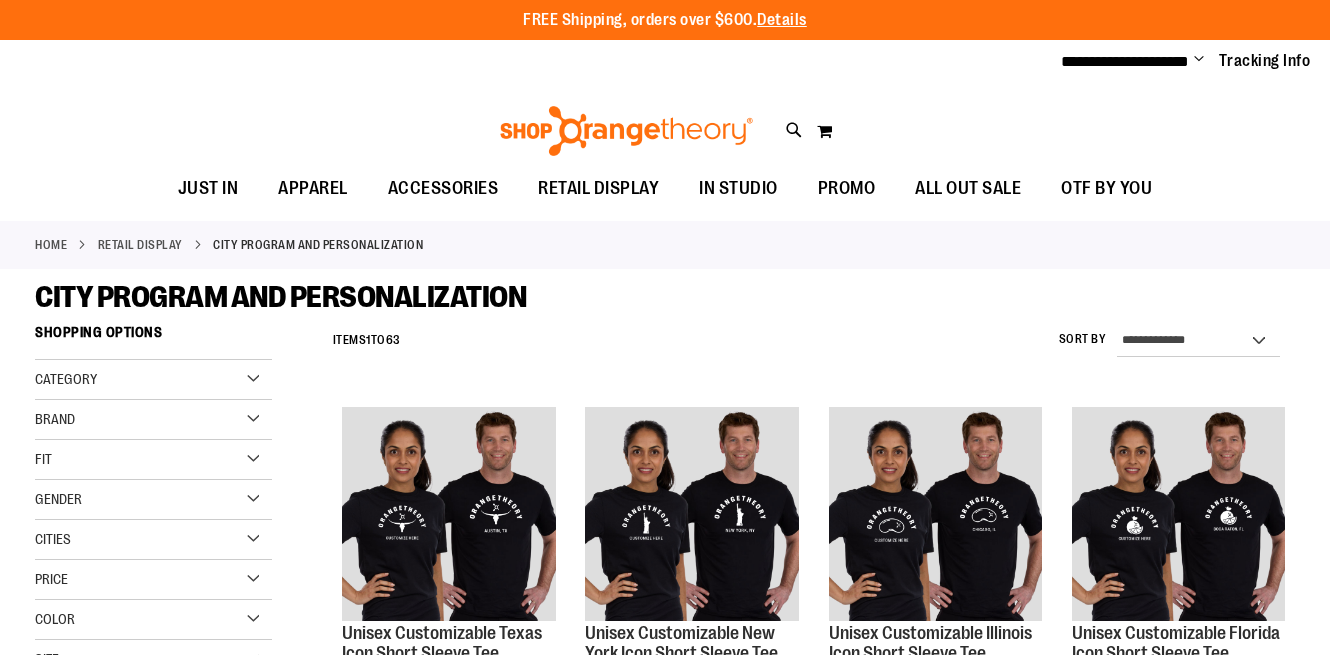 scroll, scrollTop: 0, scrollLeft: 0, axis: both 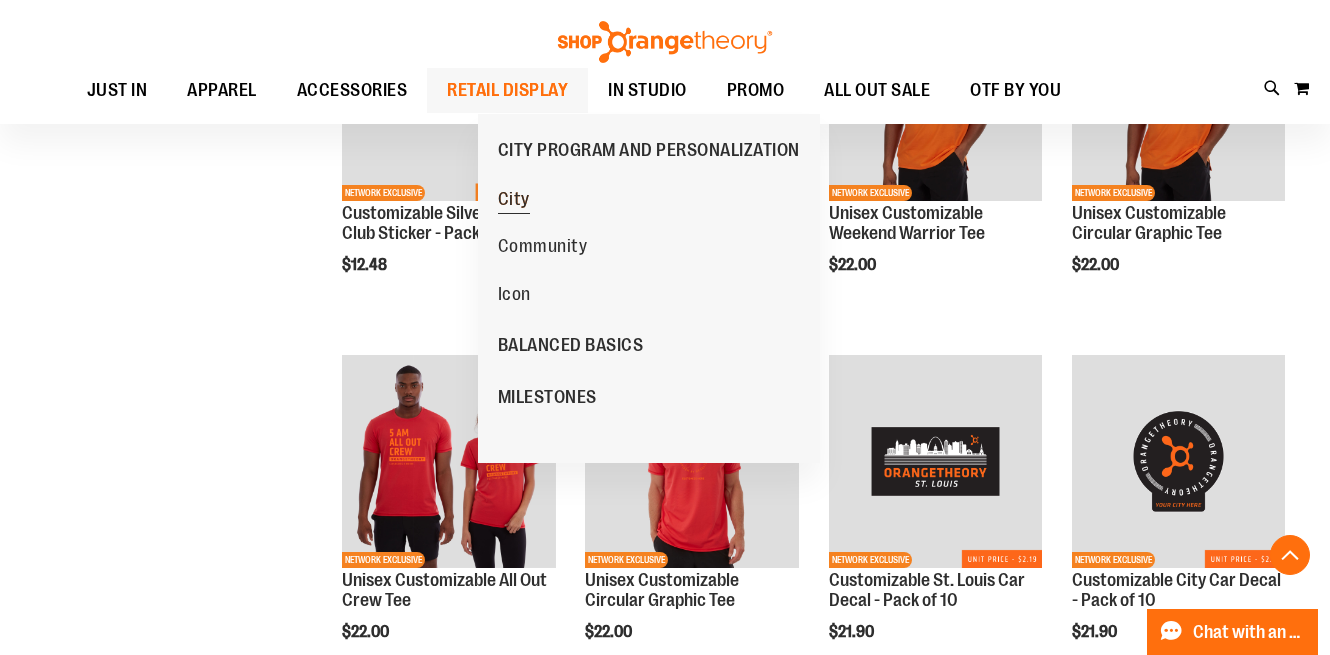 type on "**********" 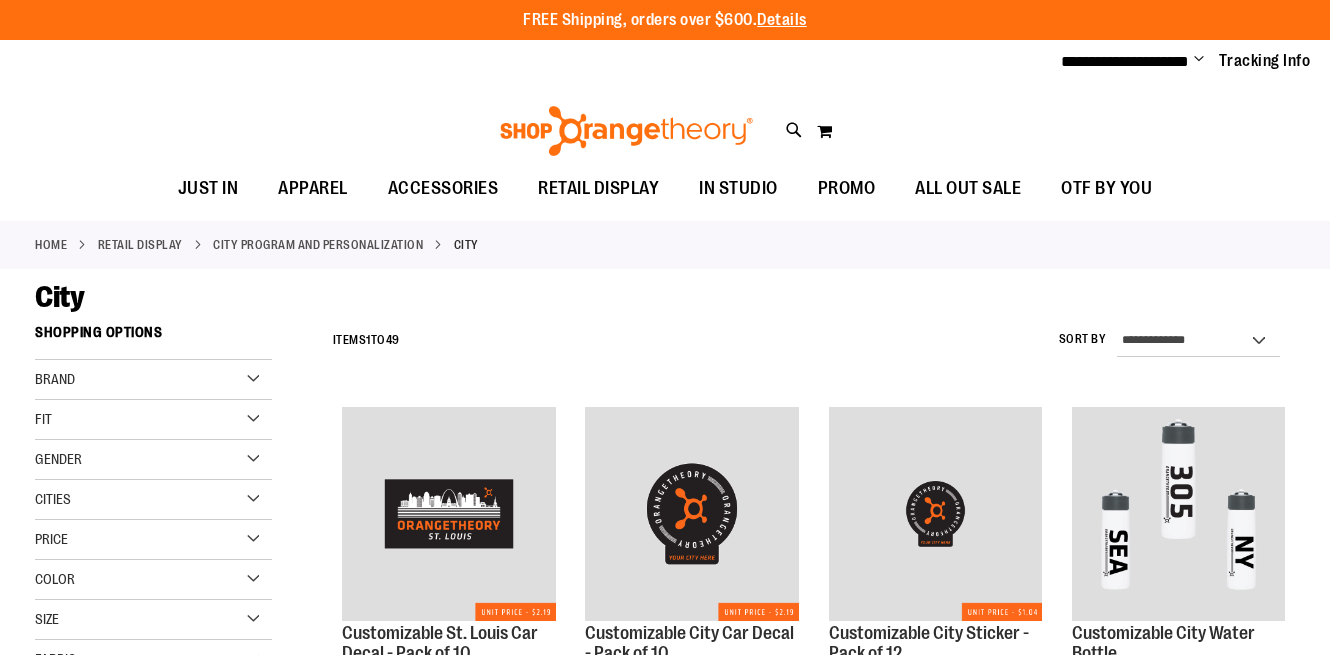 scroll, scrollTop: 0, scrollLeft: 0, axis: both 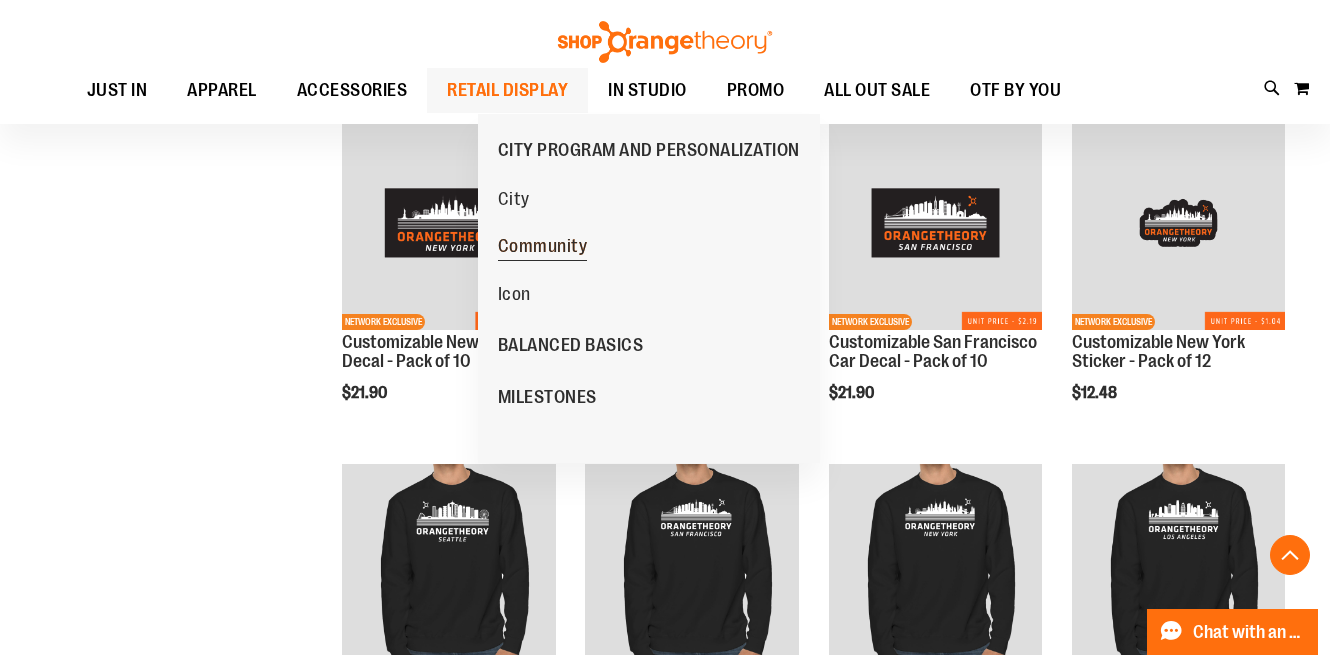 type on "**********" 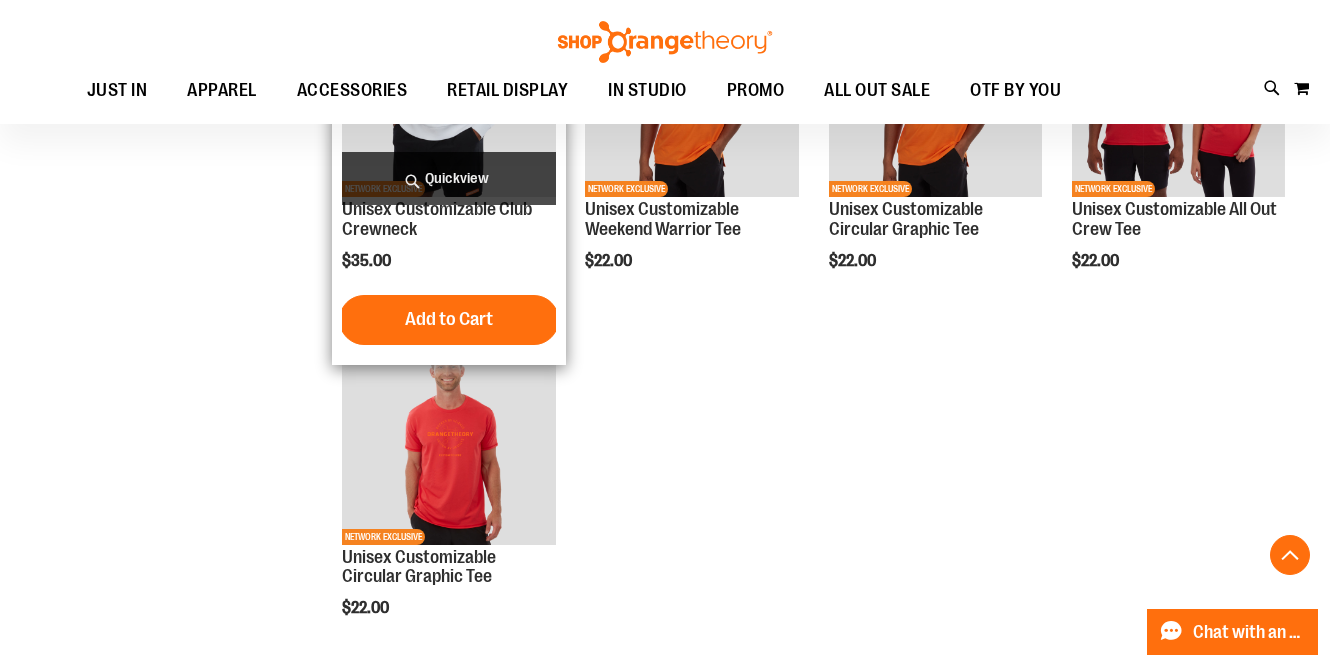 scroll, scrollTop: 761, scrollLeft: 0, axis: vertical 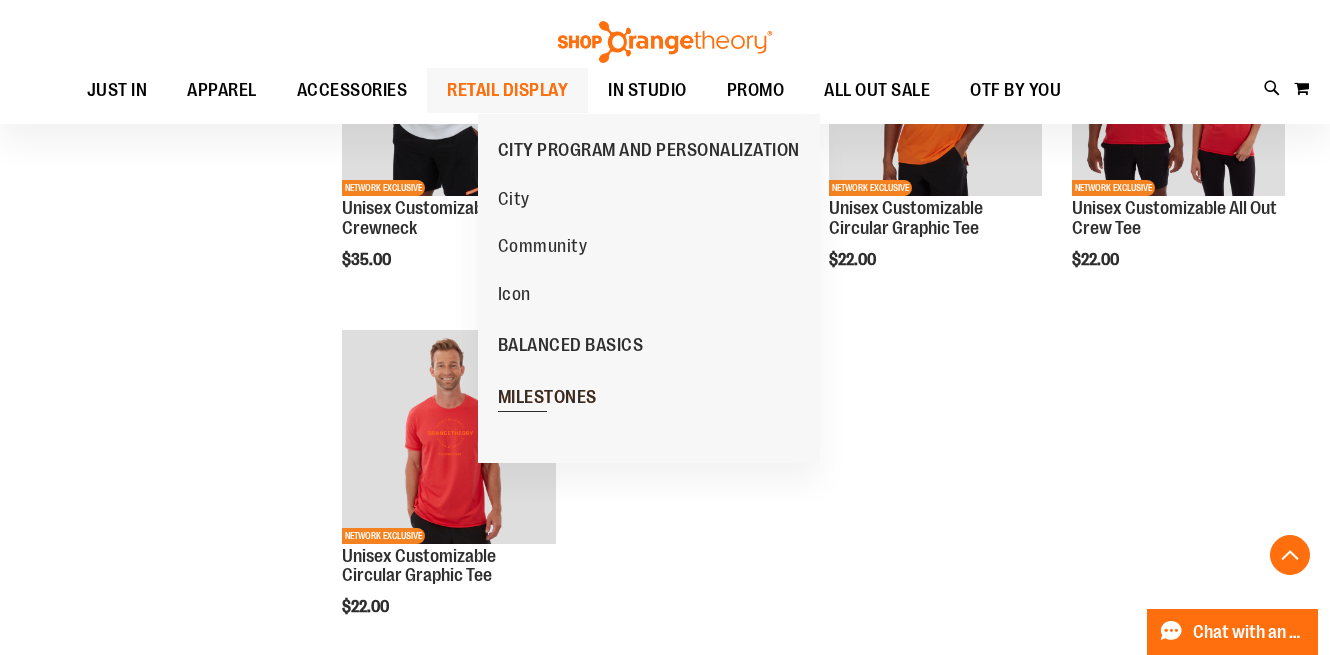 type on "**********" 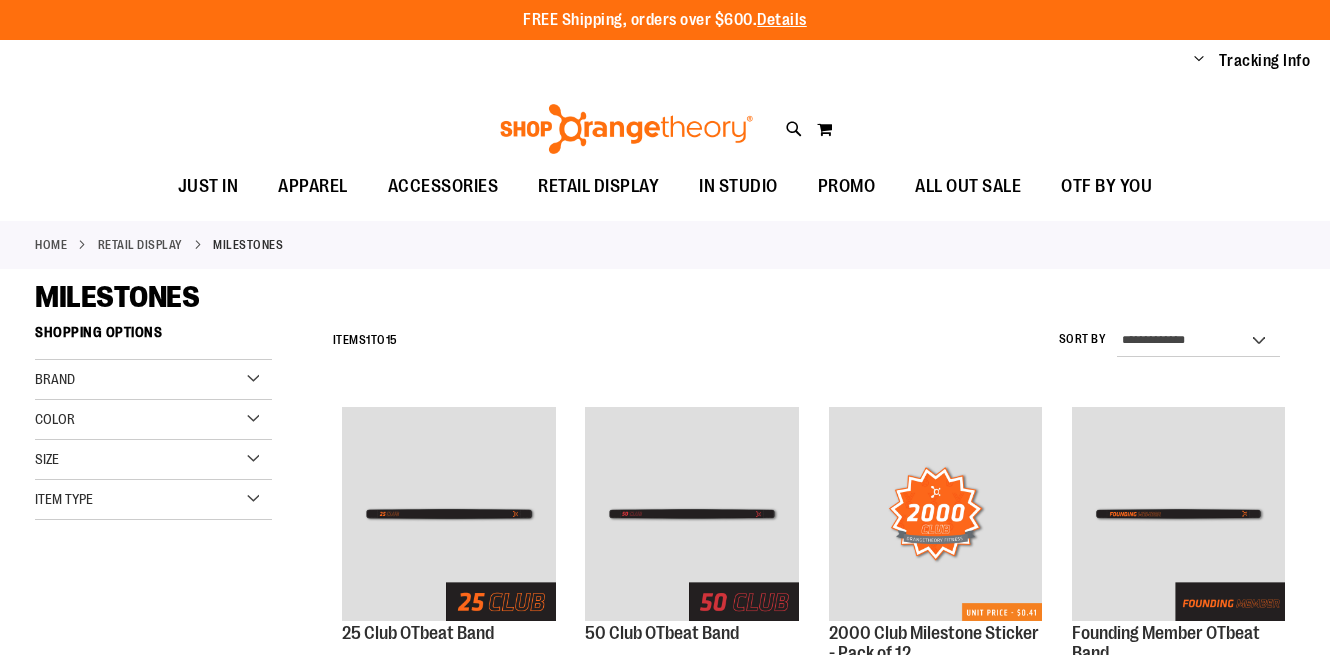 scroll, scrollTop: 0, scrollLeft: 0, axis: both 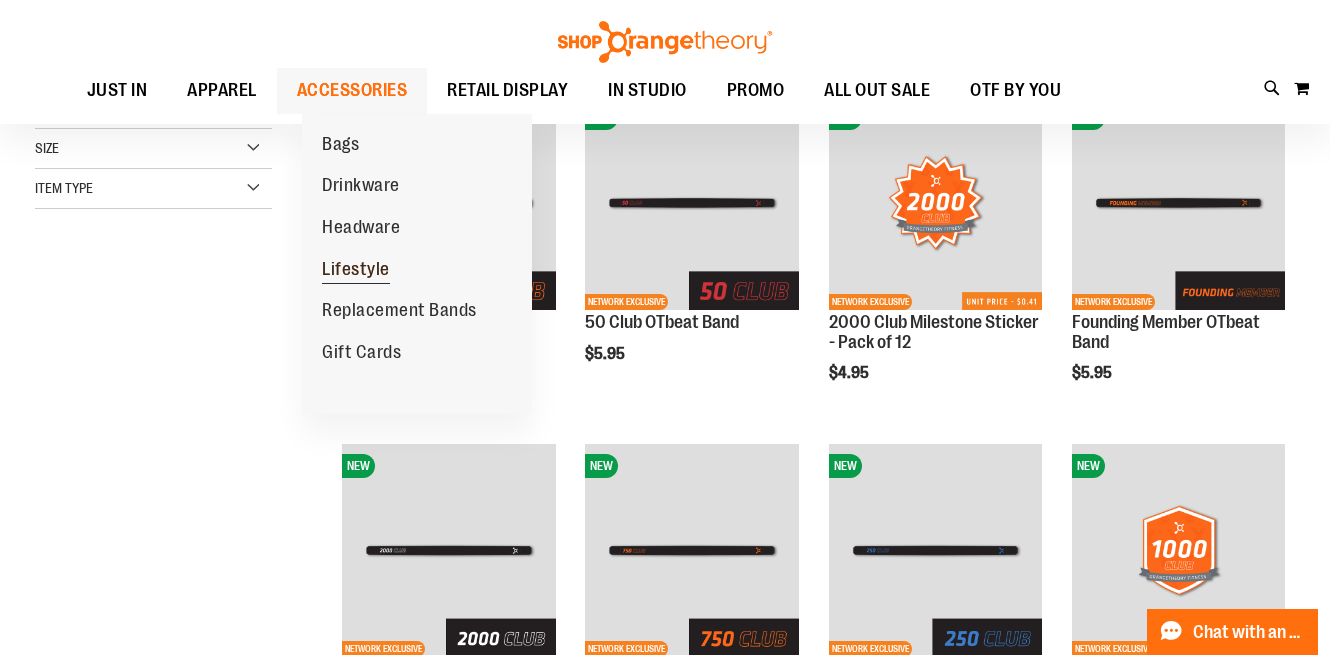 type on "**********" 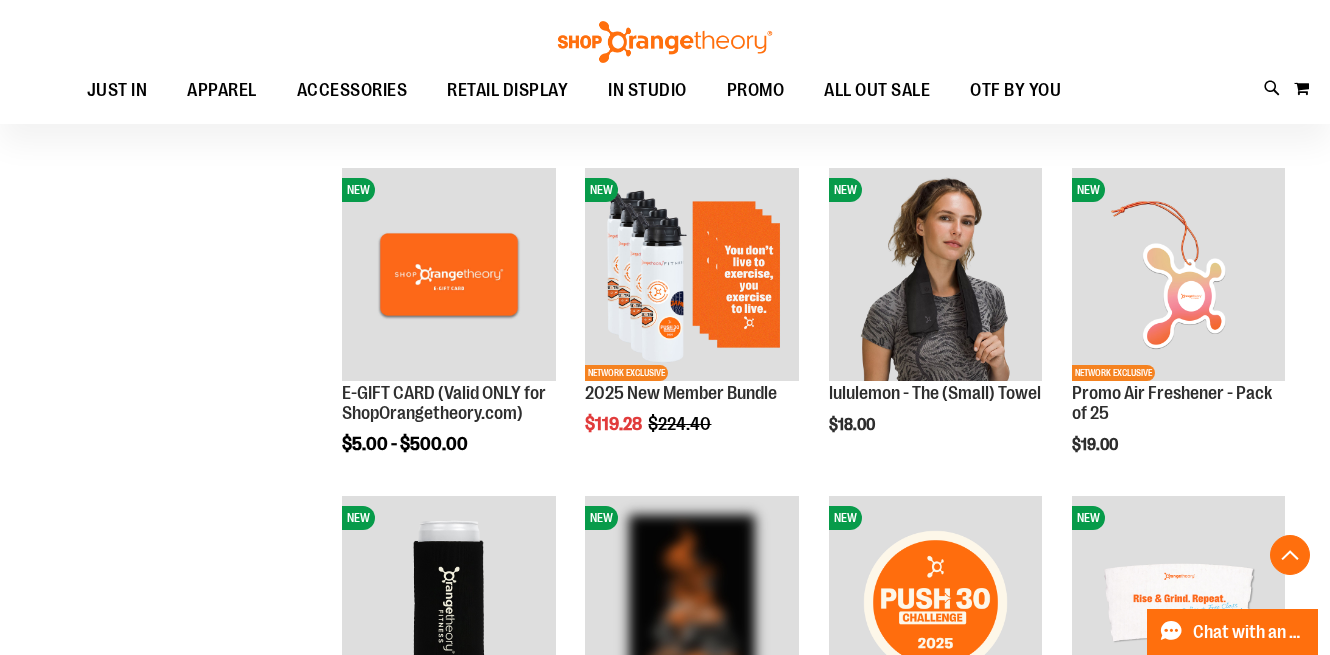 scroll, scrollTop: 558, scrollLeft: 0, axis: vertical 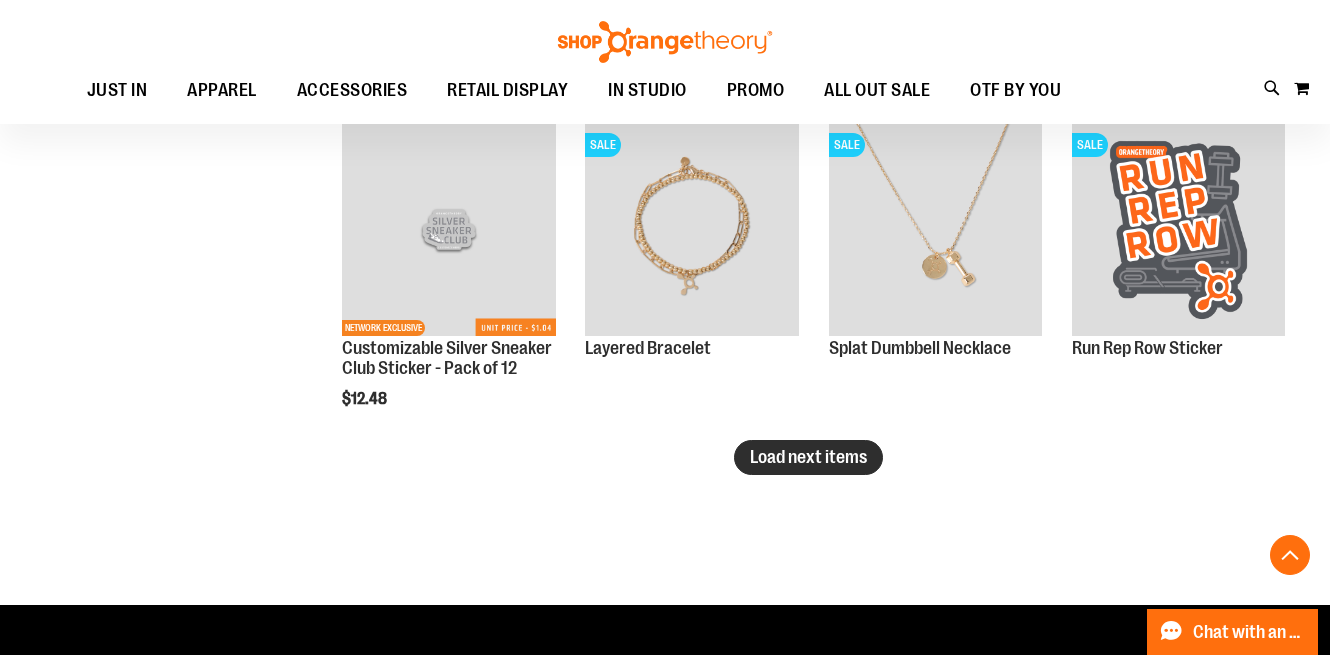 type on "**********" 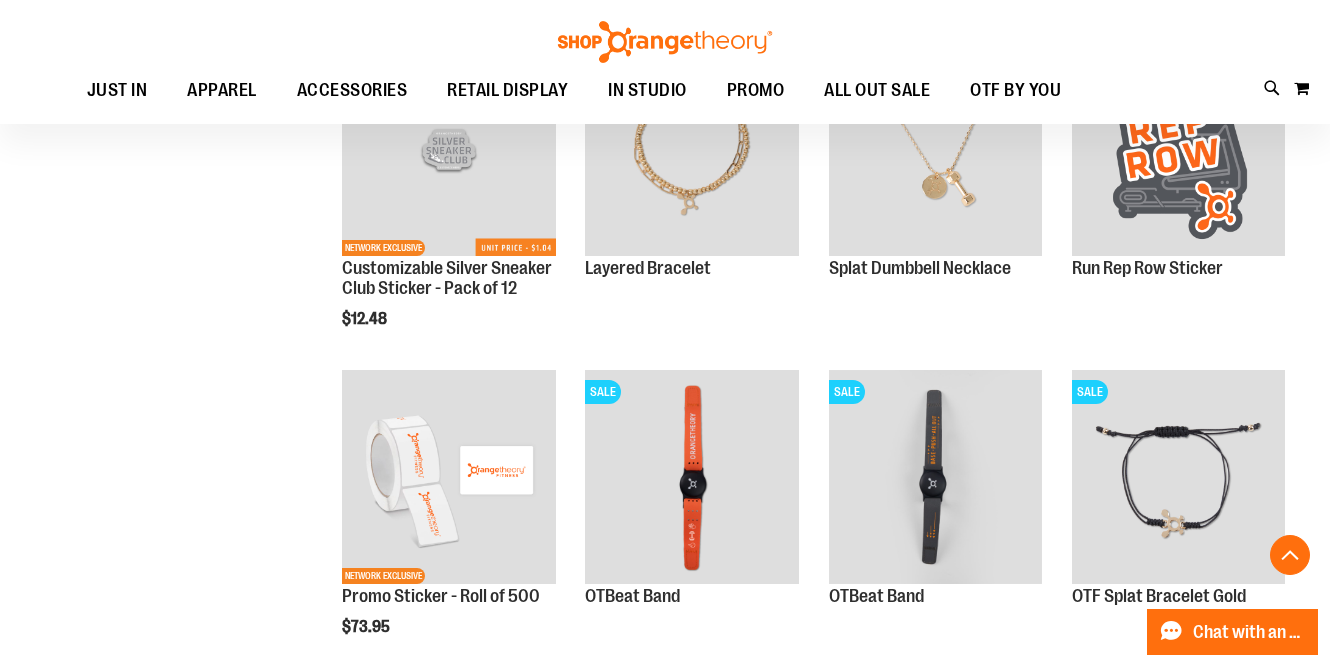 scroll, scrollTop: 2982, scrollLeft: 0, axis: vertical 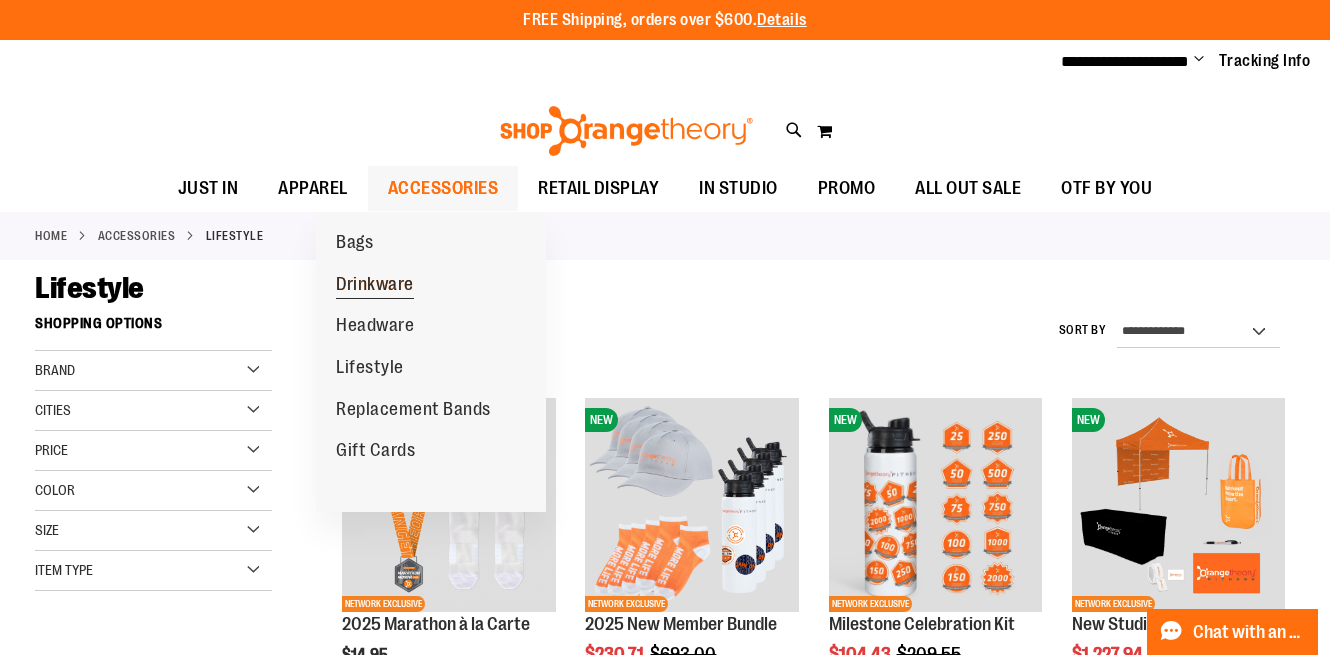 click on "Drinkware" at bounding box center (375, 286) 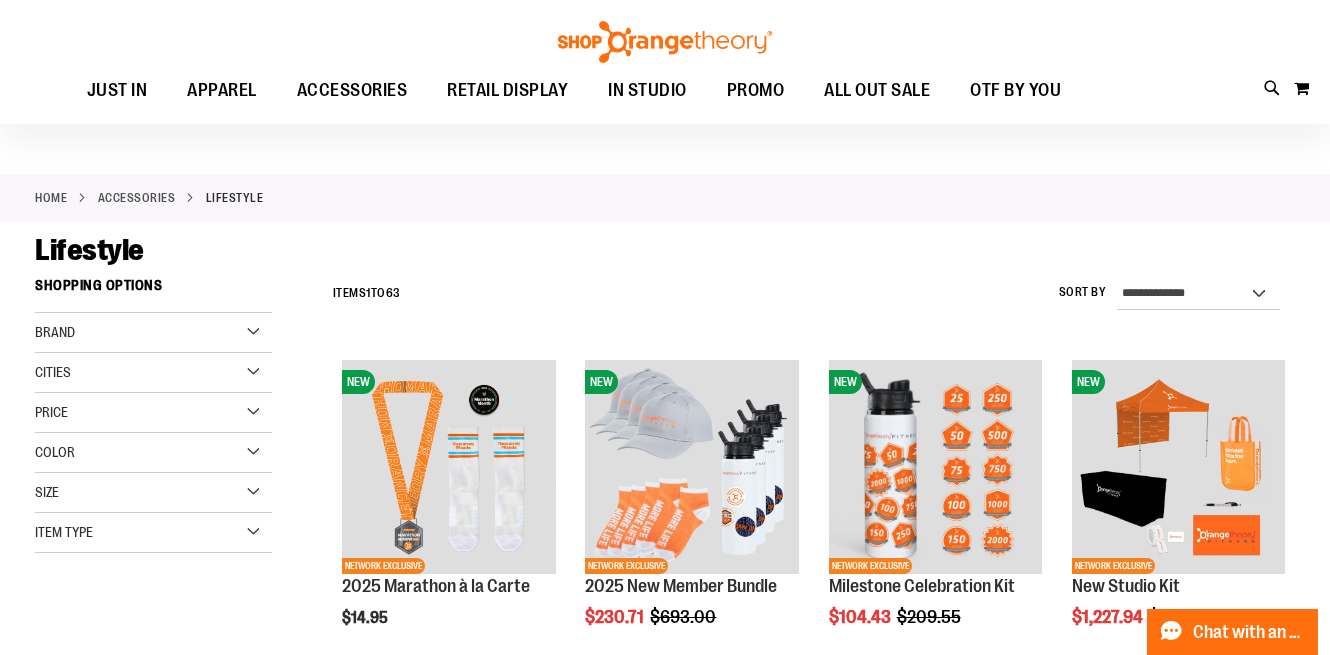scroll, scrollTop: 69, scrollLeft: 0, axis: vertical 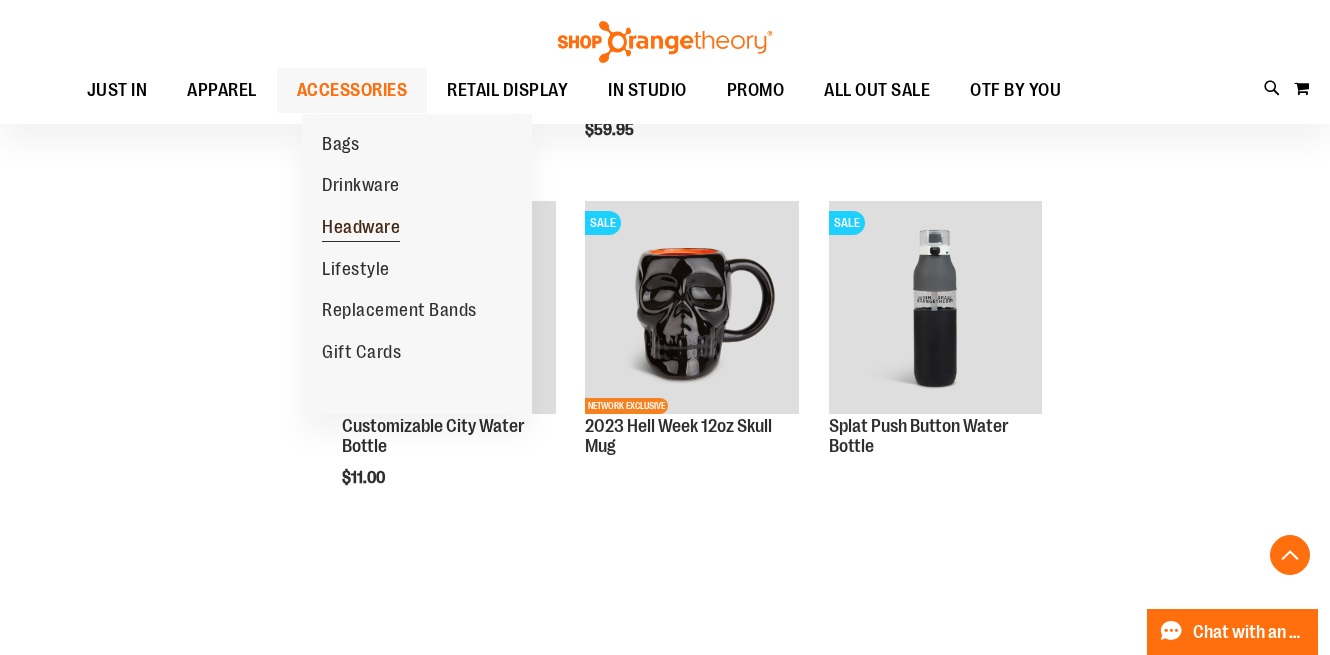 type on "**********" 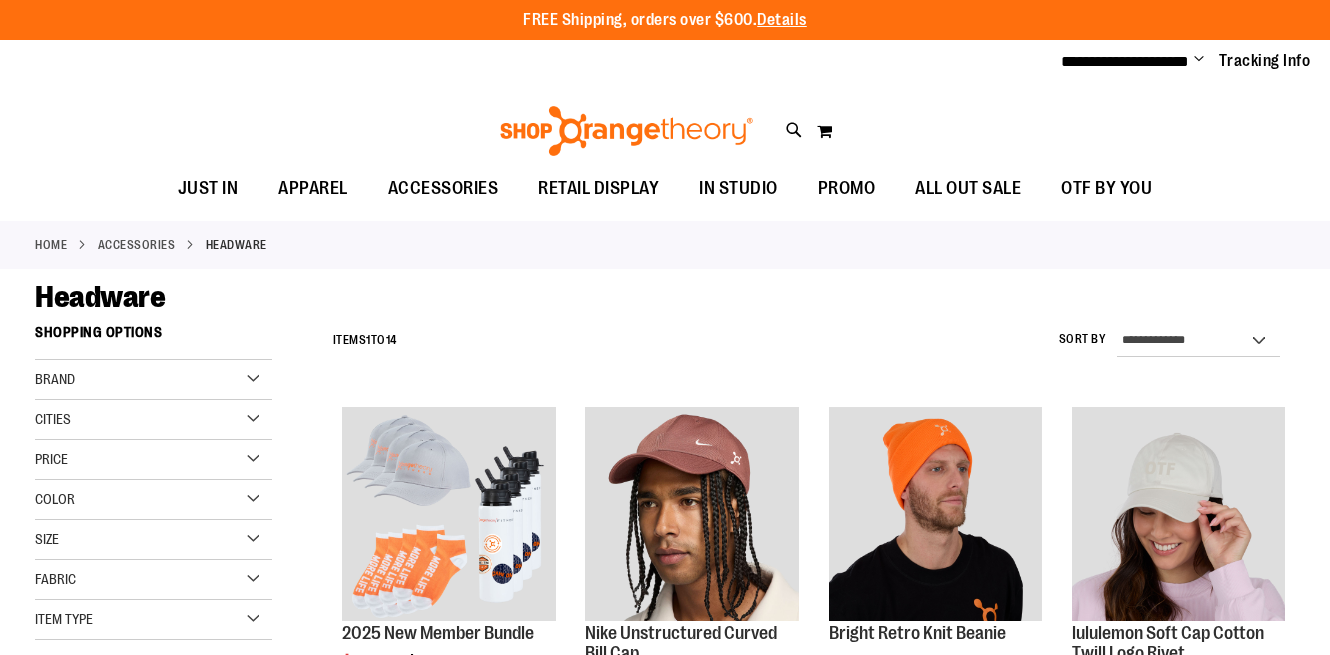scroll, scrollTop: 0, scrollLeft: 0, axis: both 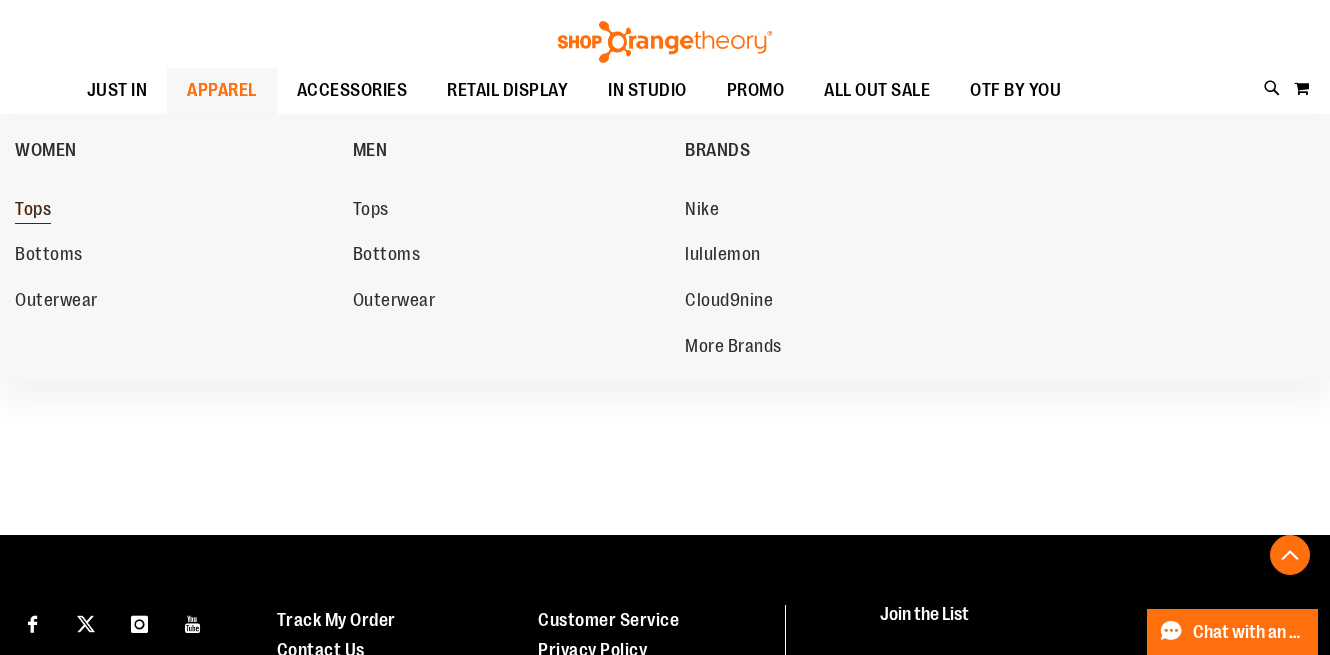 type on "**********" 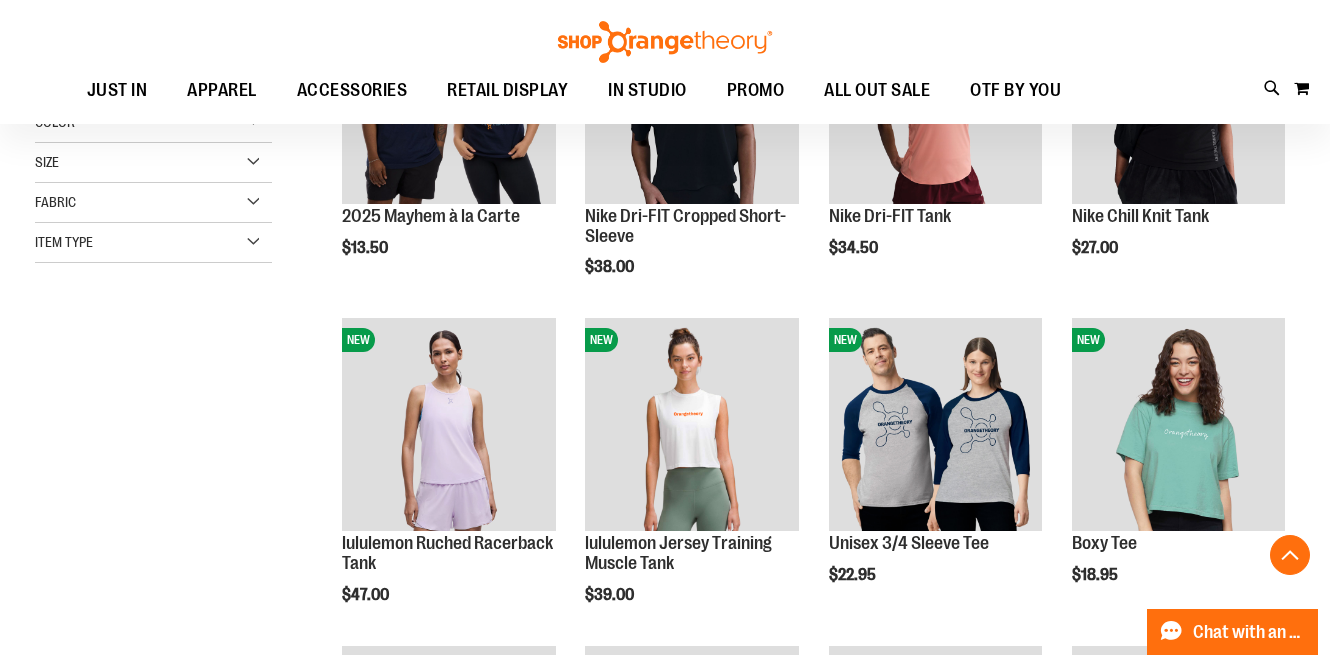 scroll, scrollTop: 411, scrollLeft: 0, axis: vertical 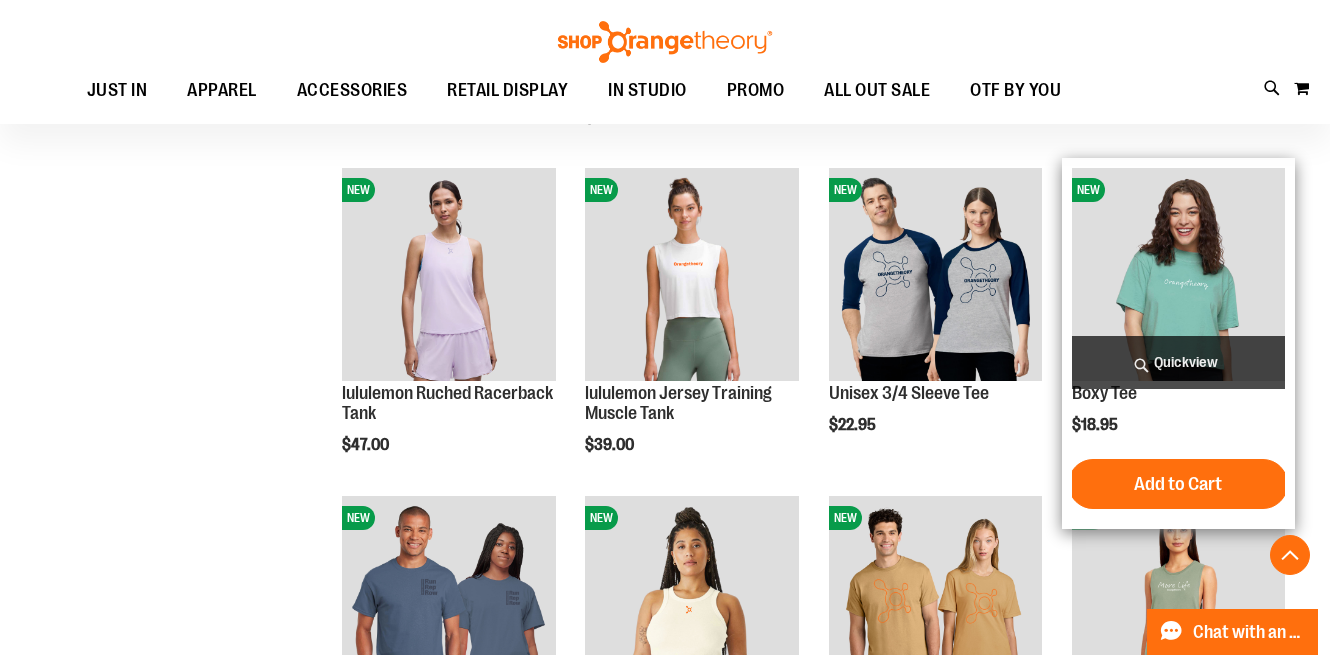 type on "**********" 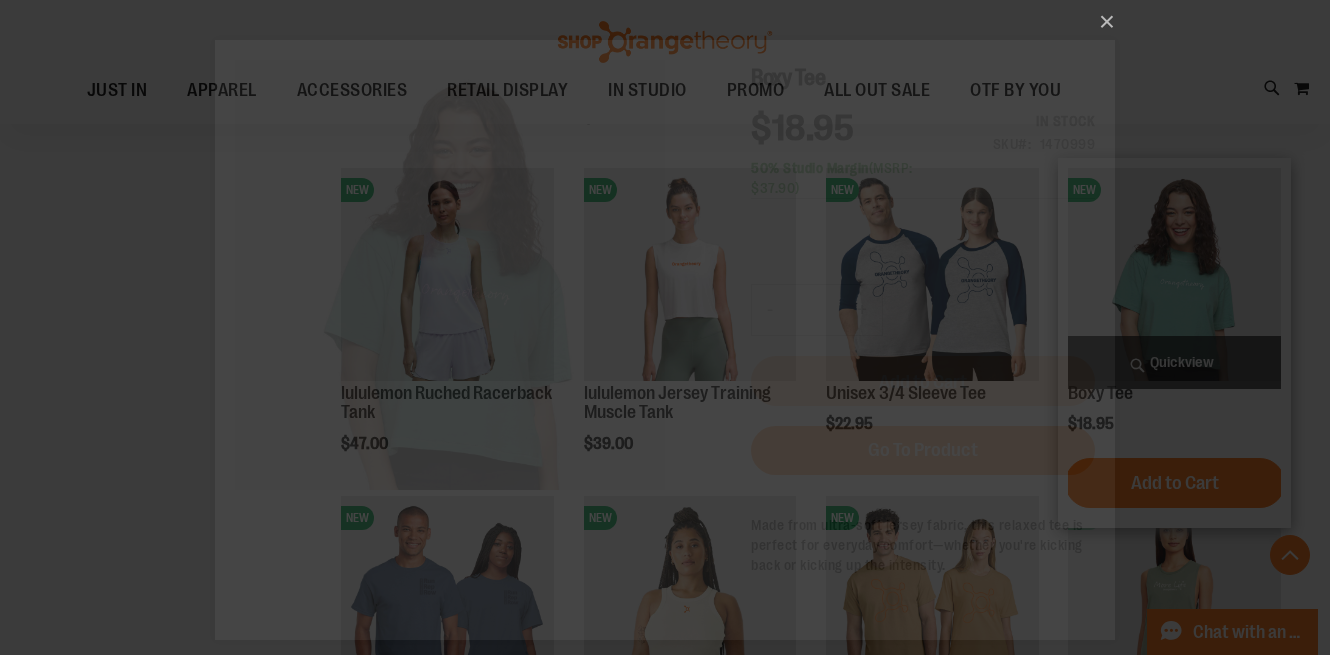 scroll, scrollTop: 0, scrollLeft: 0, axis: both 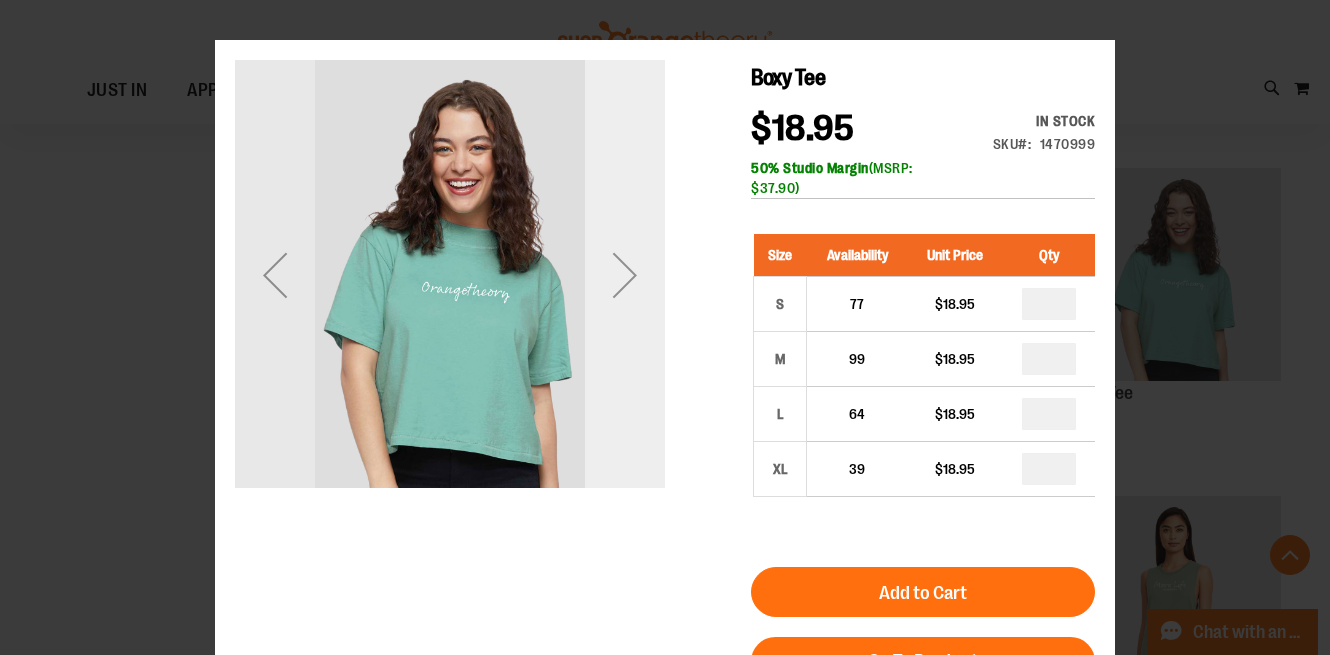 click at bounding box center [625, 275] 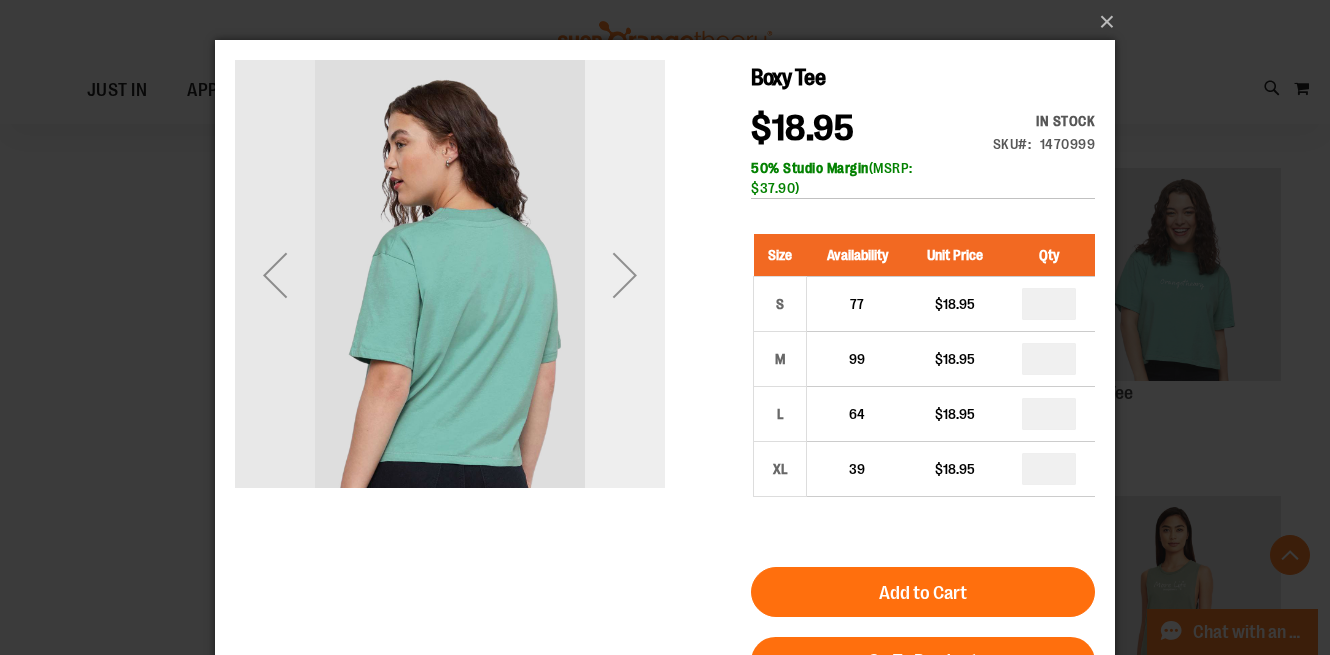 click at bounding box center (625, 275) 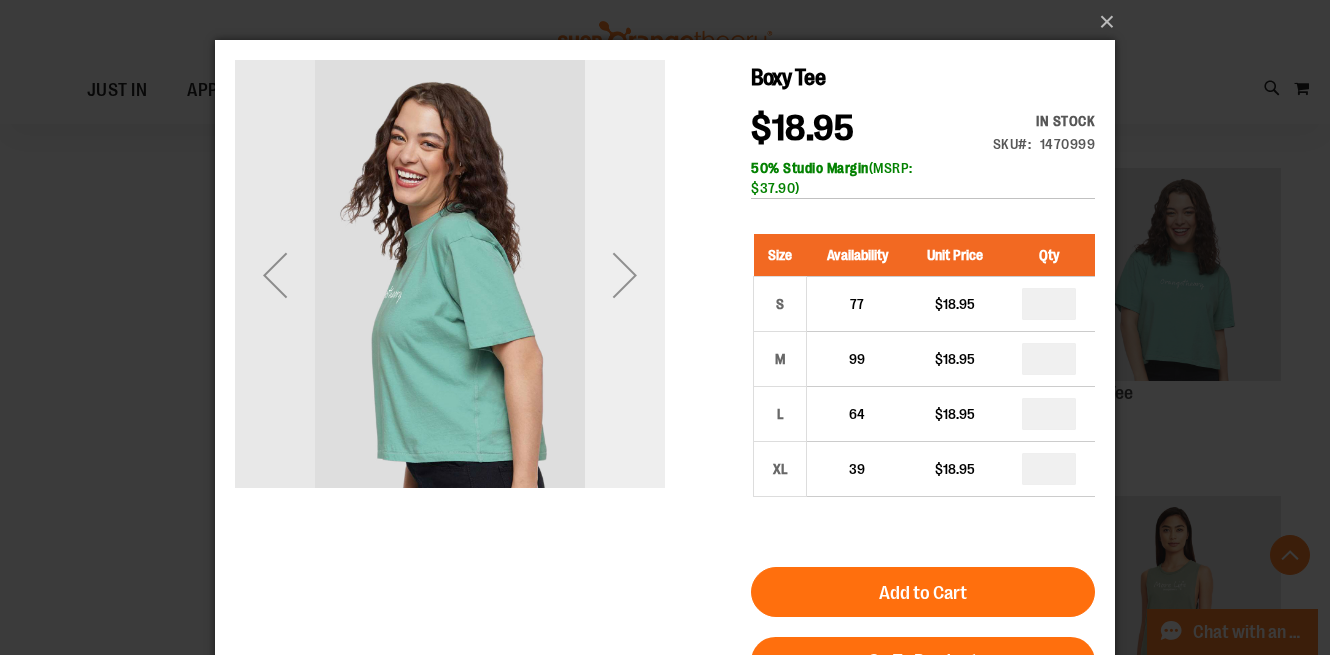 click at bounding box center [625, 275] 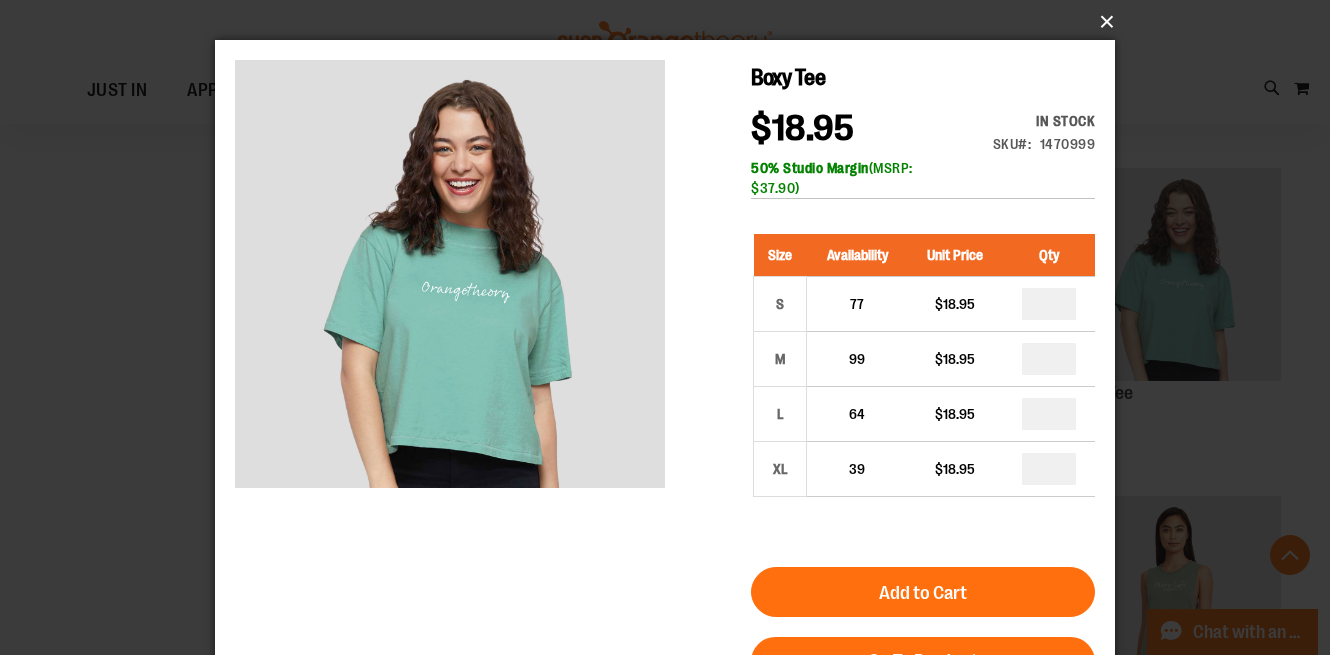 click on "×" at bounding box center (671, 22) 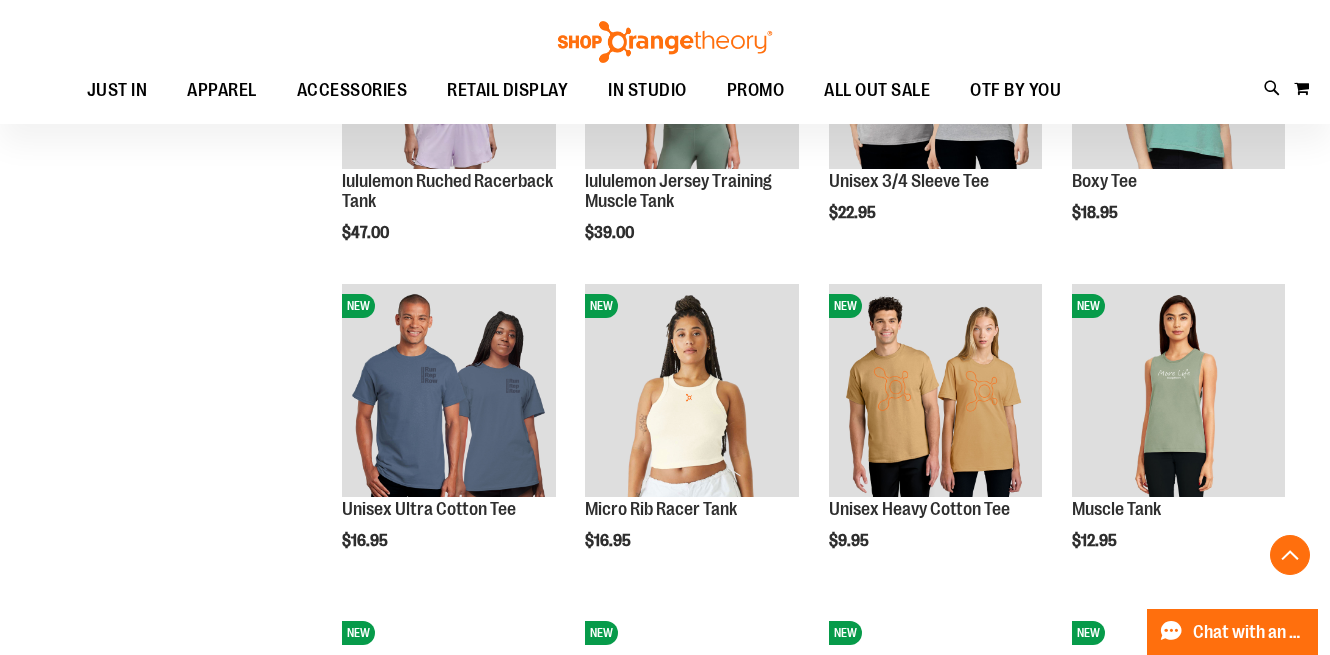 scroll, scrollTop: 782, scrollLeft: 0, axis: vertical 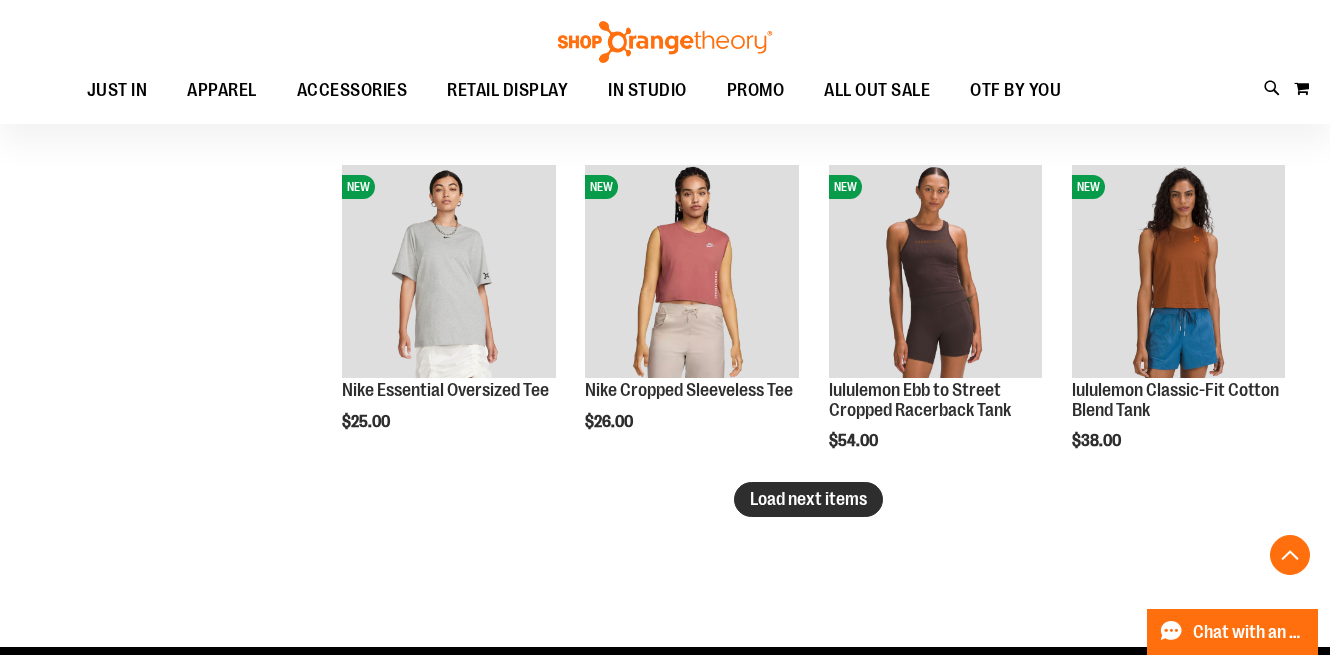 click on "Load next items" at bounding box center (808, 499) 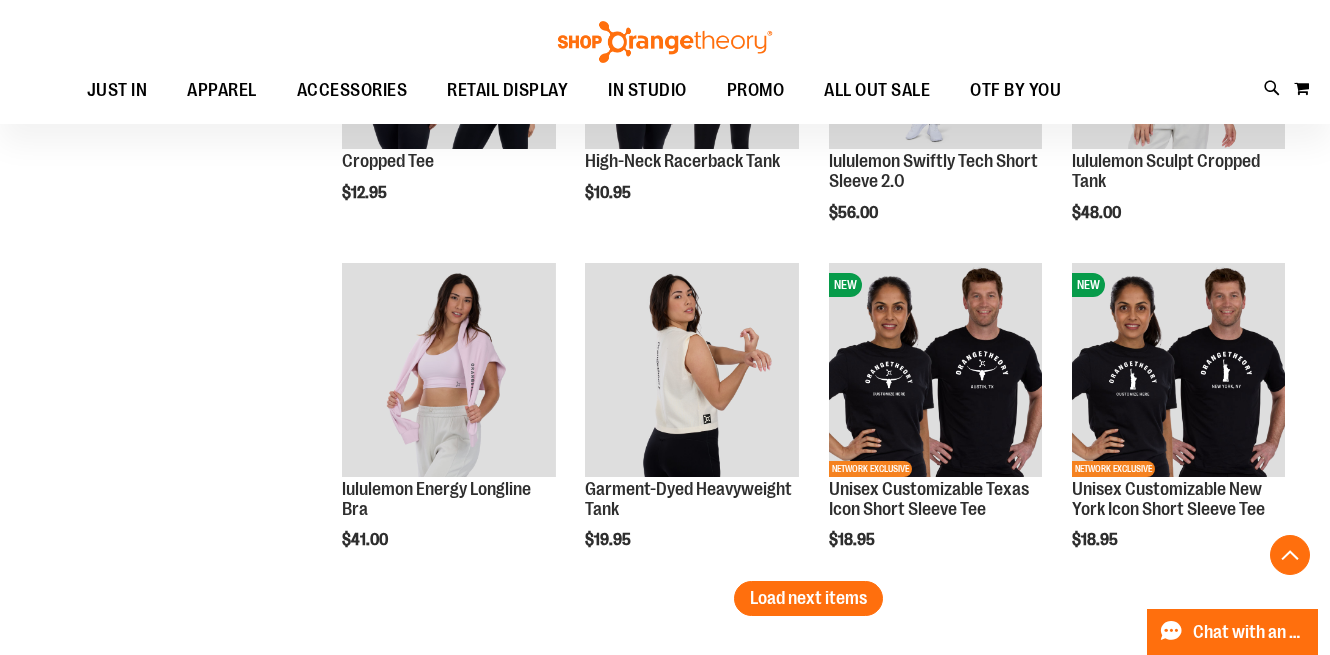 scroll, scrollTop: 3741, scrollLeft: 0, axis: vertical 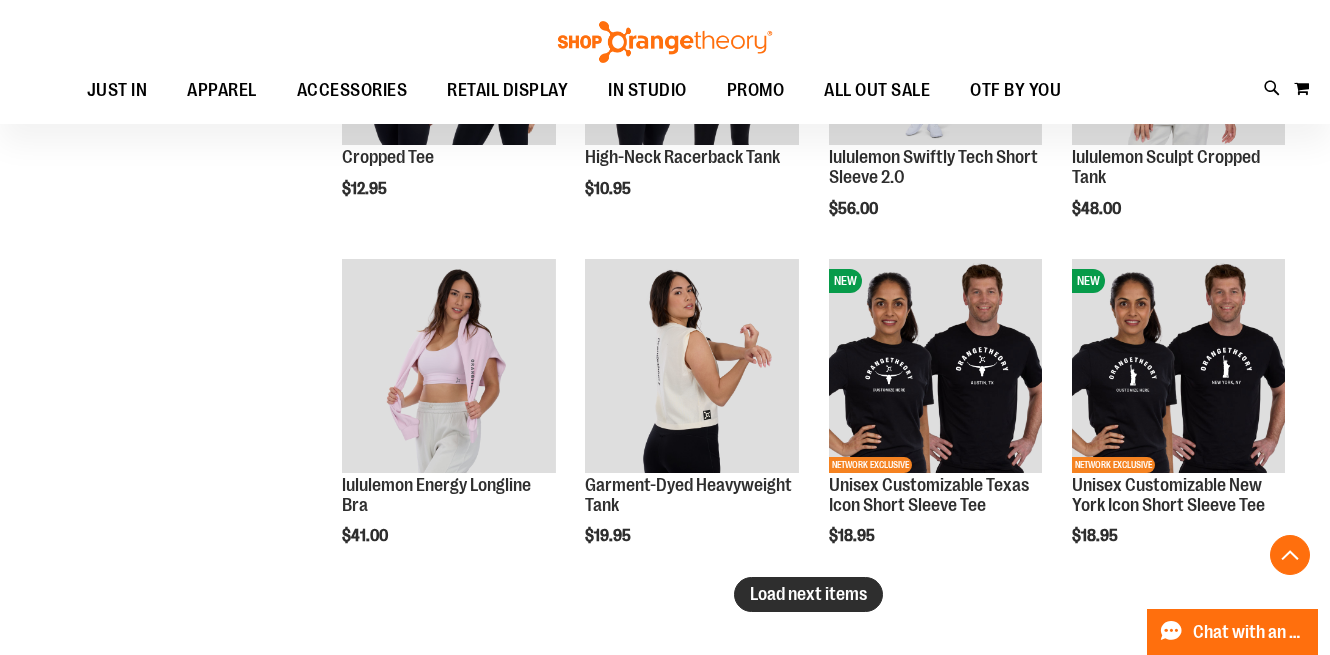 click on "Load next items" at bounding box center [808, 594] 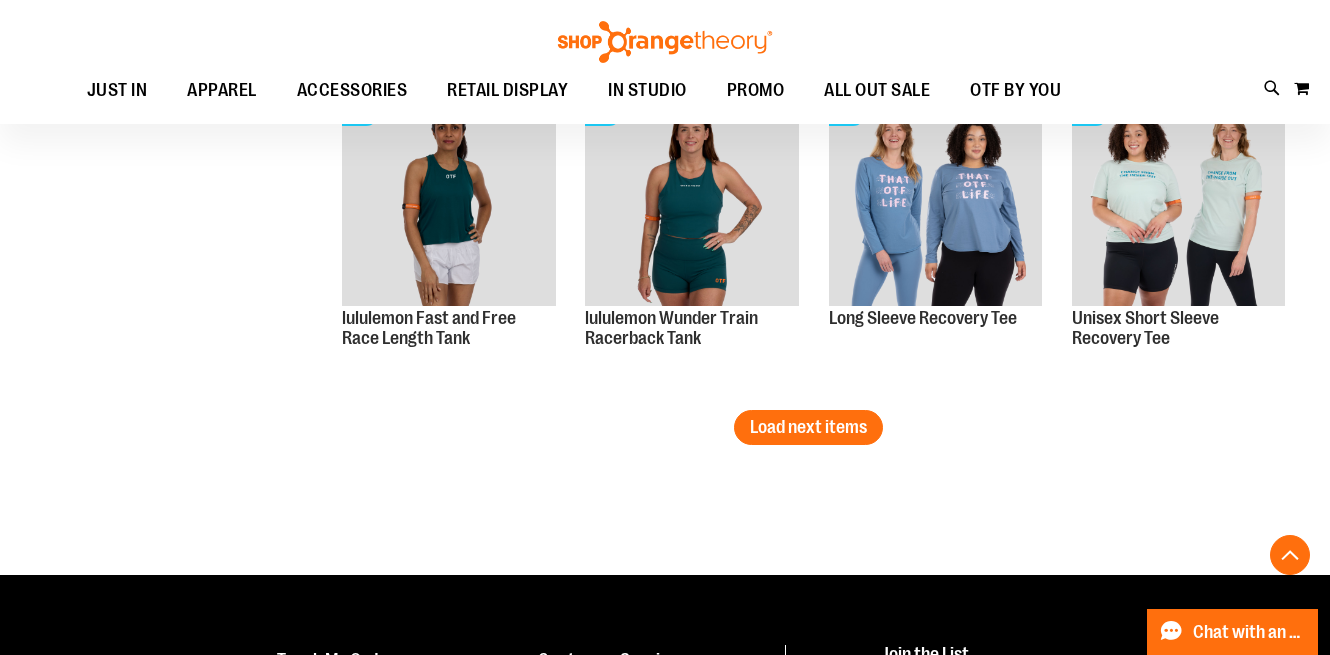 scroll, scrollTop: 4895, scrollLeft: 0, axis: vertical 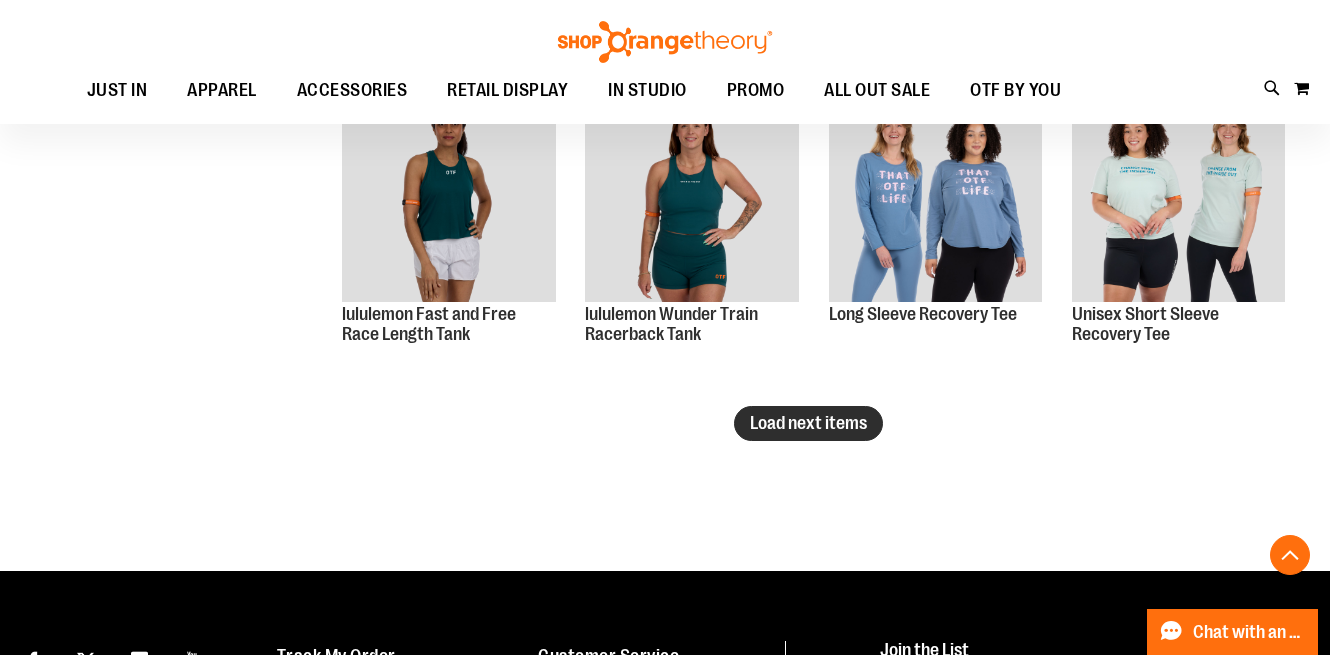 click on "Load next items" at bounding box center (808, 423) 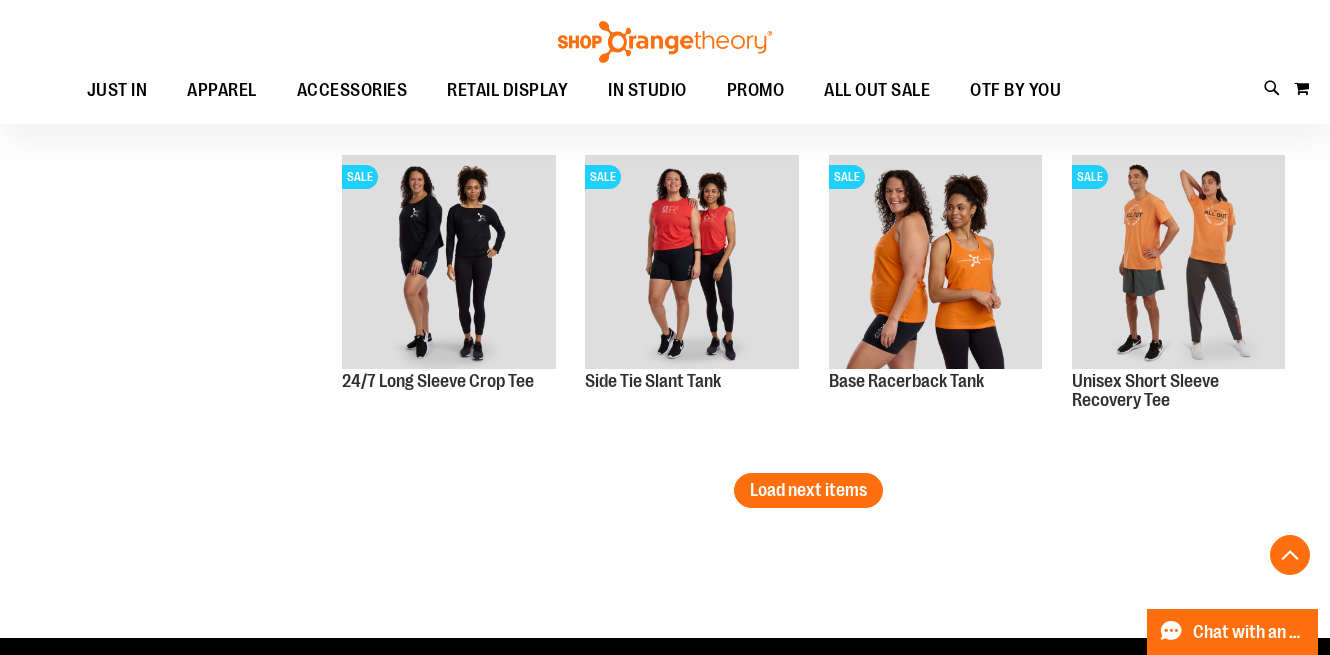 scroll, scrollTop: 5819, scrollLeft: 0, axis: vertical 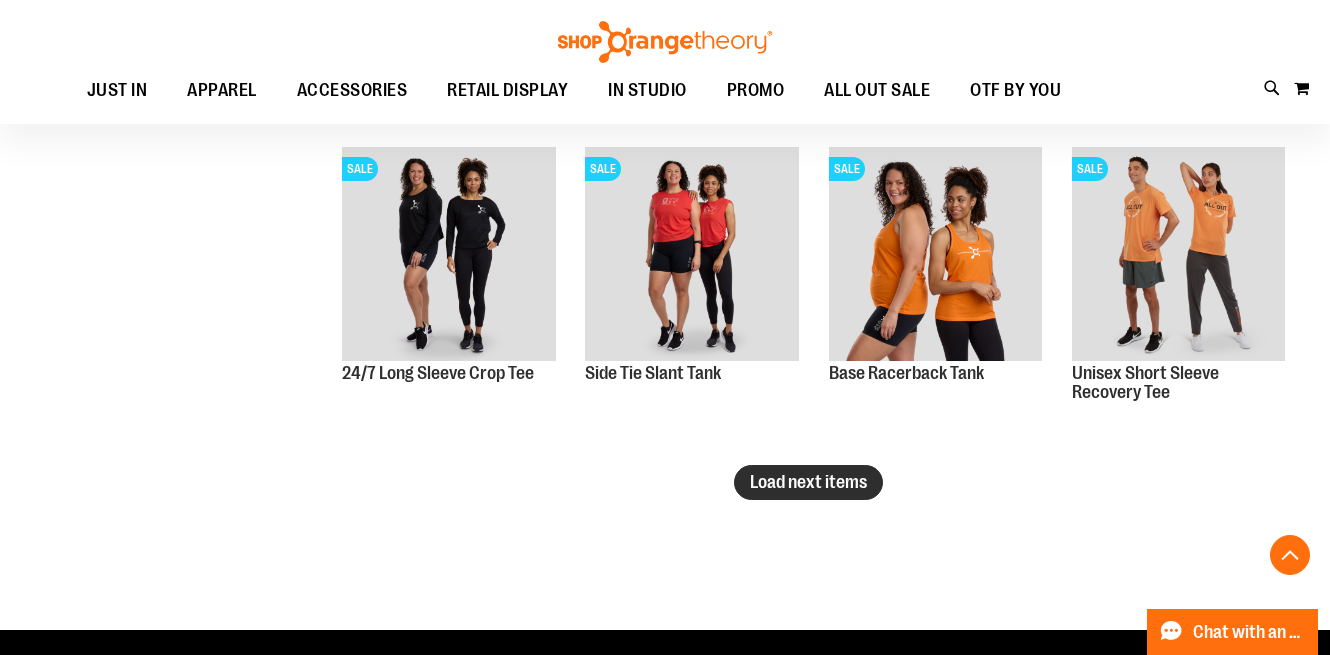 click on "Load next items" at bounding box center [808, 482] 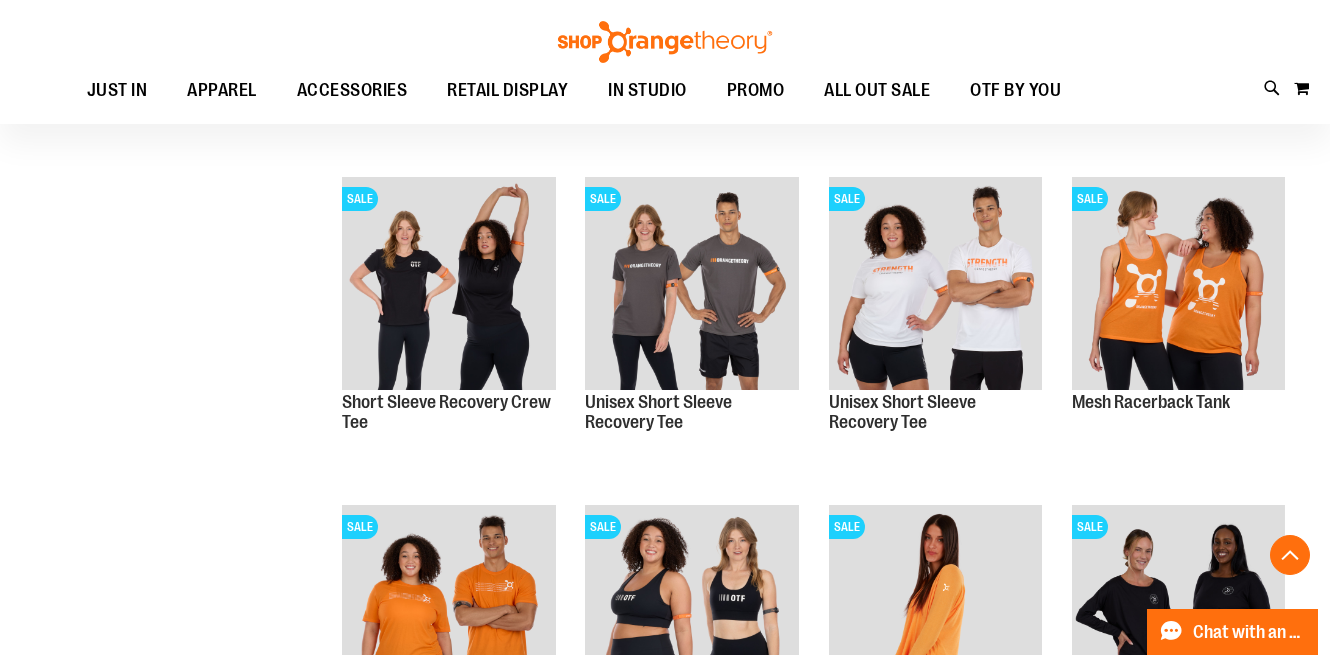 scroll, scrollTop: 6128, scrollLeft: 0, axis: vertical 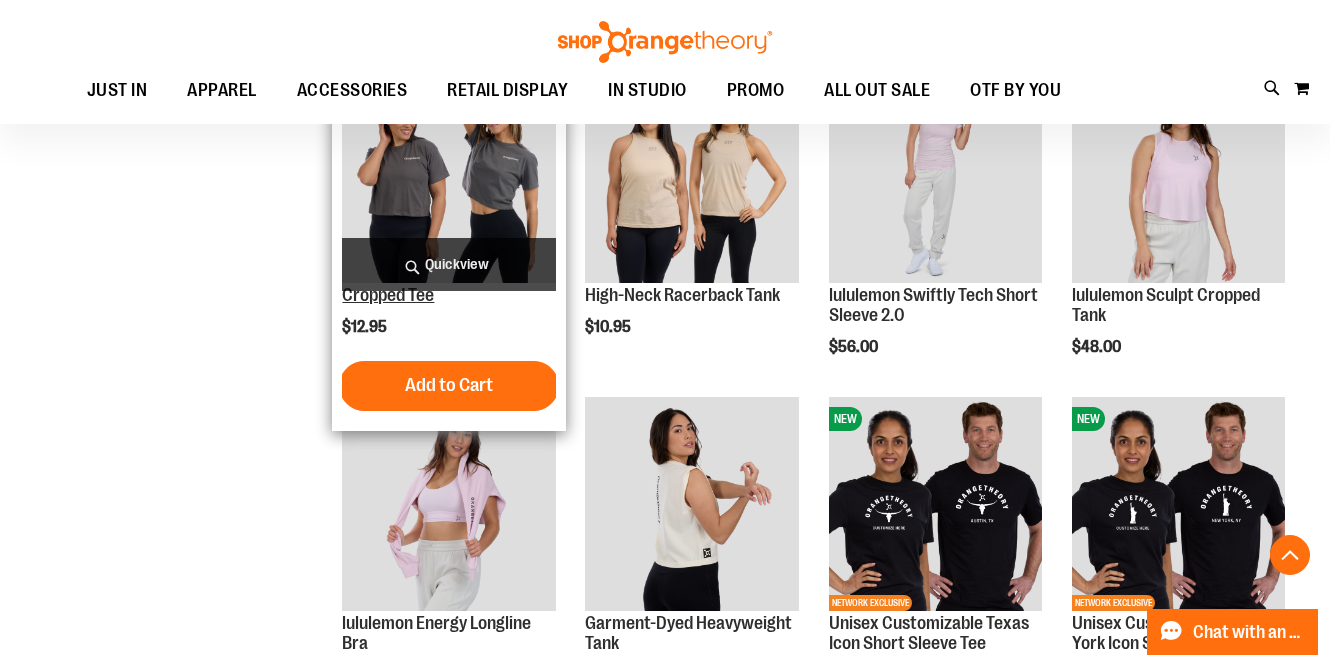 click on "Cropped Tee" at bounding box center (388, 295) 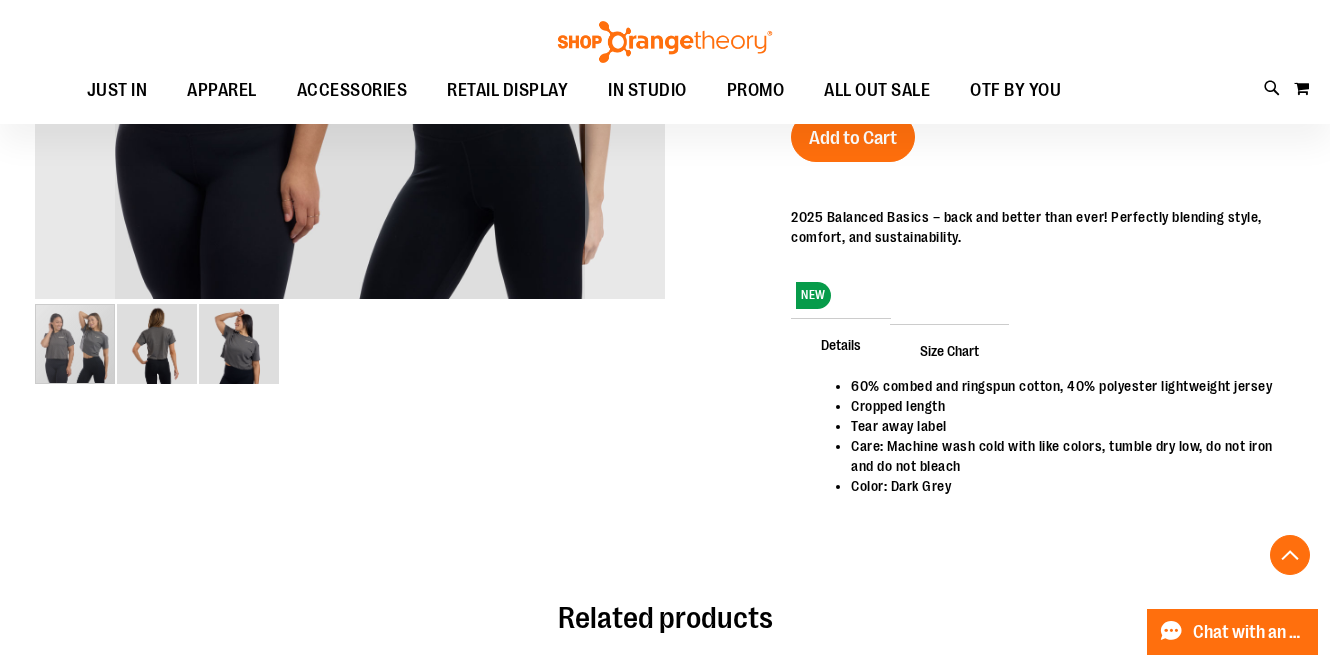 scroll, scrollTop: 609, scrollLeft: 0, axis: vertical 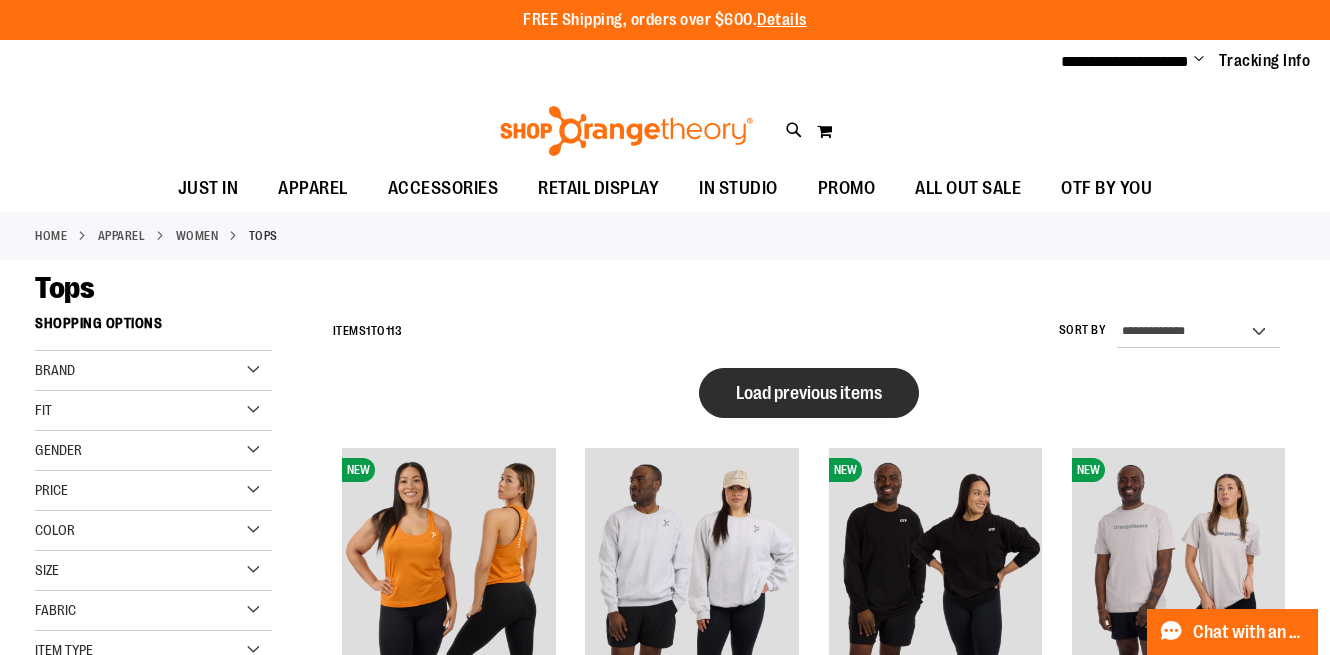 type on "**********" 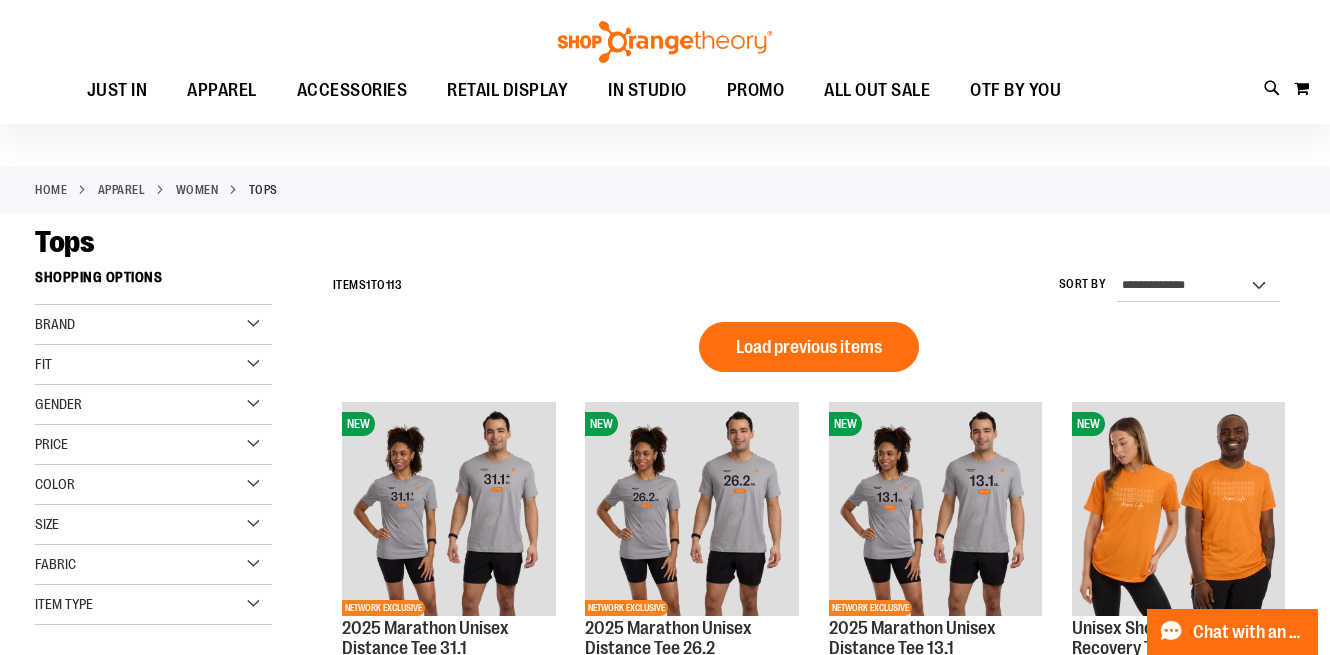 scroll, scrollTop: 0, scrollLeft: 0, axis: both 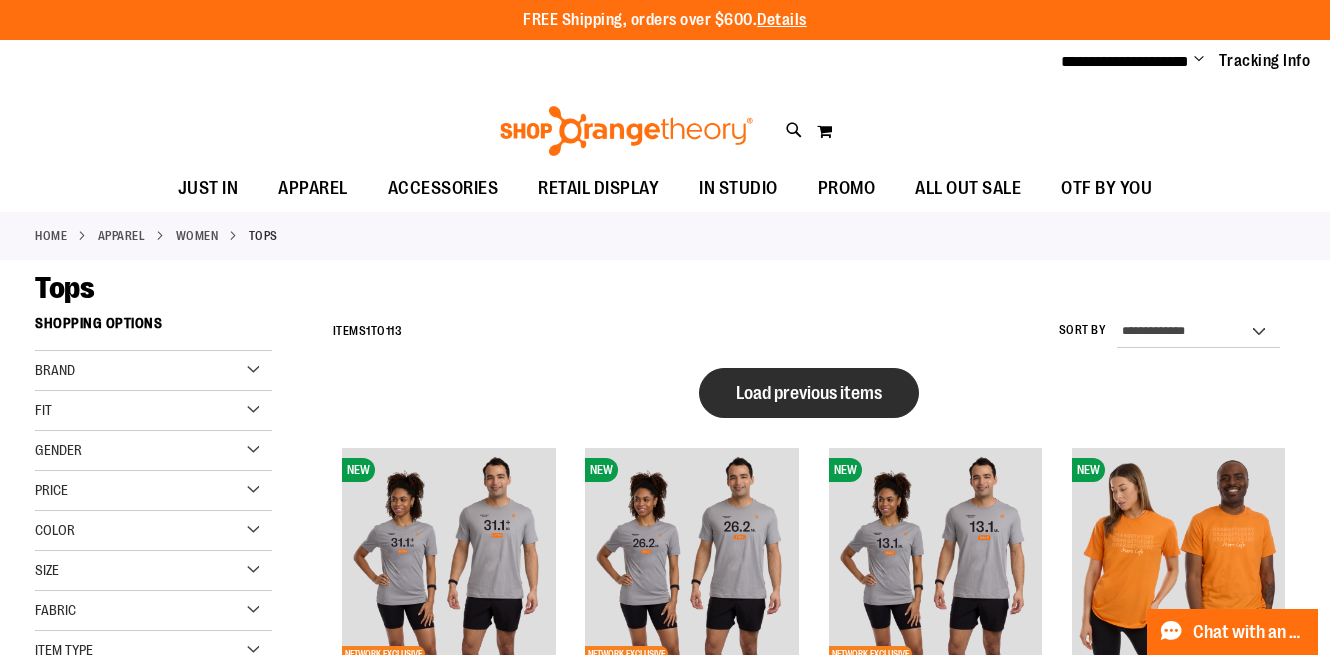 click on "Load previous items" at bounding box center [809, 393] 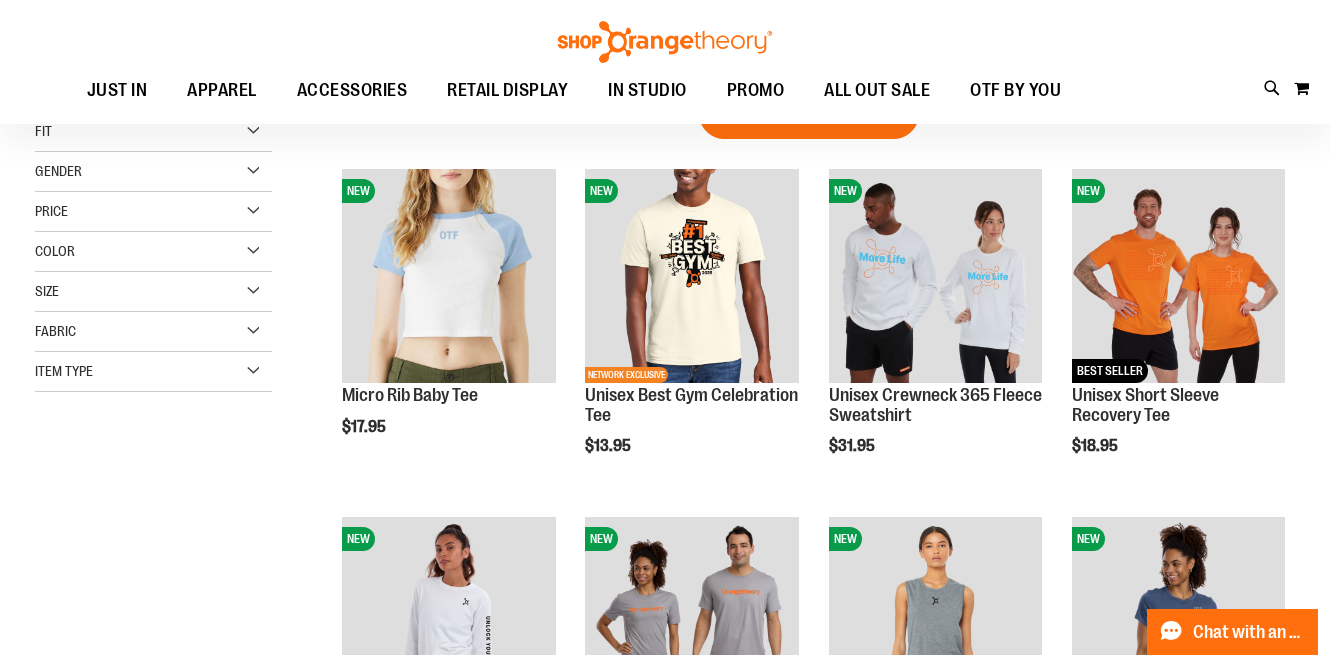 scroll, scrollTop: 282, scrollLeft: 0, axis: vertical 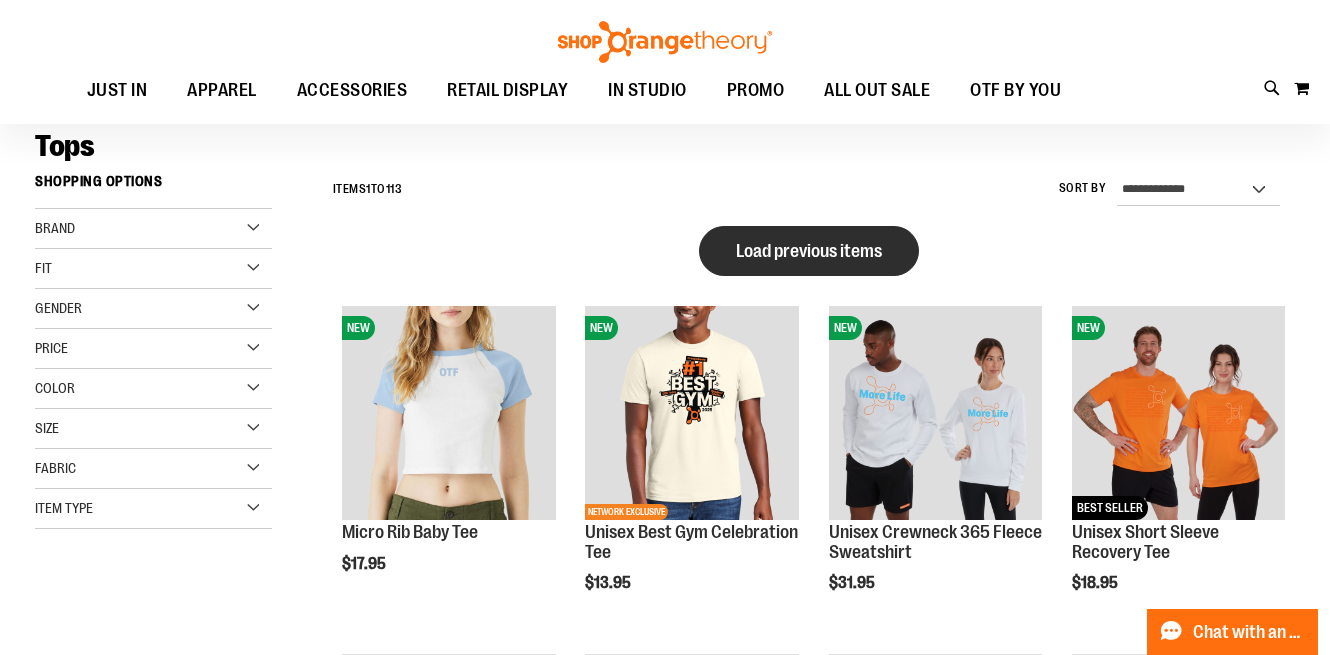 click on "Load previous items" at bounding box center [809, 251] 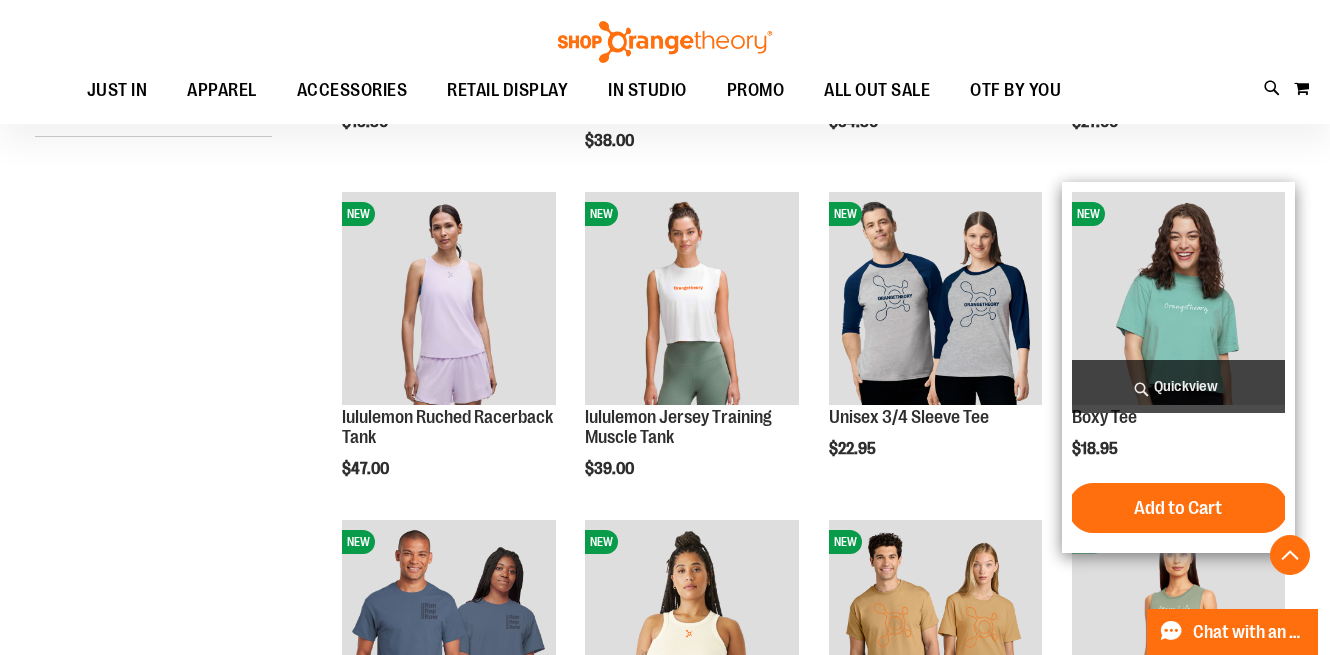 scroll, scrollTop: 524, scrollLeft: 0, axis: vertical 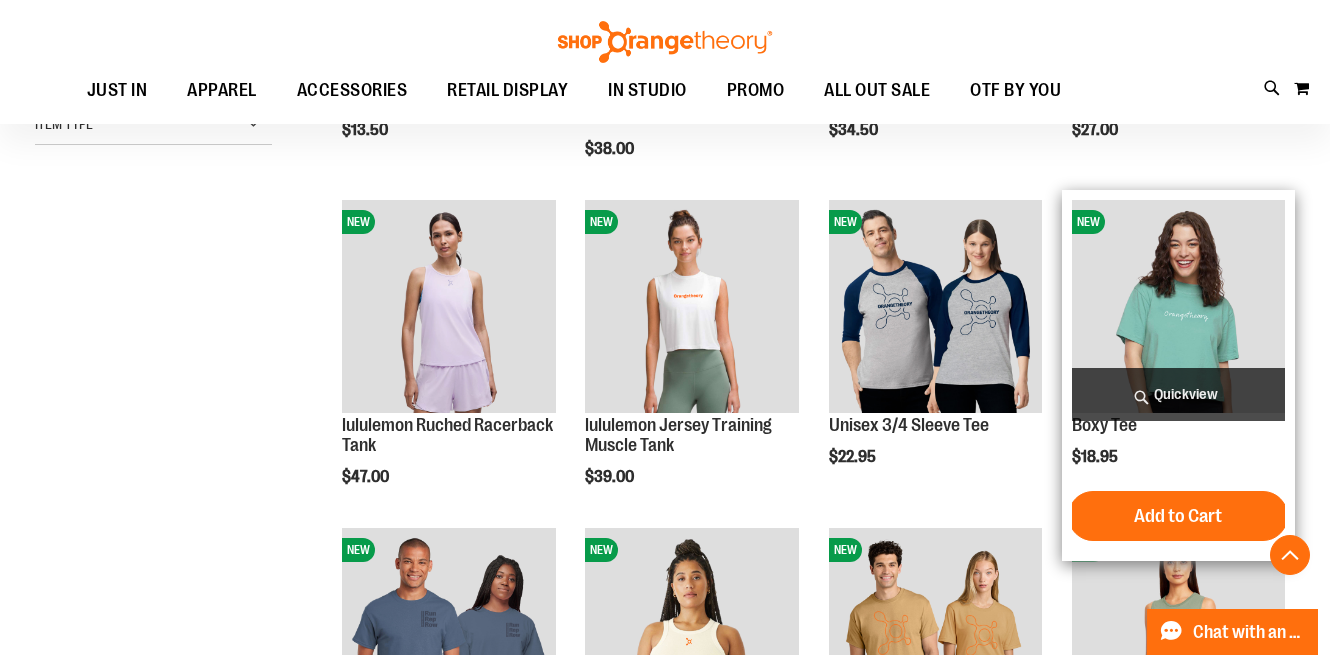 click at bounding box center [1178, 306] 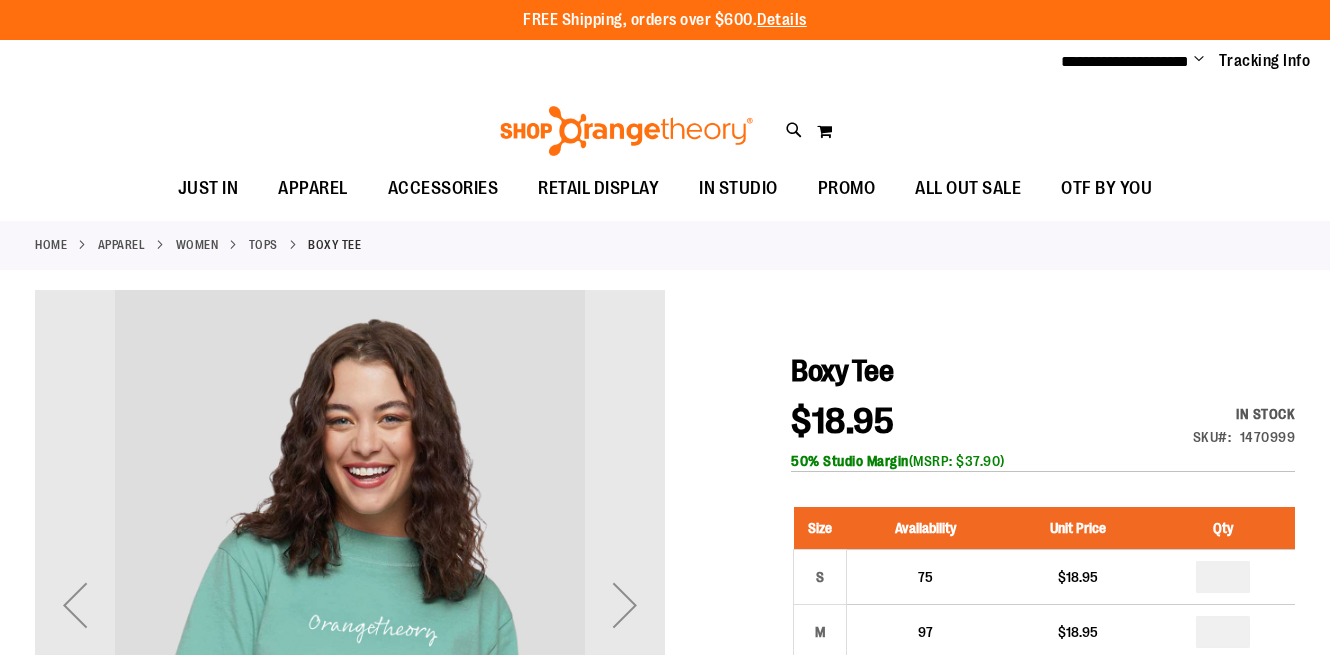 scroll, scrollTop: 0, scrollLeft: 0, axis: both 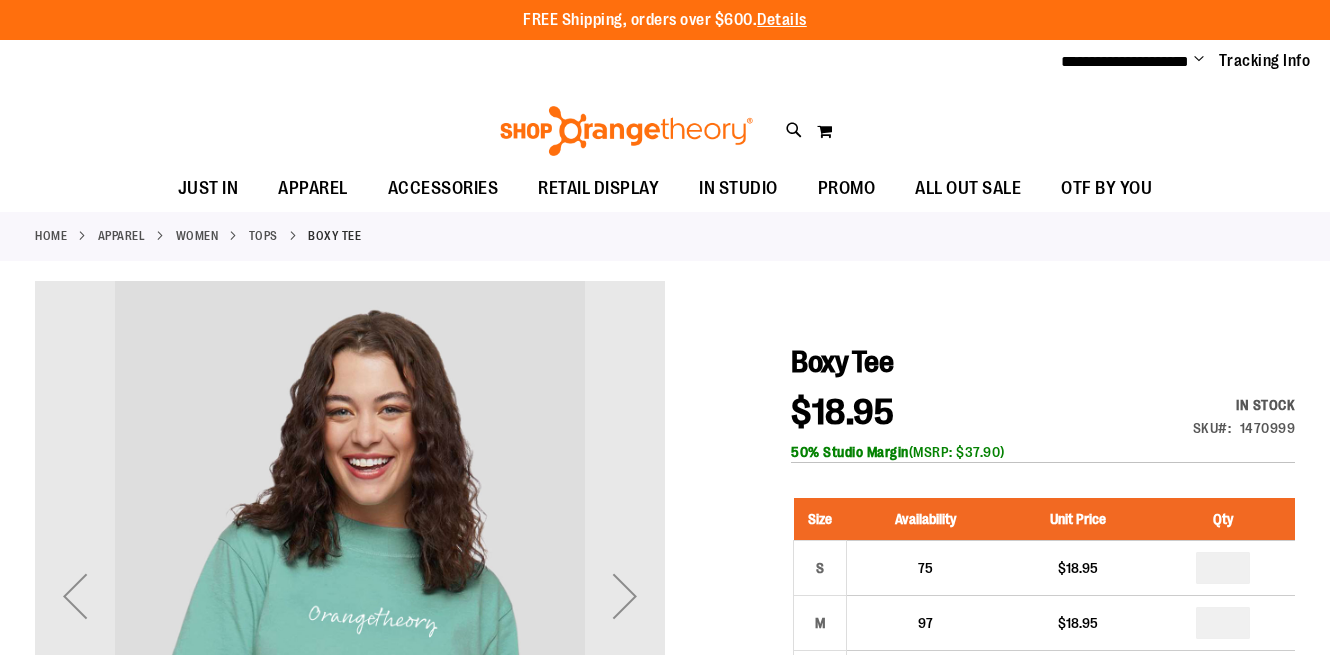 type on "**********" 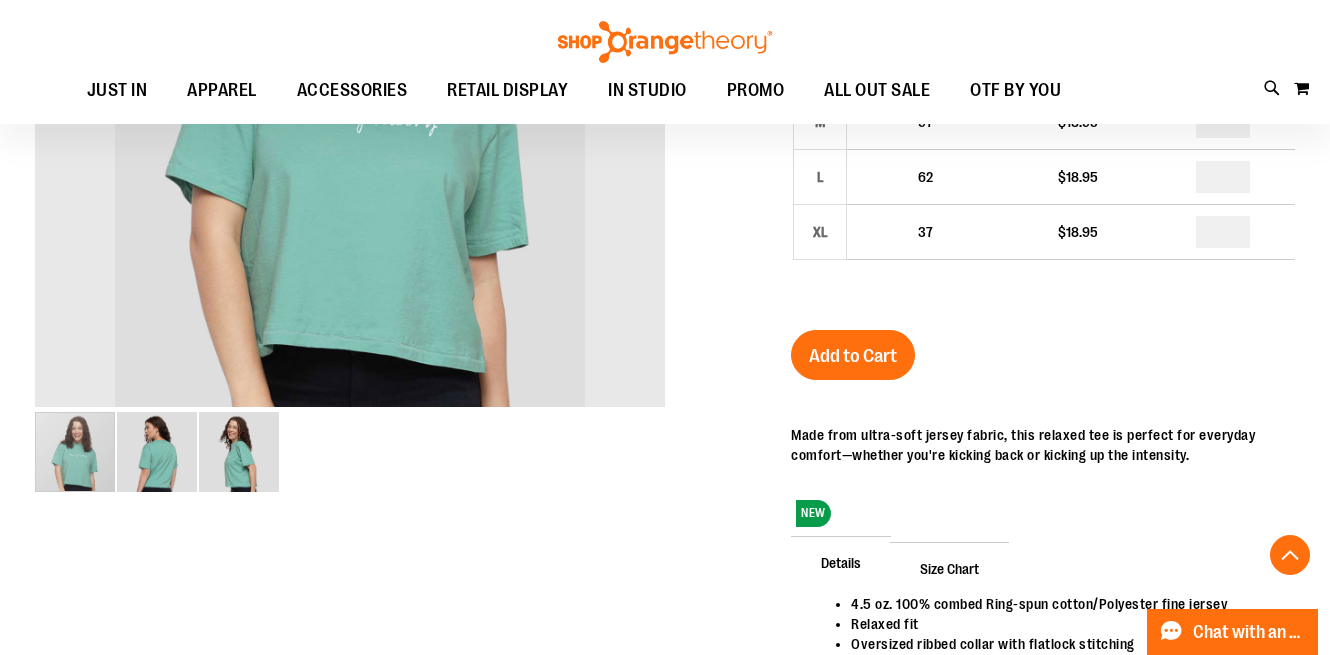scroll, scrollTop: 170, scrollLeft: 0, axis: vertical 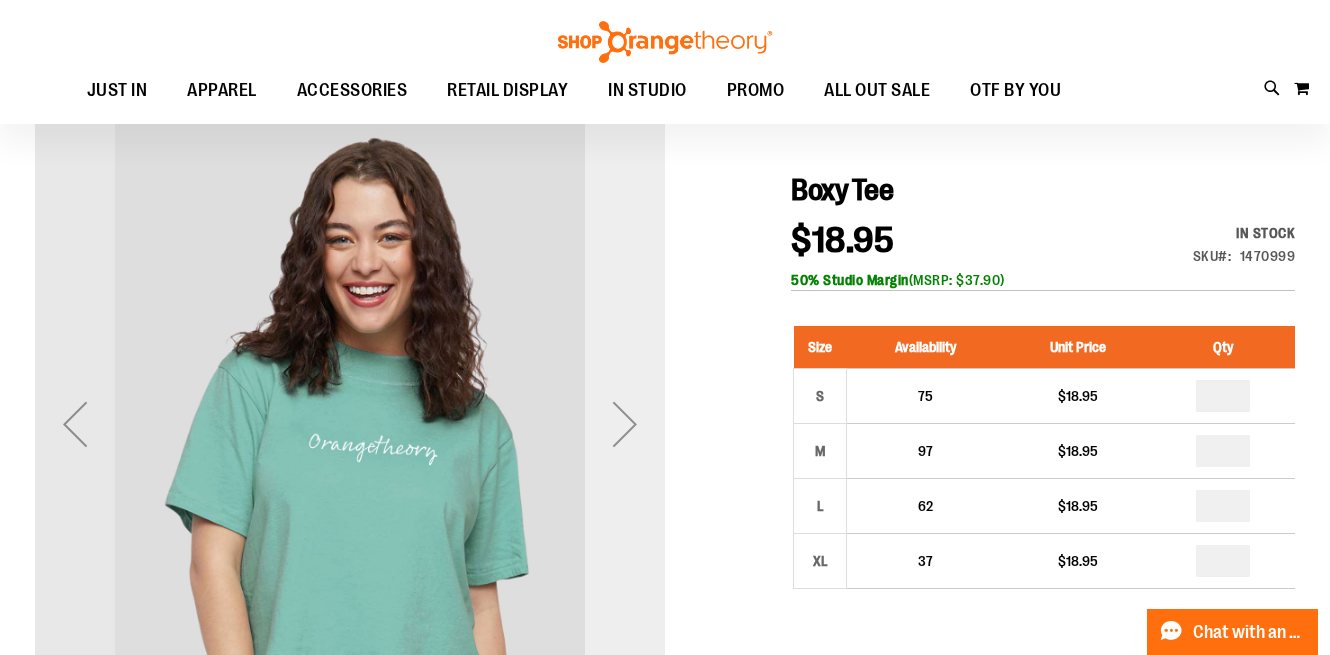 click at bounding box center [625, 424] 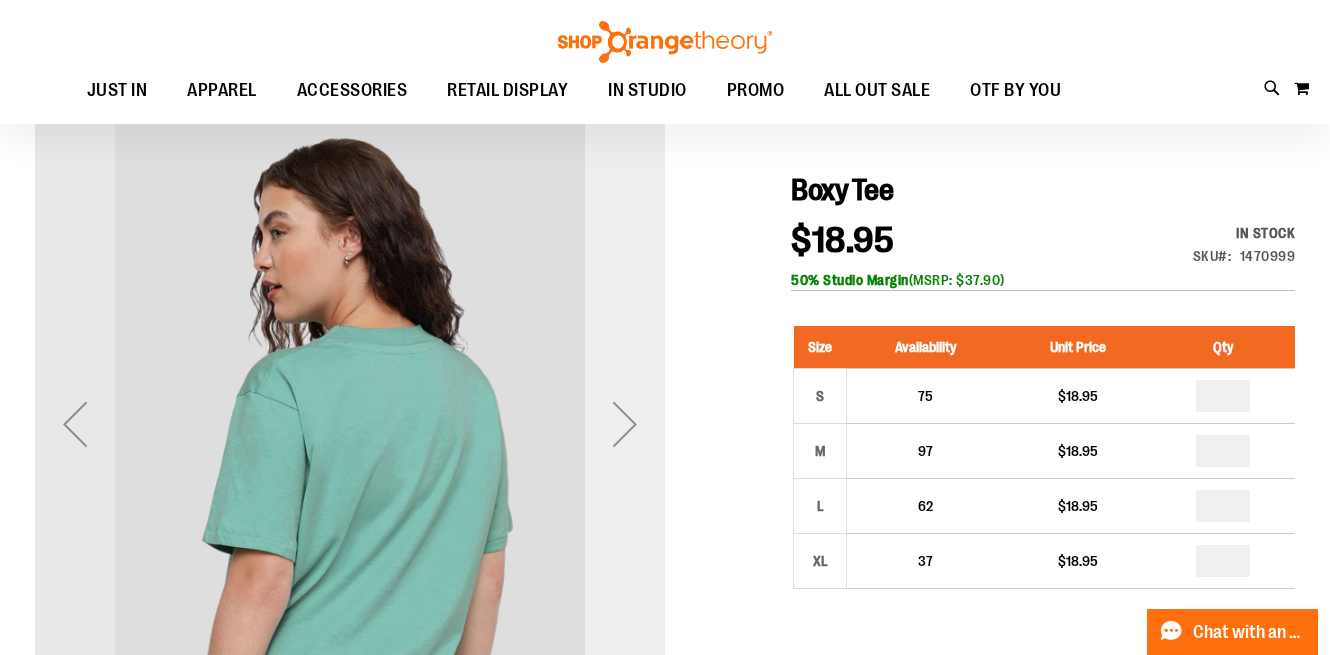 click at bounding box center (625, 424) 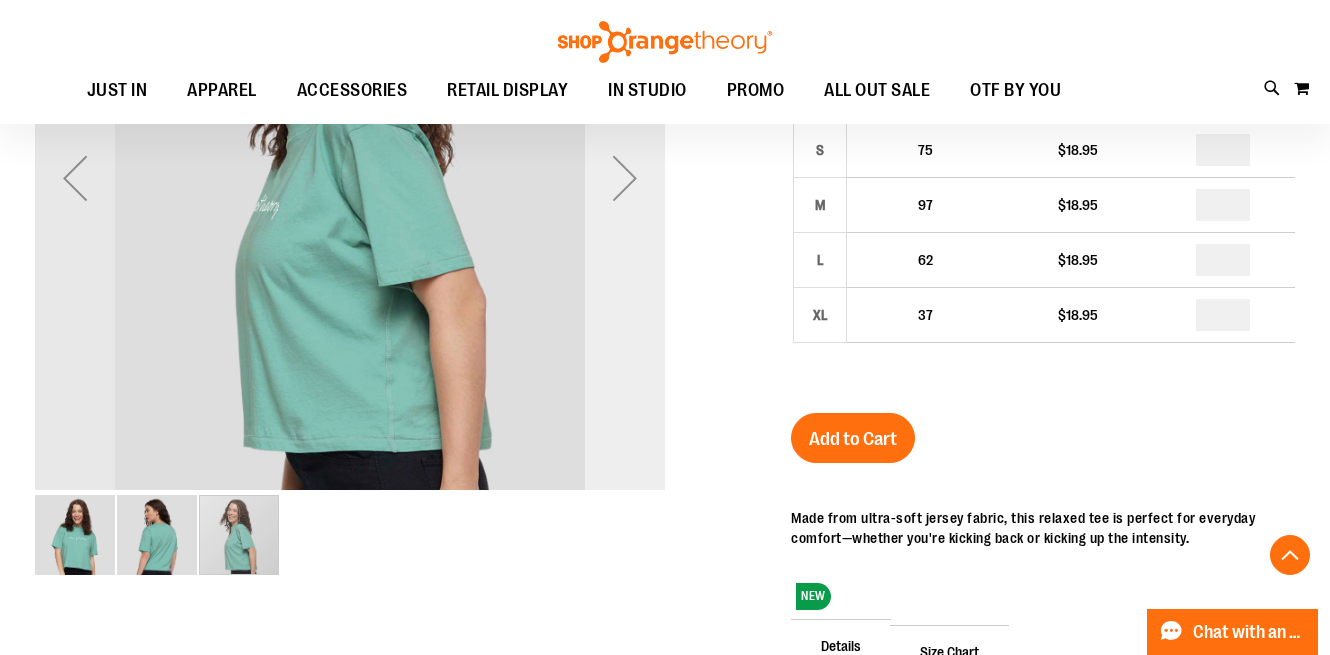 scroll, scrollTop: 422, scrollLeft: 0, axis: vertical 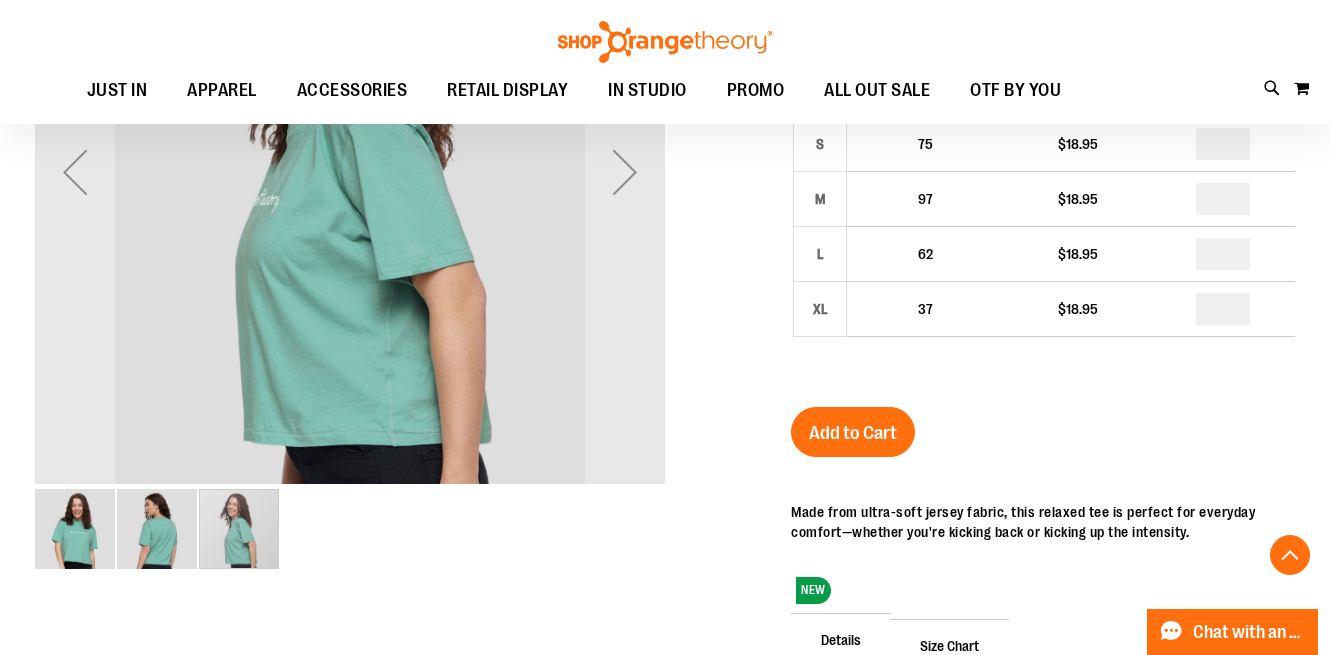 click at bounding box center (75, 529) 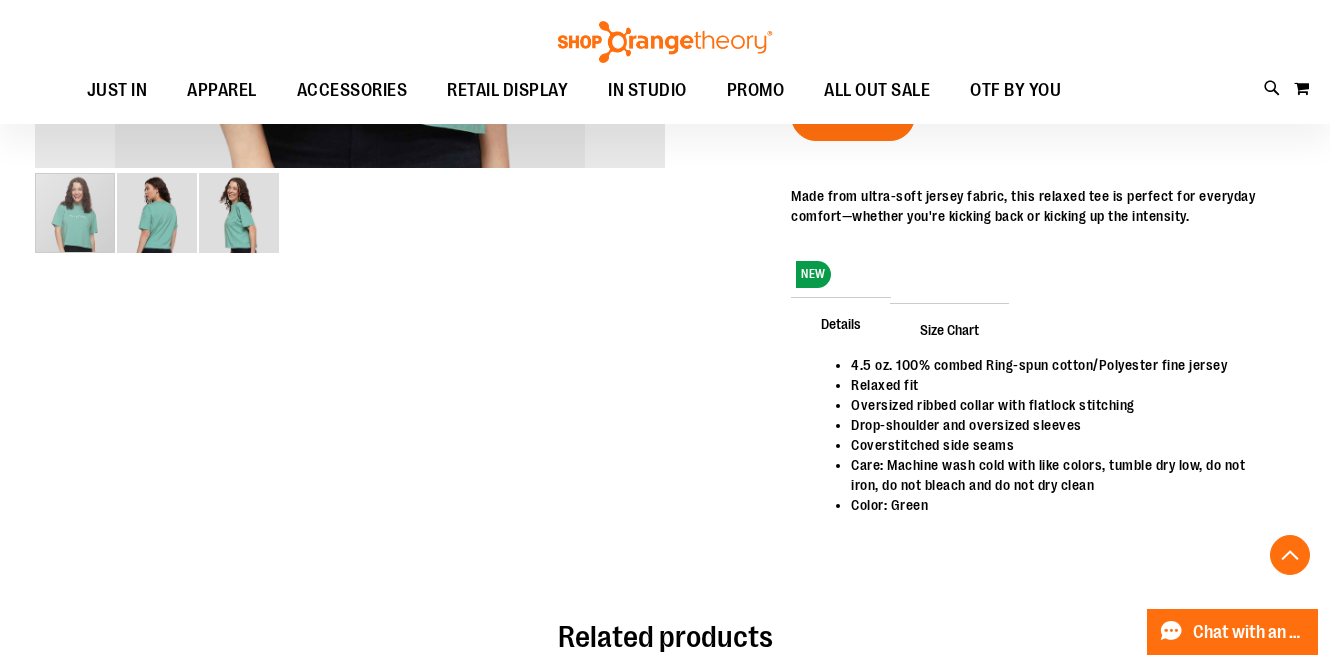 scroll, scrollTop: 741, scrollLeft: 0, axis: vertical 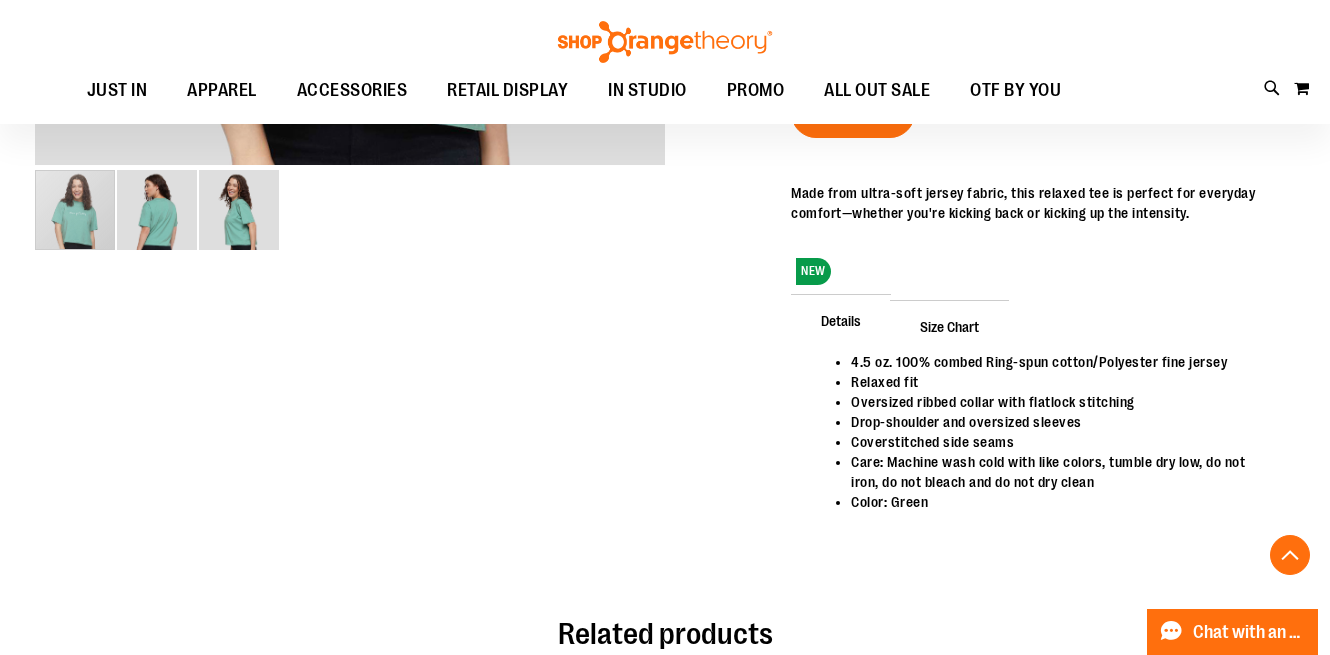 click on "Size Chart" at bounding box center [949, 326] 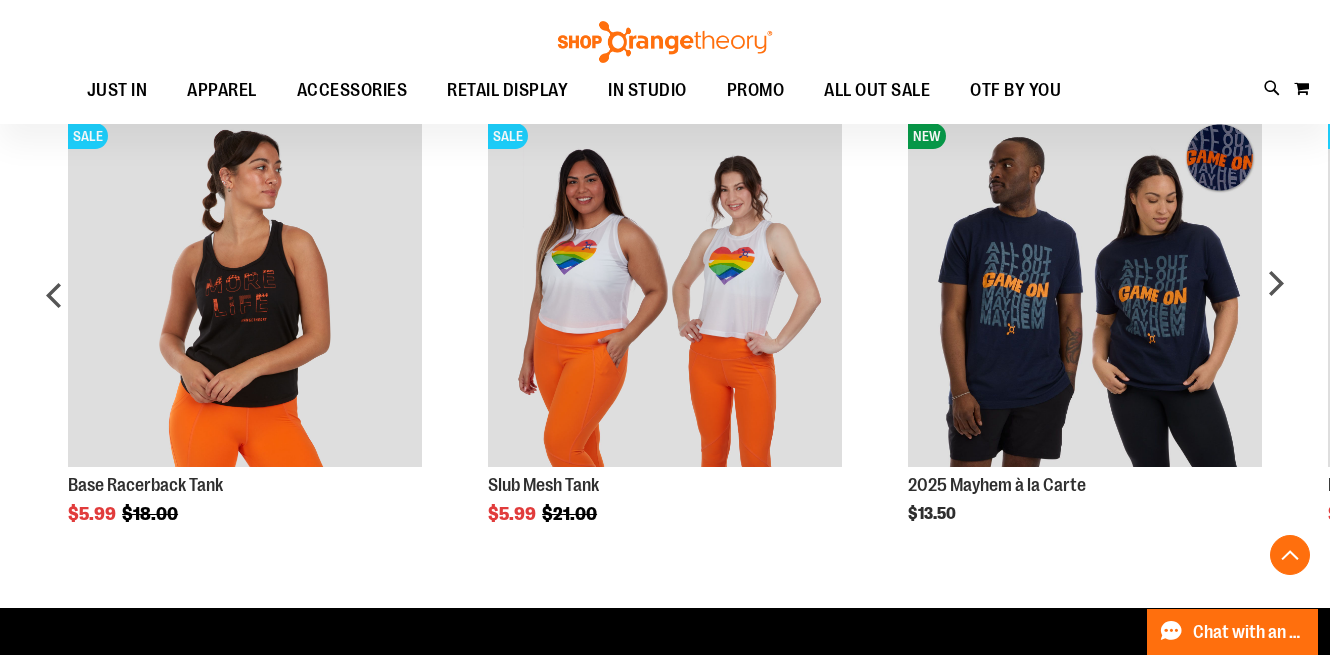 scroll, scrollTop: 1572, scrollLeft: 0, axis: vertical 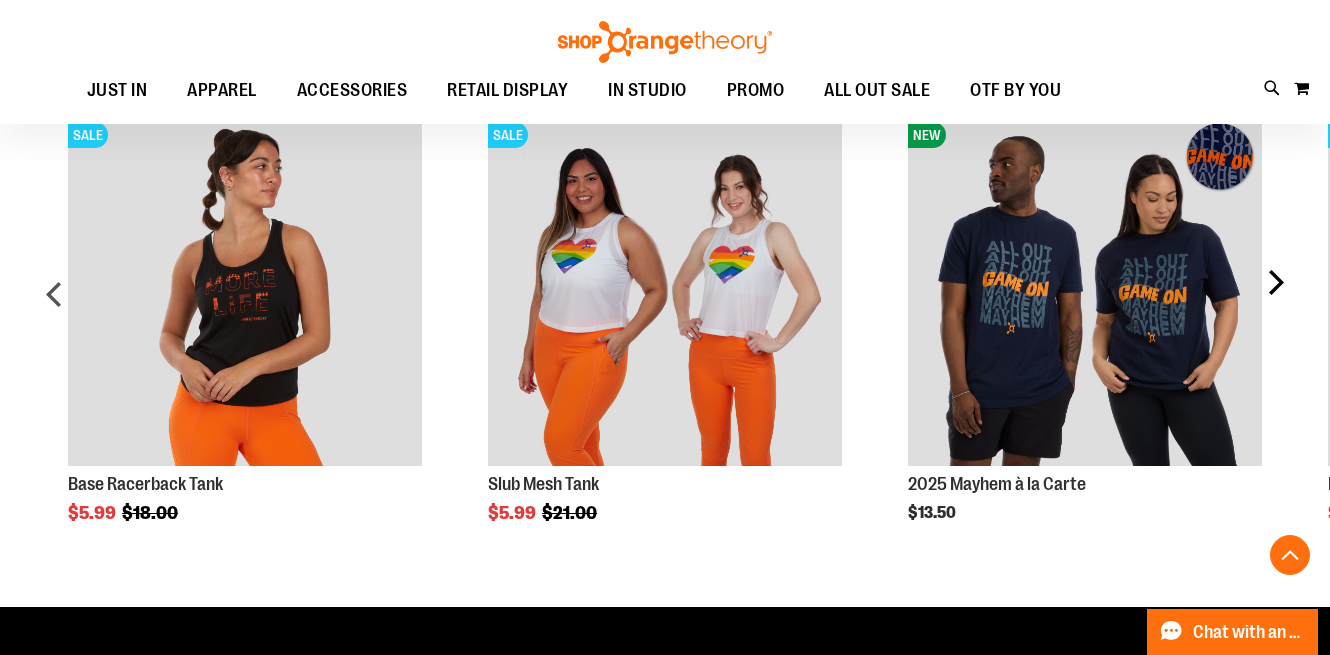 click on "next" at bounding box center (1275, 302) 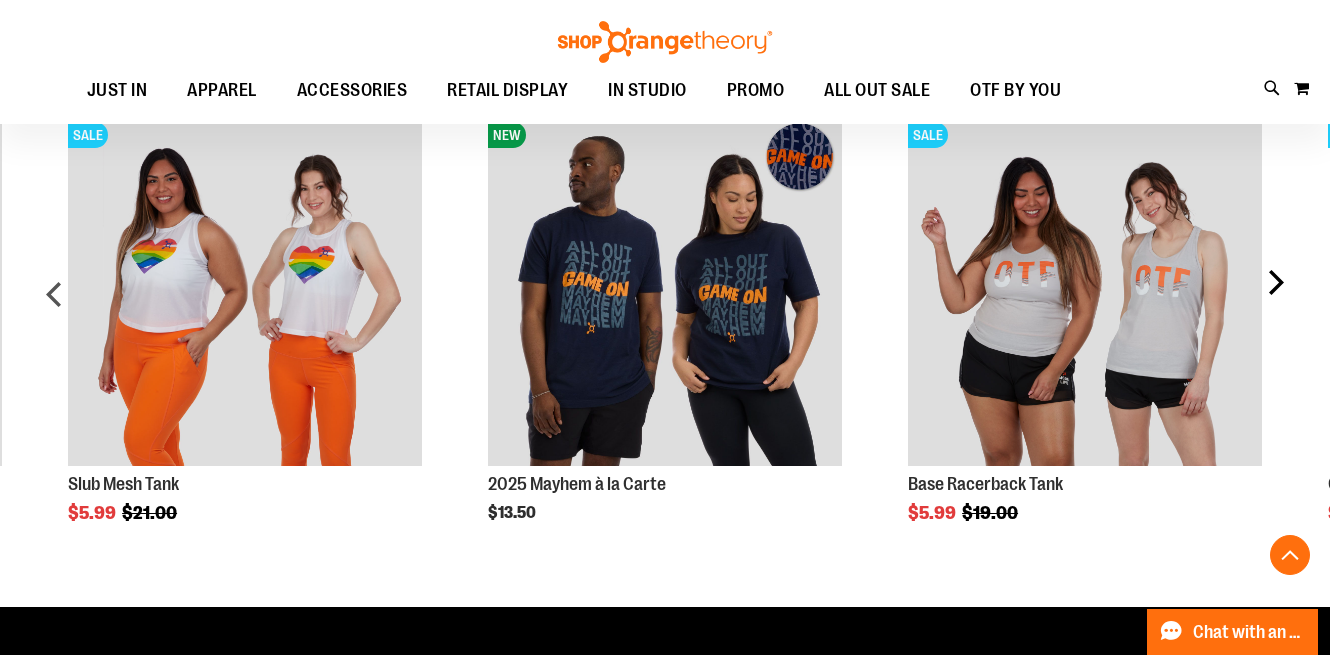 click on "next" at bounding box center (1275, 302) 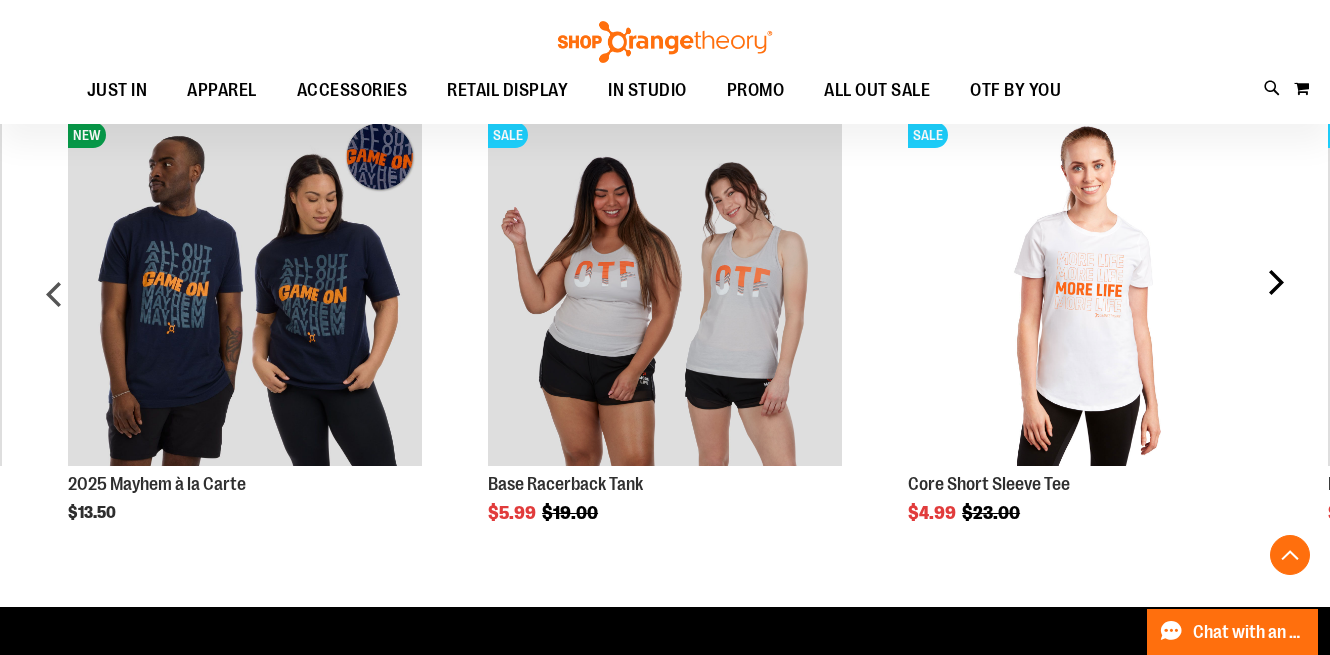 click on "next" at bounding box center [1275, 302] 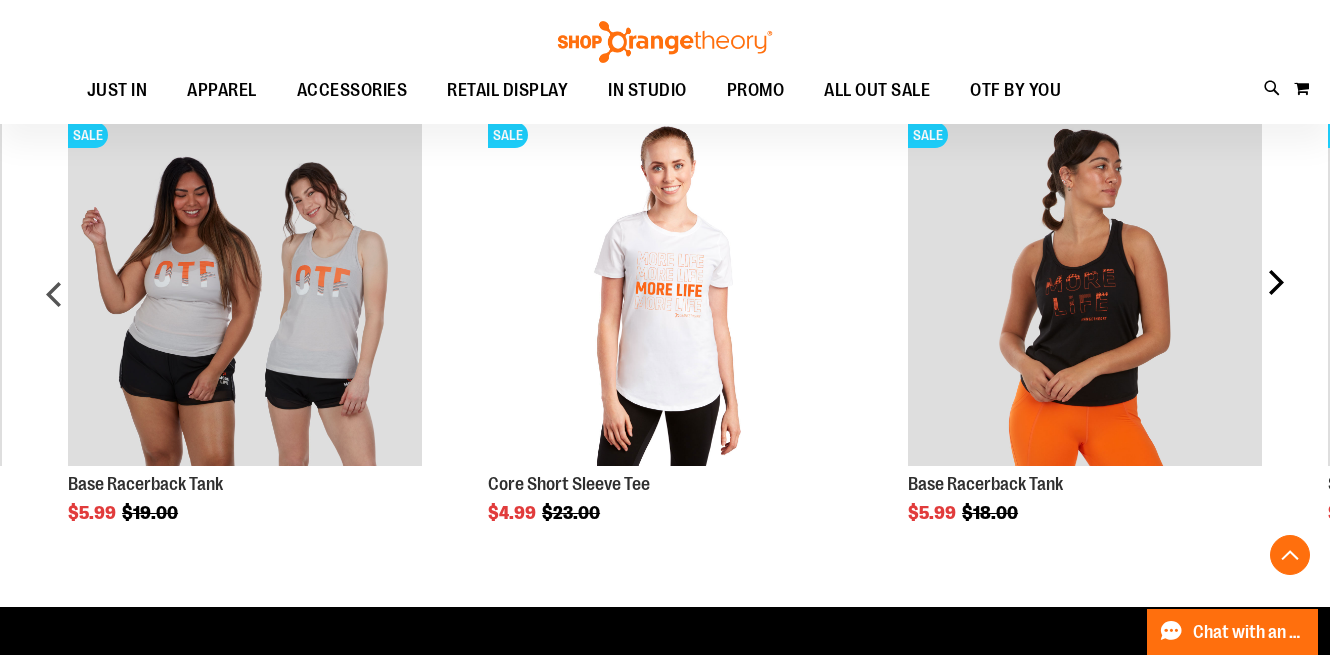 click on "next" at bounding box center [1275, 302] 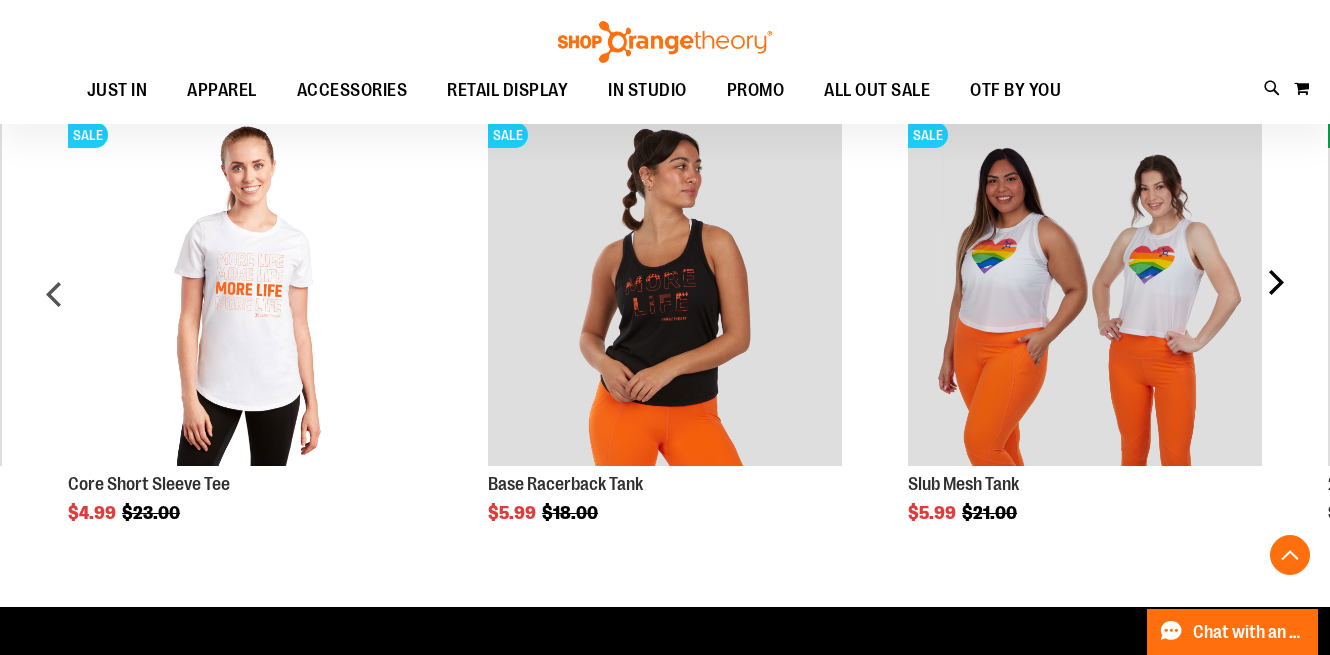 click on "next" at bounding box center (1275, 302) 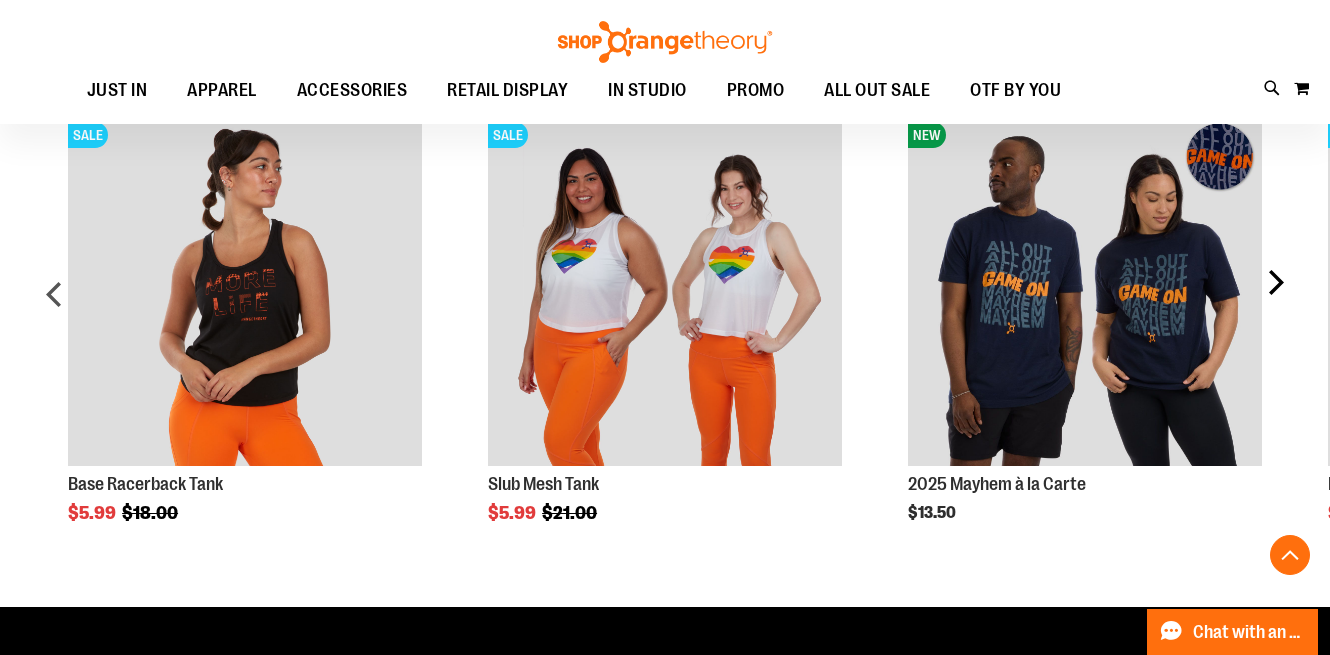click on "next" at bounding box center [1275, 302] 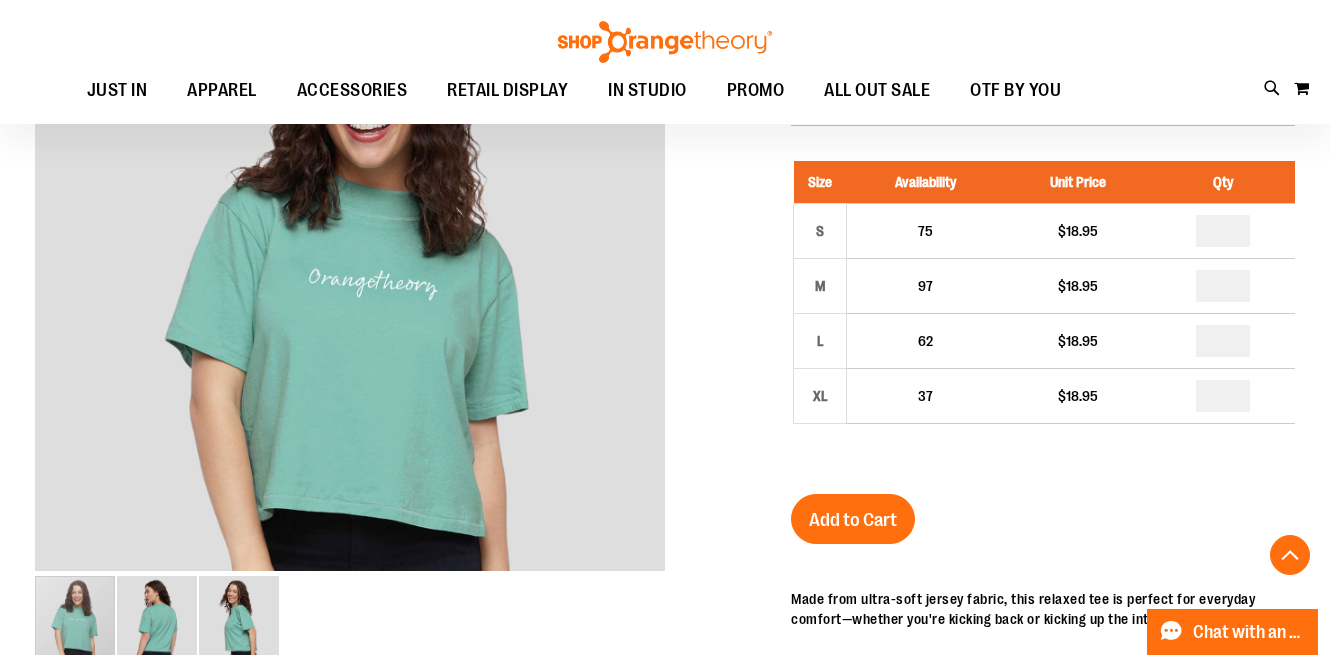 scroll, scrollTop: 334, scrollLeft: 0, axis: vertical 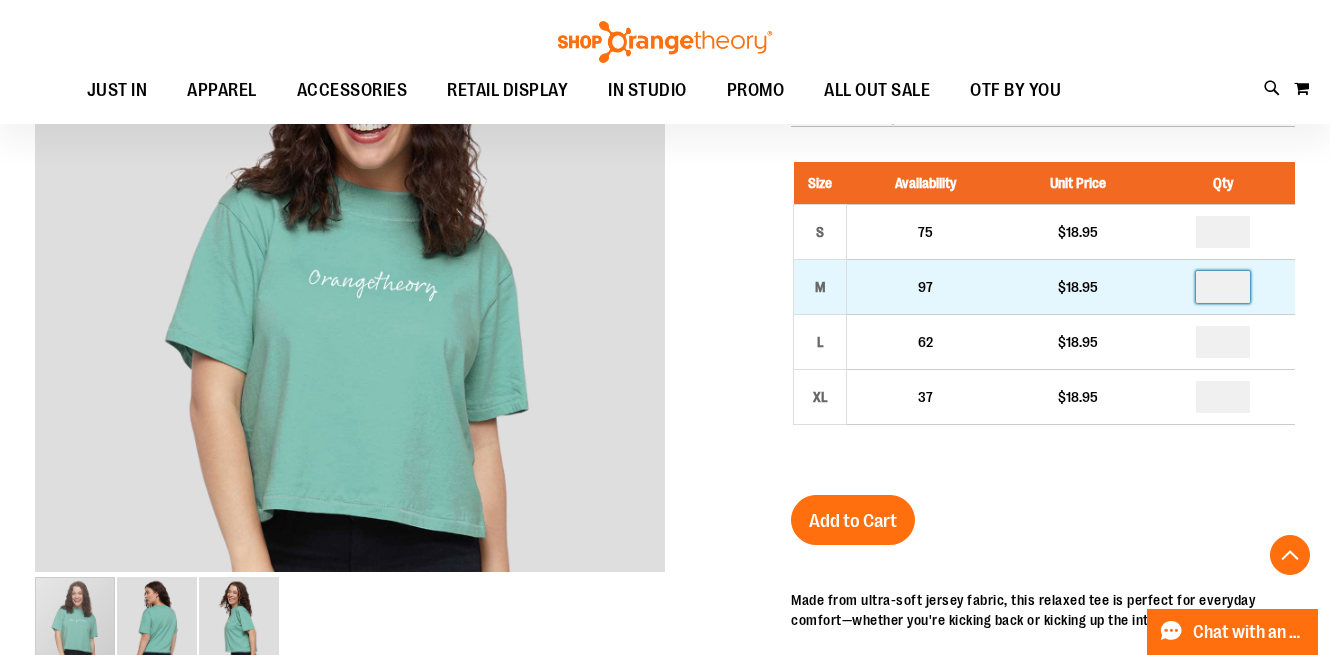 click at bounding box center [1223, 287] 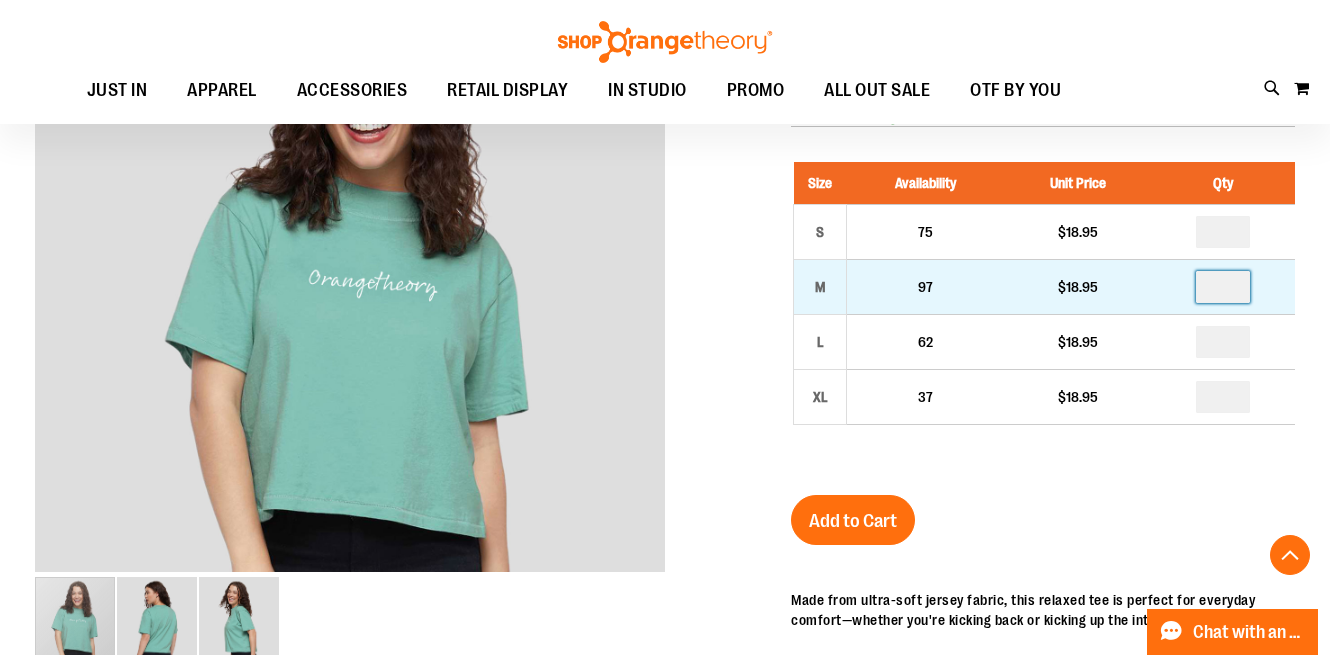 type on "*" 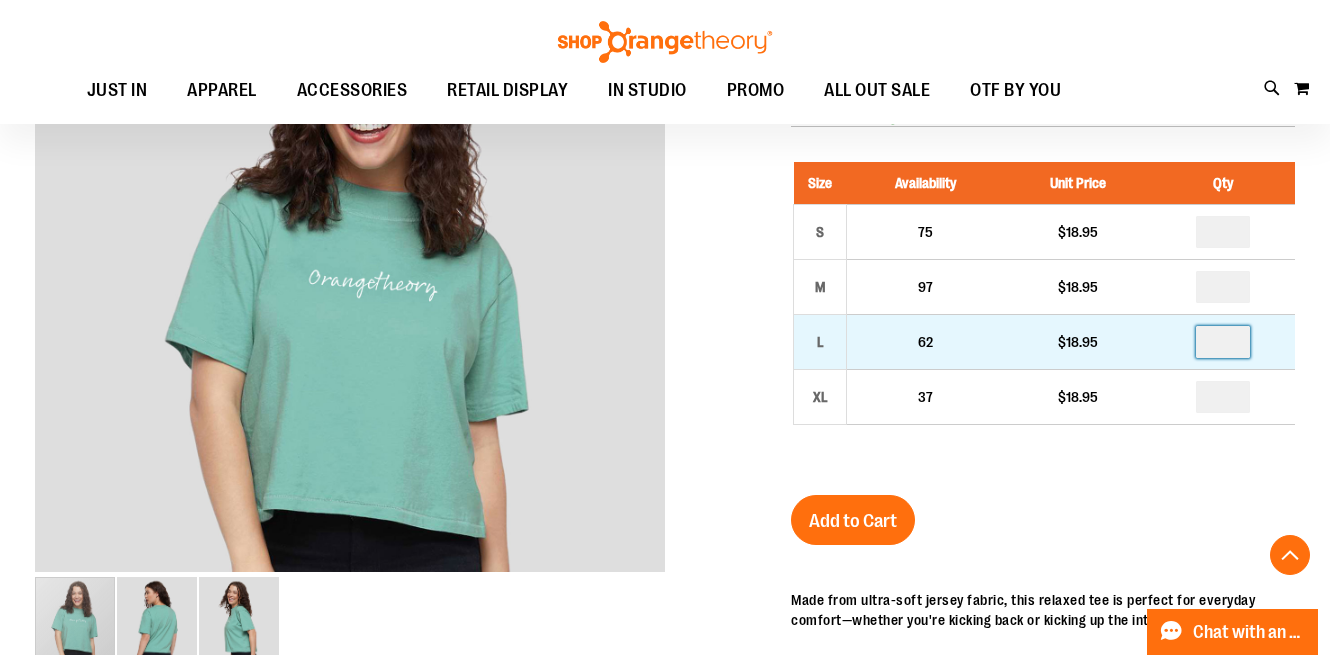 click at bounding box center [1223, 342] 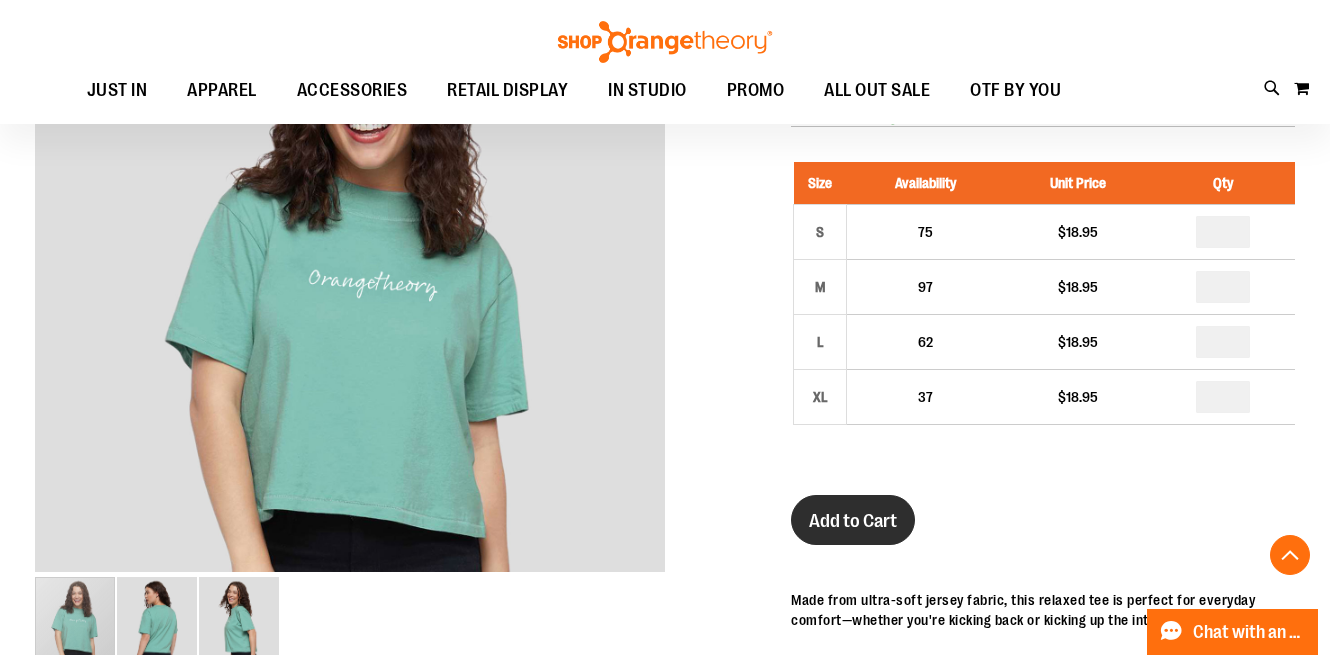 click on "Add to Cart" at bounding box center (853, 521) 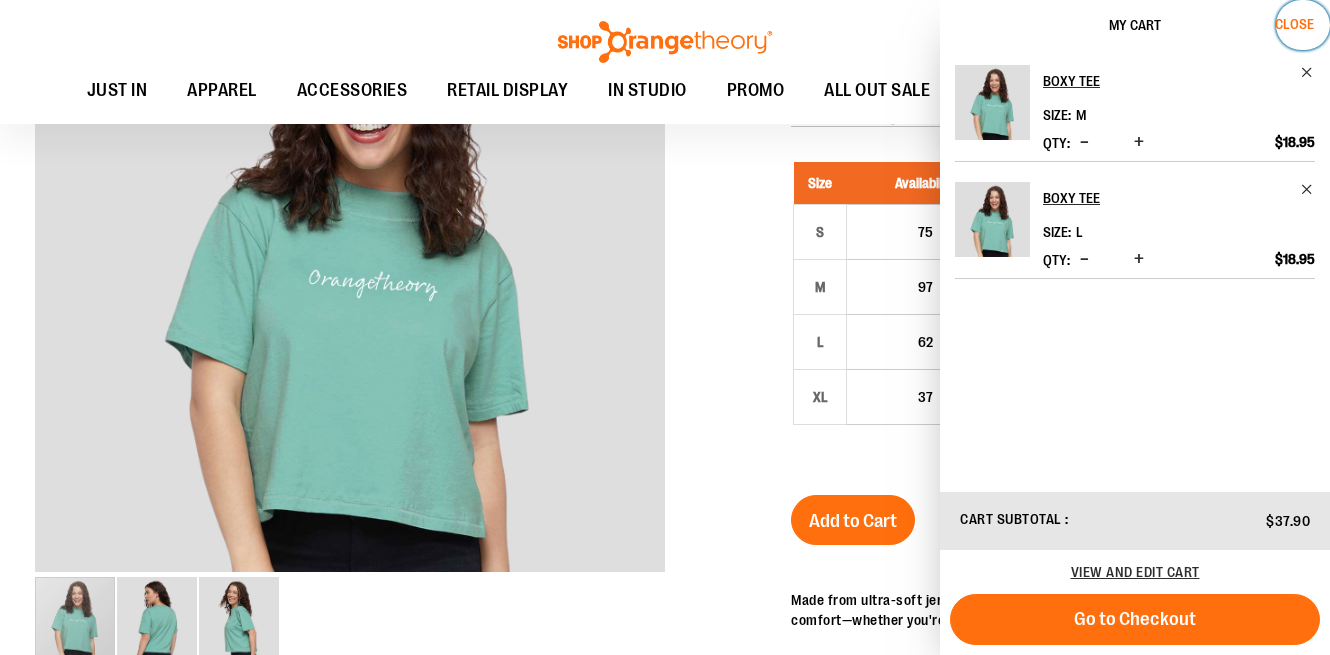 click on "Close" at bounding box center [1294, 24] 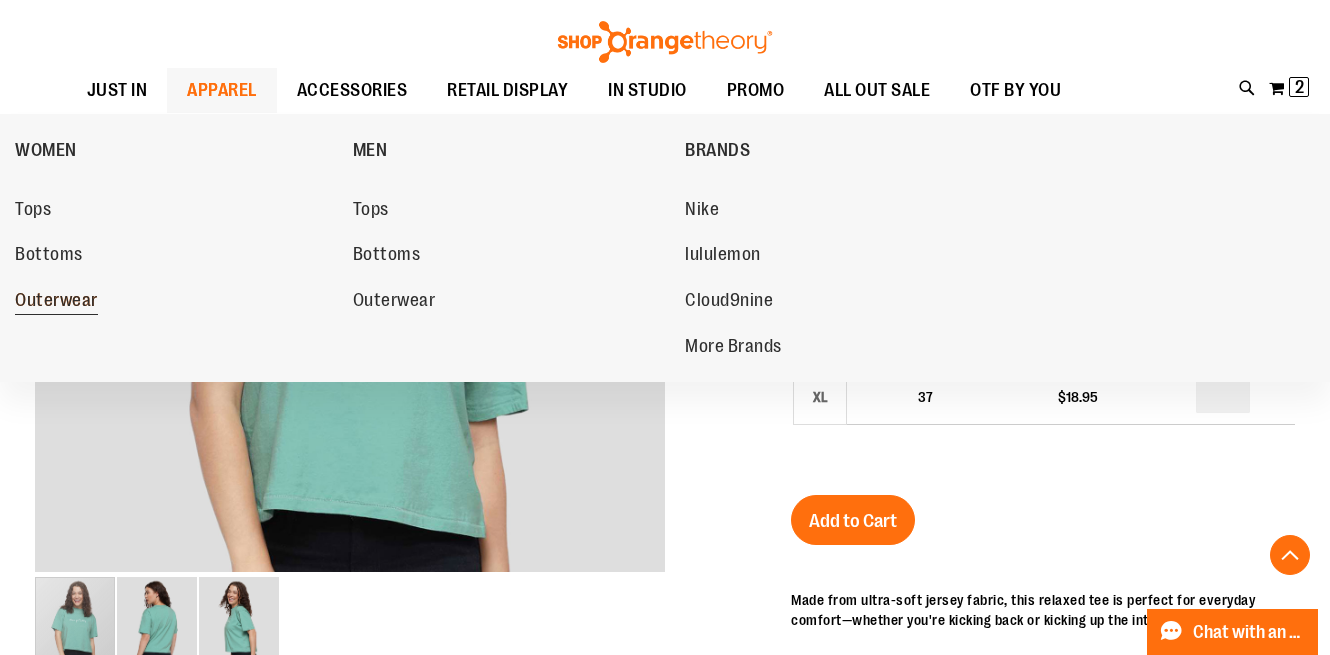 click on "Outerwear" at bounding box center (56, 302) 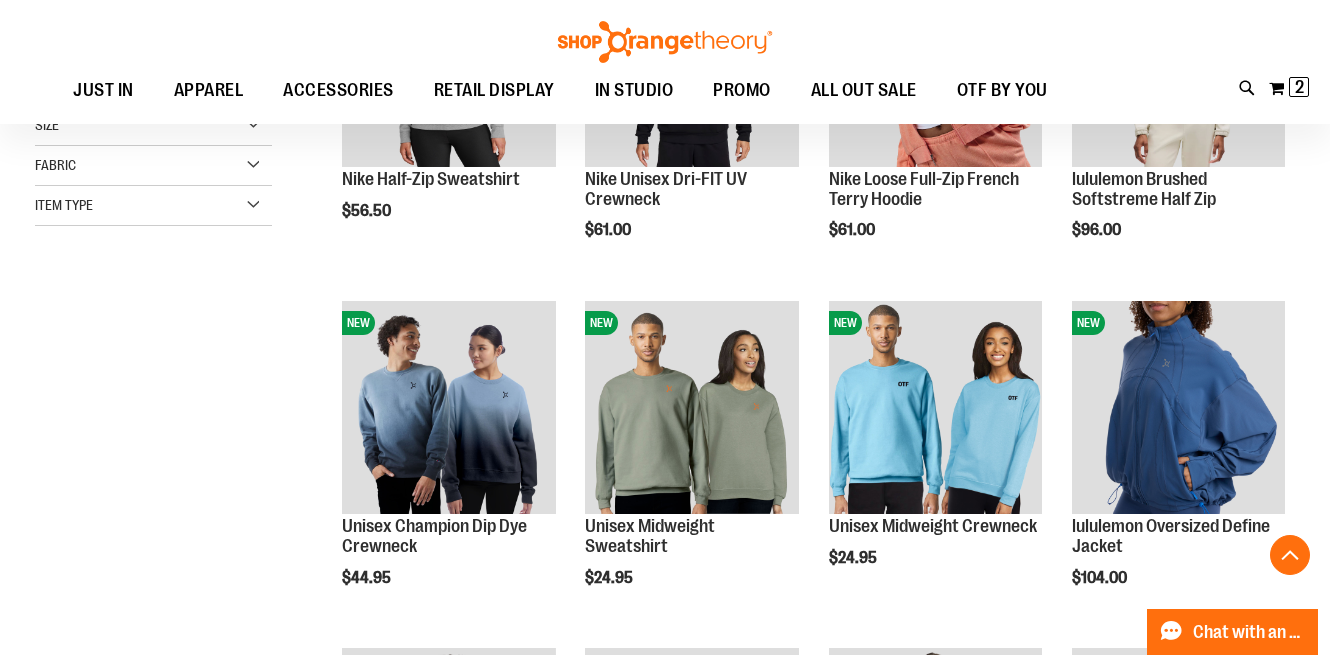 scroll, scrollTop: 521, scrollLeft: 0, axis: vertical 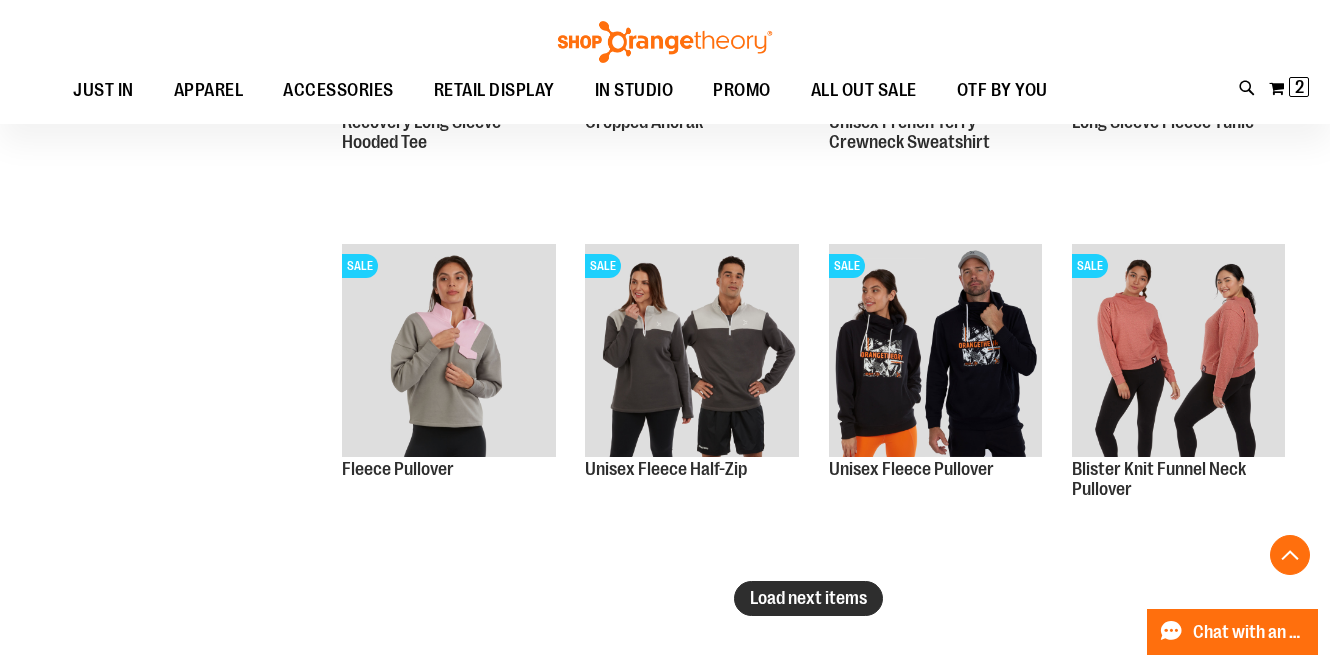 type on "**********" 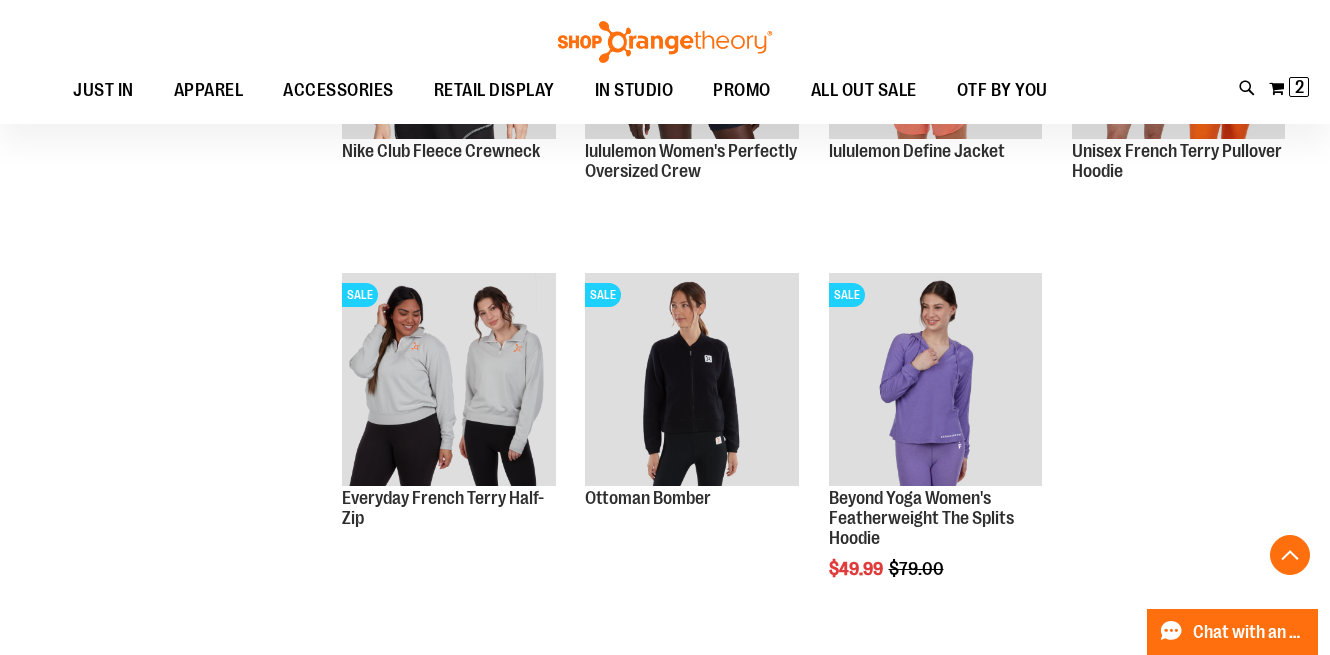 scroll, scrollTop: 3627, scrollLeft: 0, axis: vertical 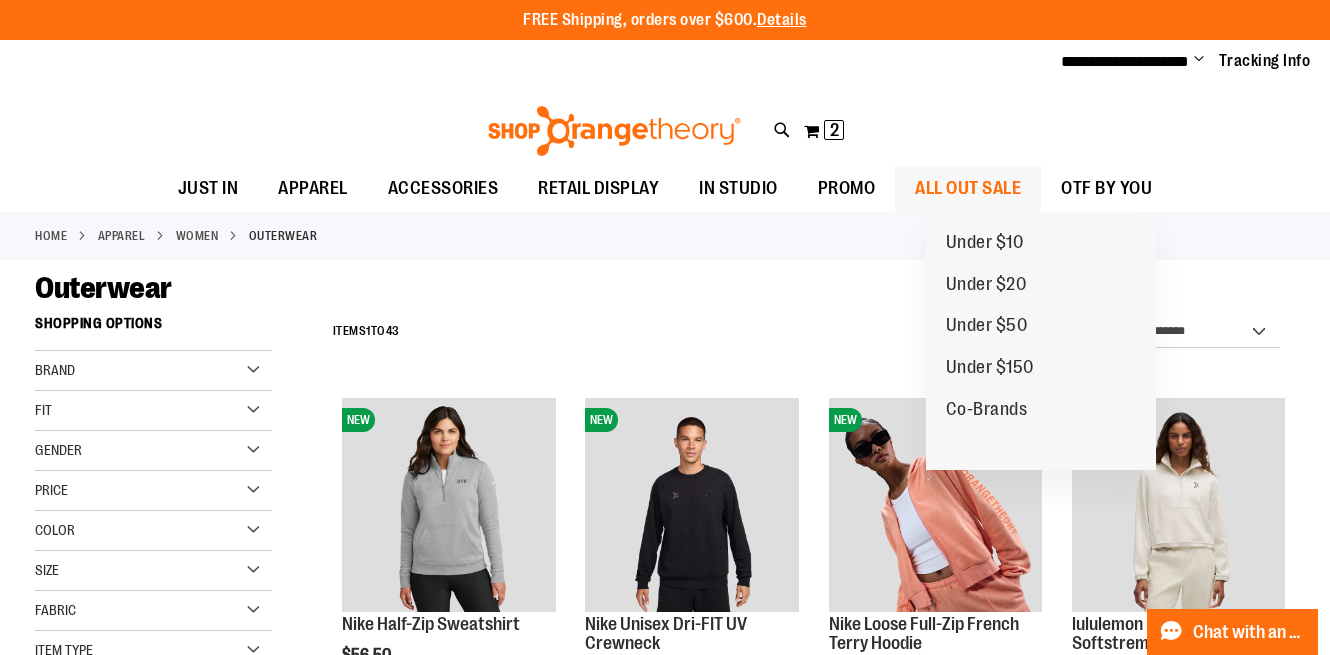 click on "ALL OUT SALE" at bounding box center [968, 188] 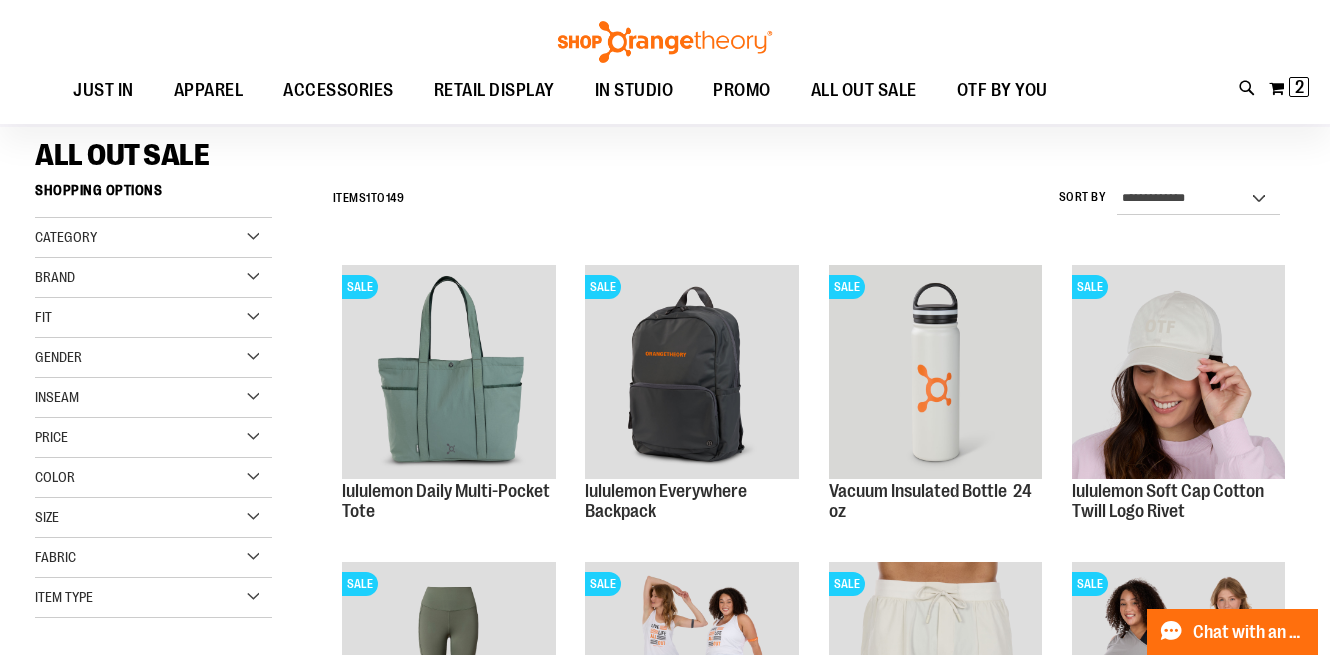 scroll, scrollTop: 154, scrollLeft: 0, axis: vertical 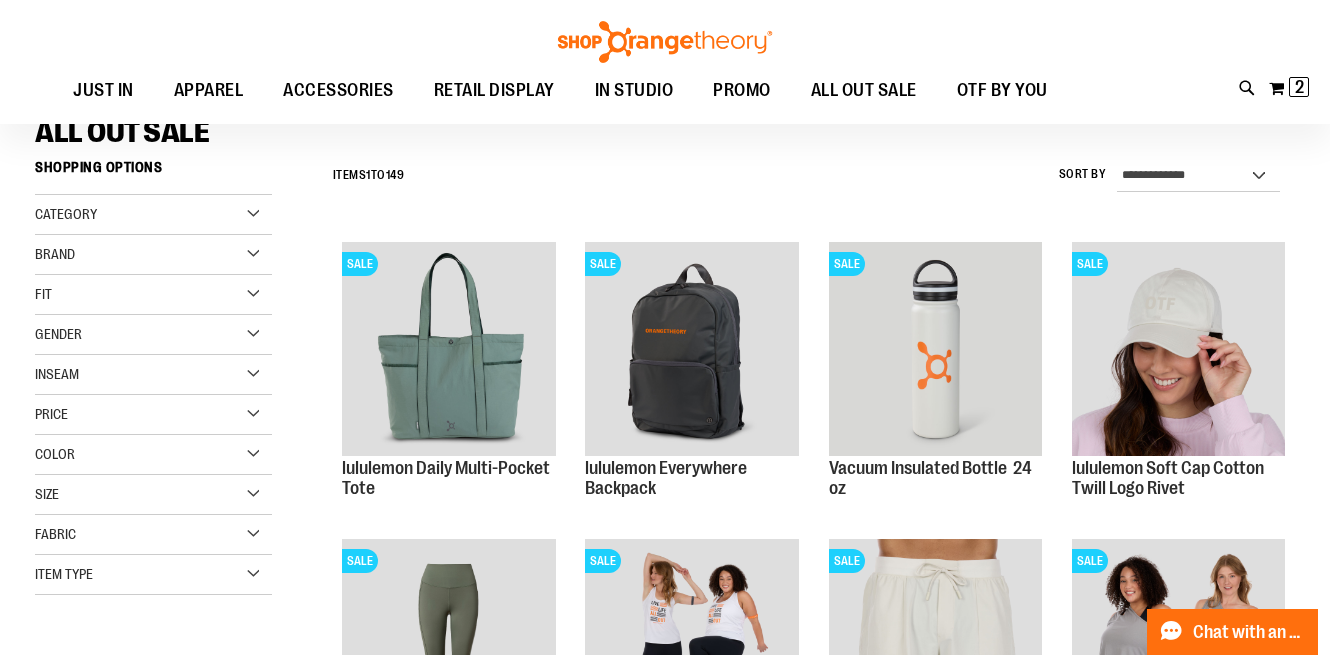 type on "**********" 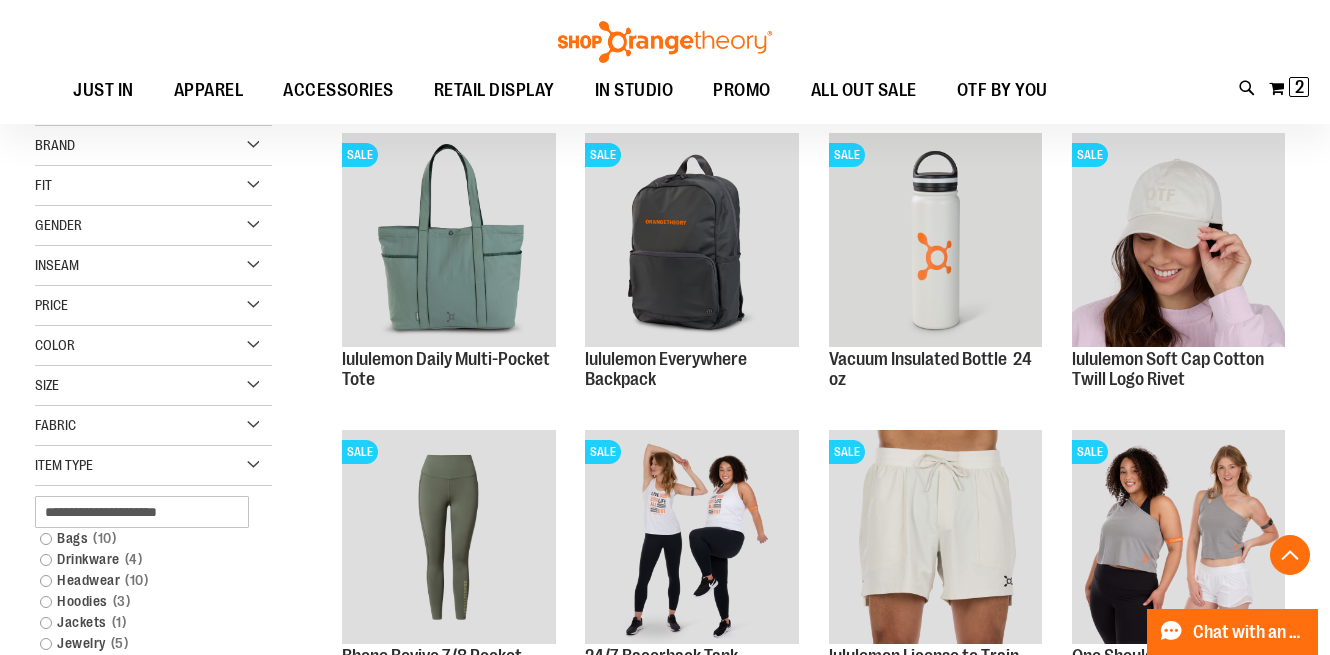 scroll, scrollTop: 359, scrollLeft: 0, axis: vertical 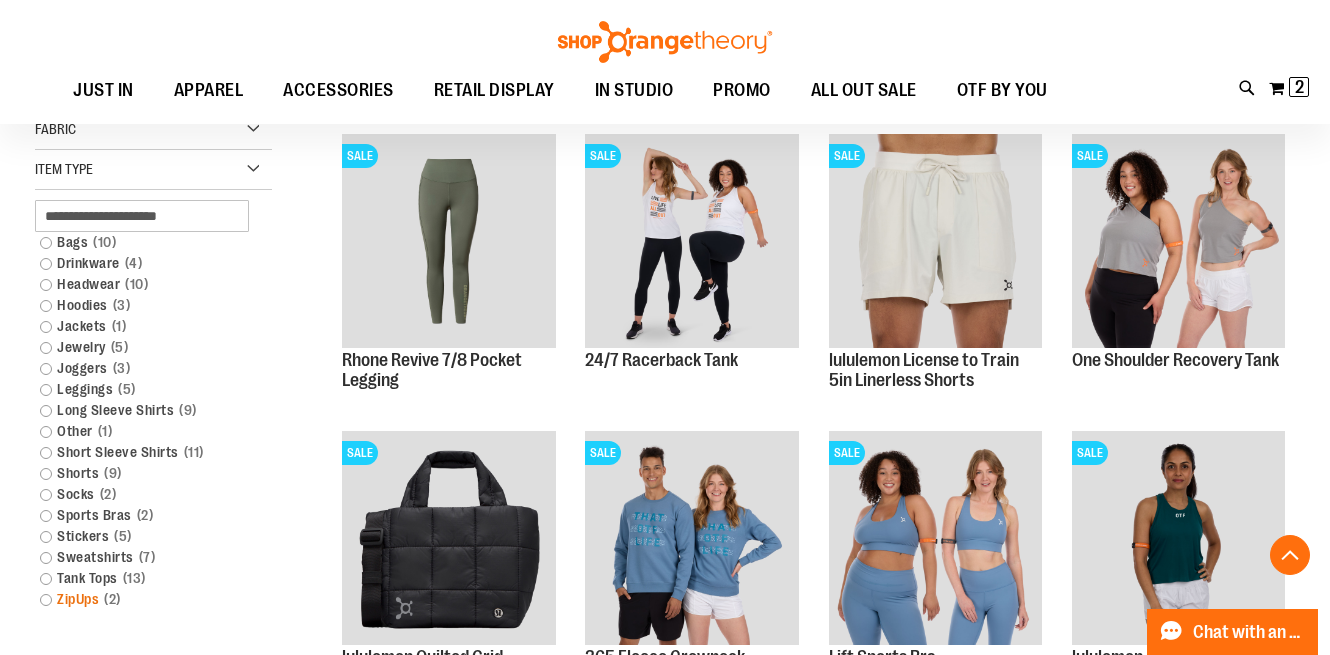 click on "ZipUps                                             2
items" at bounding box center [144, 599] 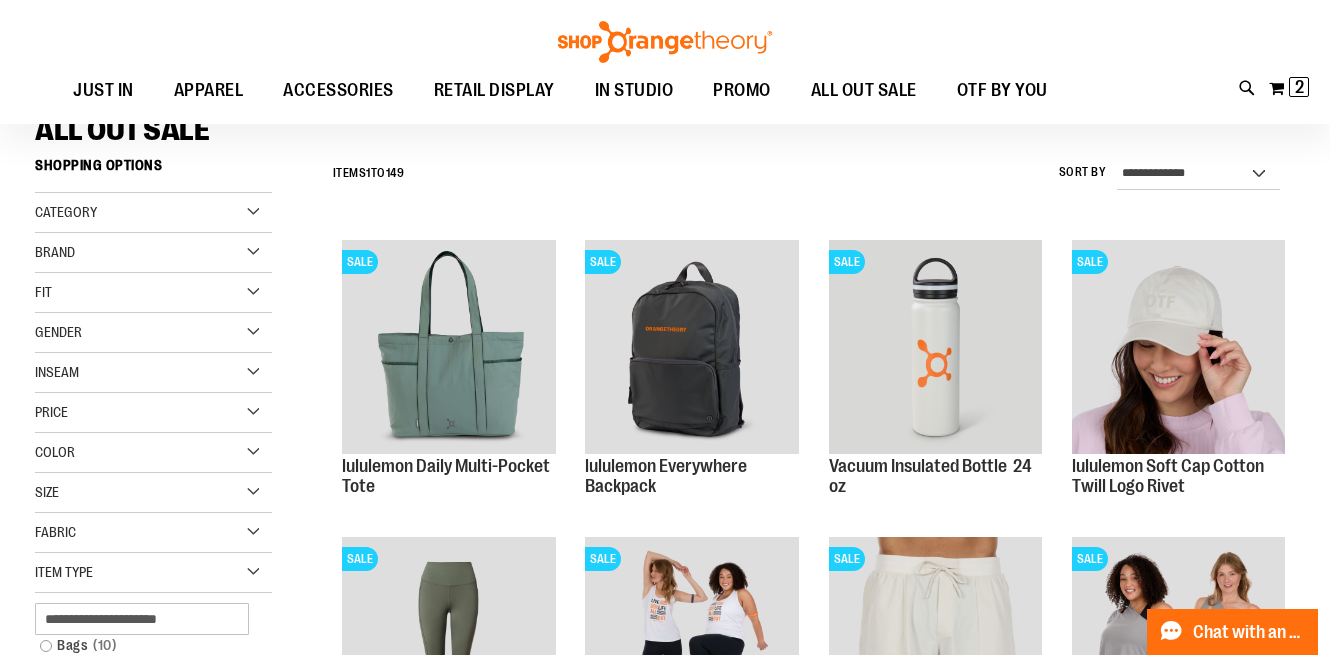 scroll, scrollTop: 135, scrollLeft: 0, axis: vertical 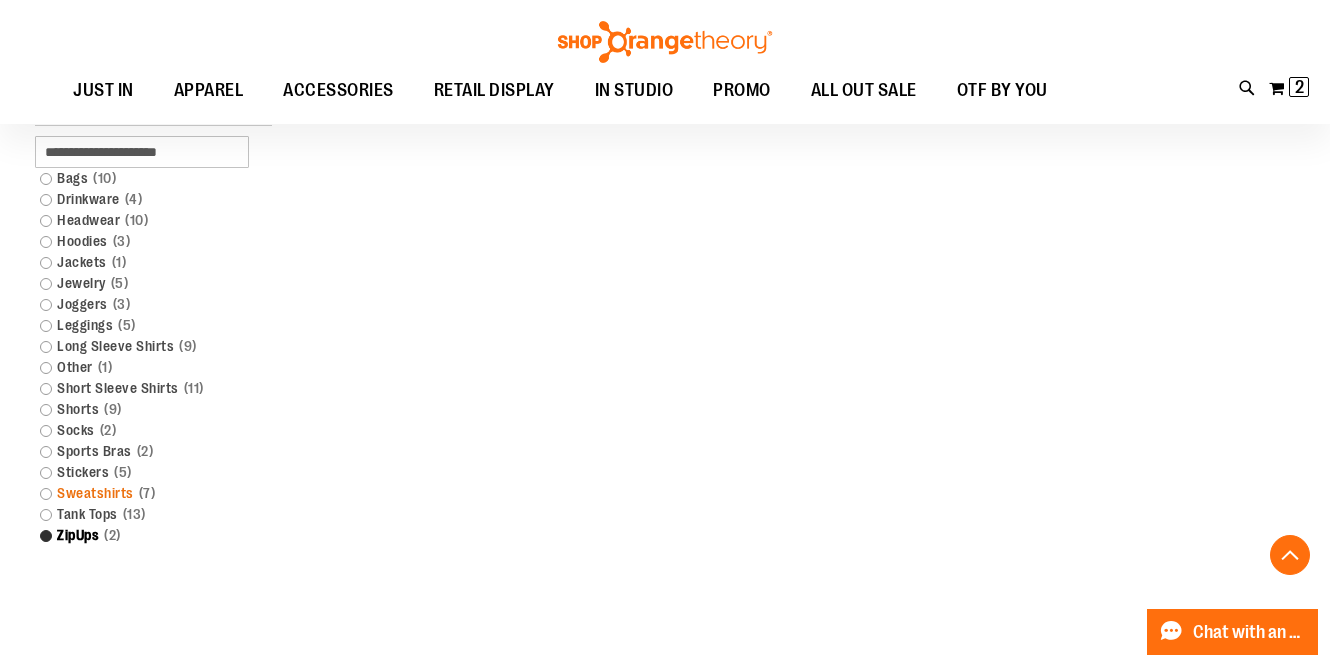 click on "Sweatshirts                                             7
items" at bounding box center [144, 493] 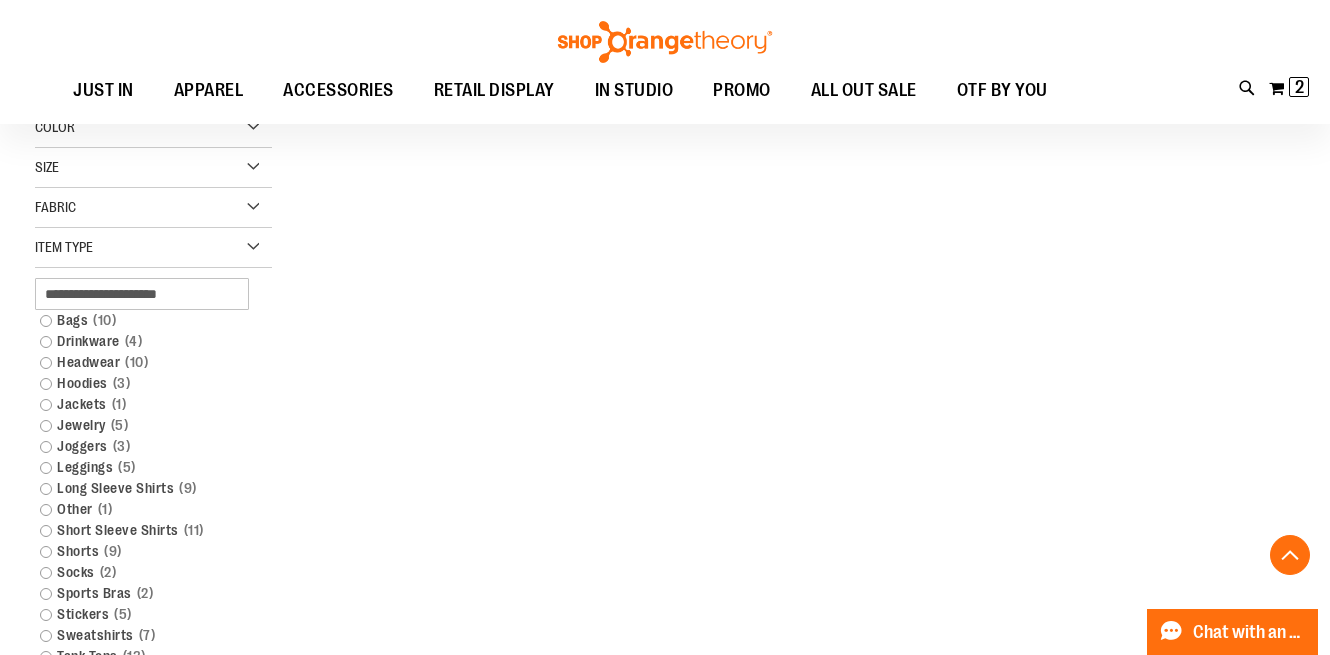scroll, scrollTop: 516, scrollLeft: 0, axis: vertical 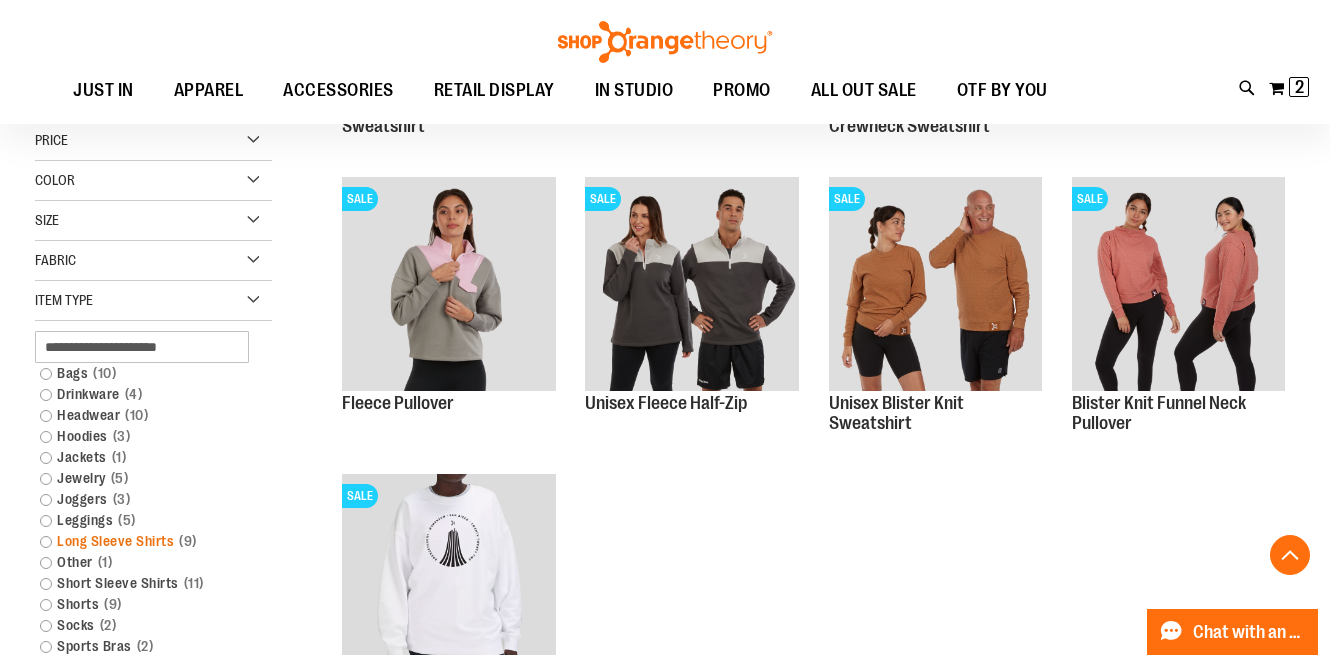 click on "Long Sleeve Shirts                                             9
items" at bounding box center (144, 541) 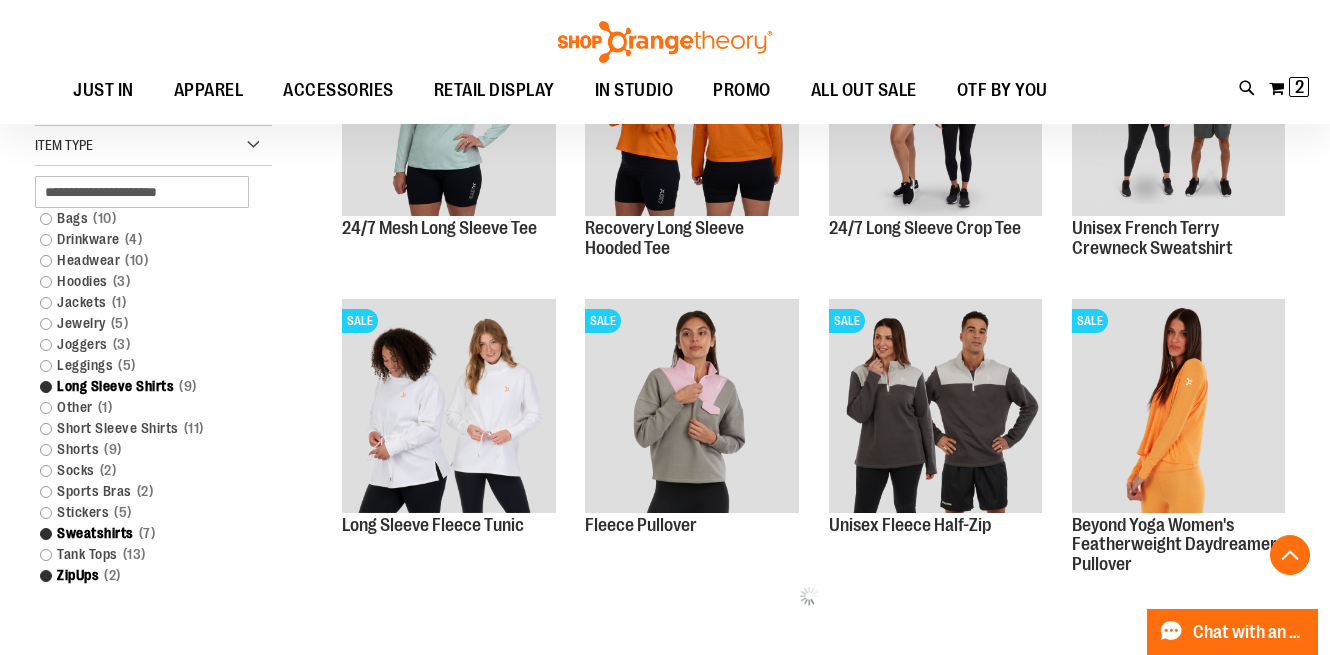 scroll, scrollTop: 692, scrollLeft: 0, axis: vertical 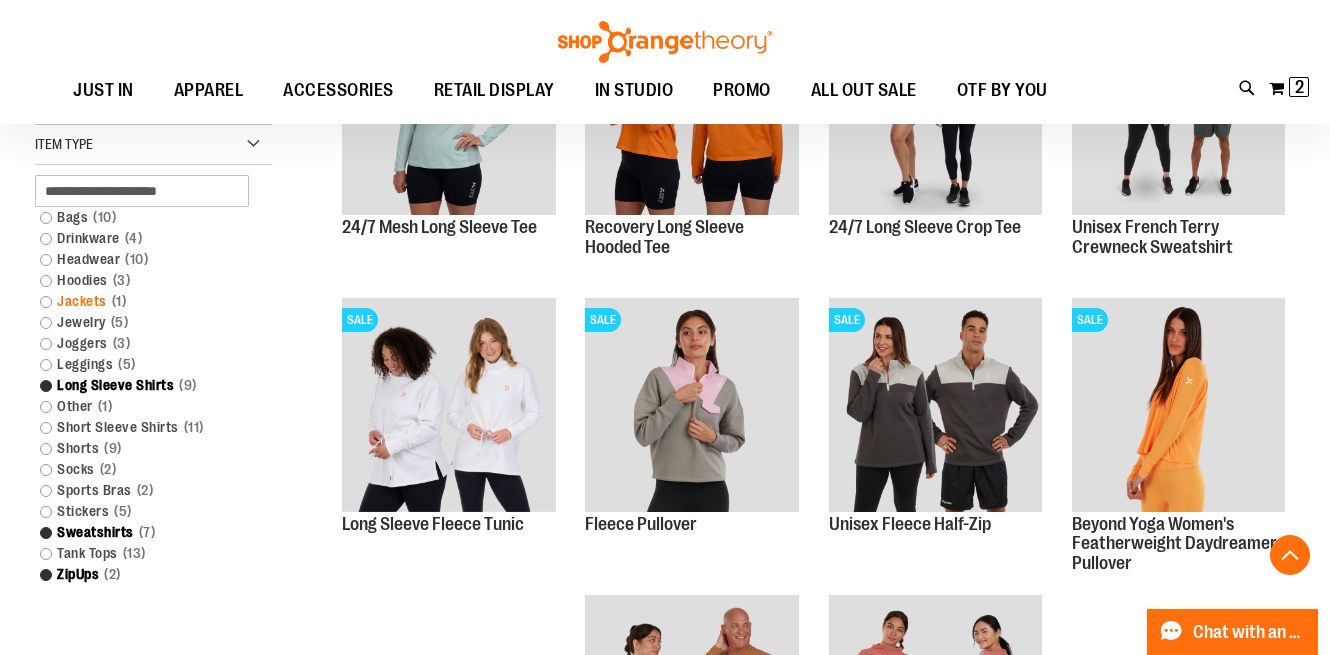 click on "Jackets                                             1
item" at bounding box center (144, 301) 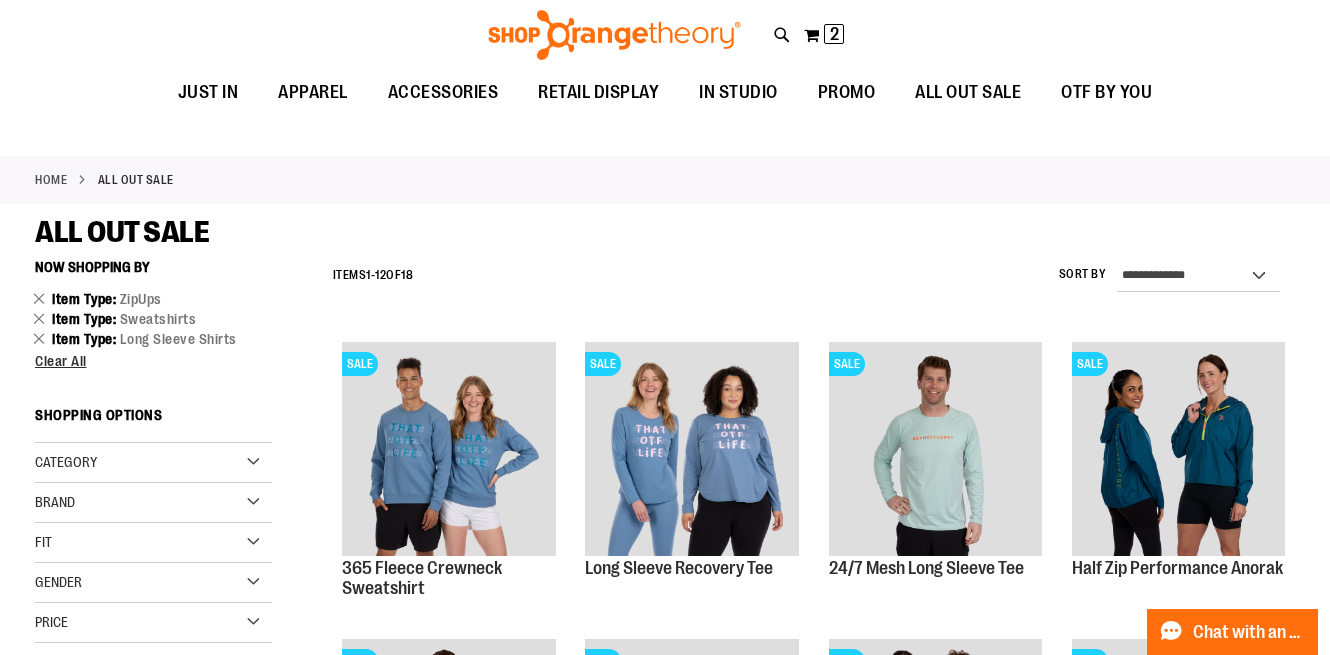 scroll, scrollTop: 0, scrollLeft: 0, axis: both 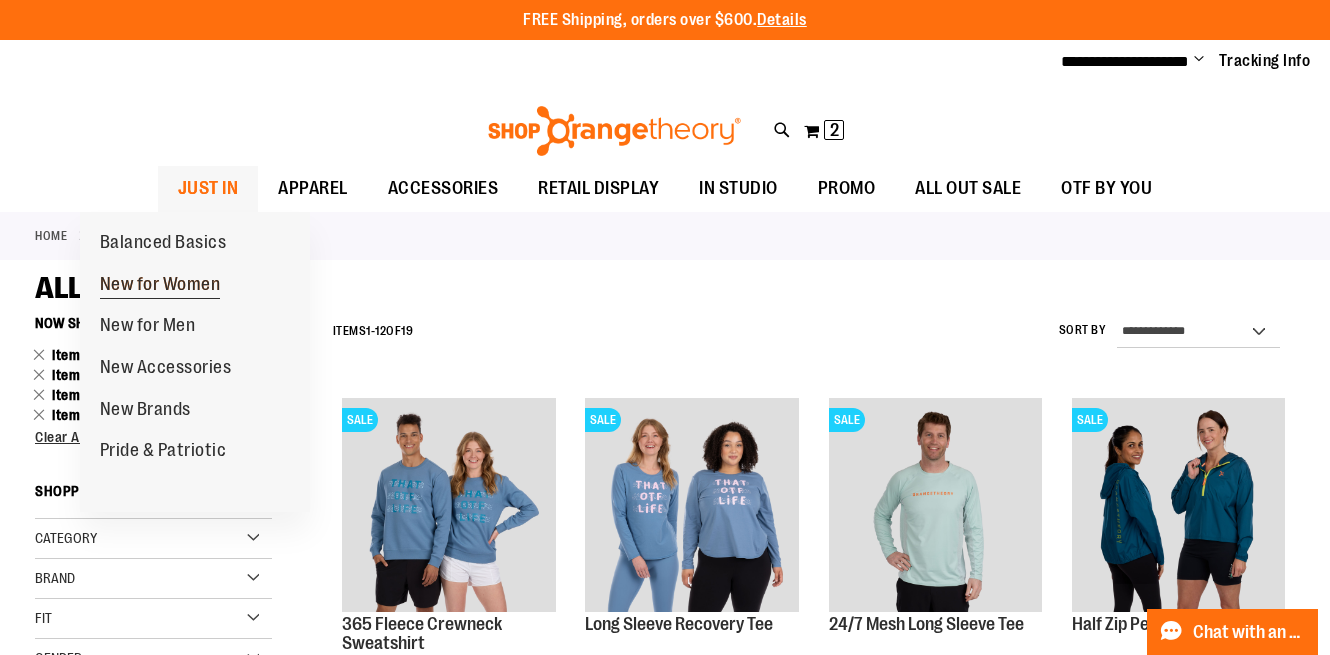 click on "New for Women" at bounding box center [160, 286] 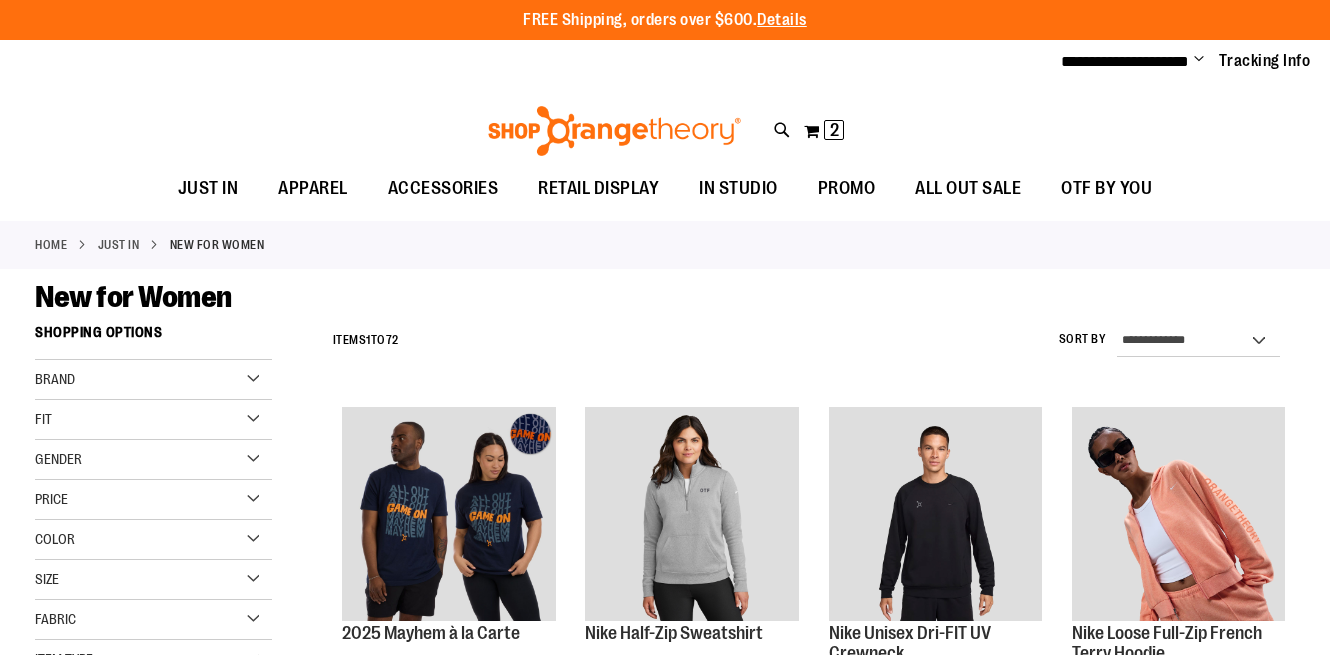 scroll, scrollTop: 0, scrollLeft: 0, axis: both 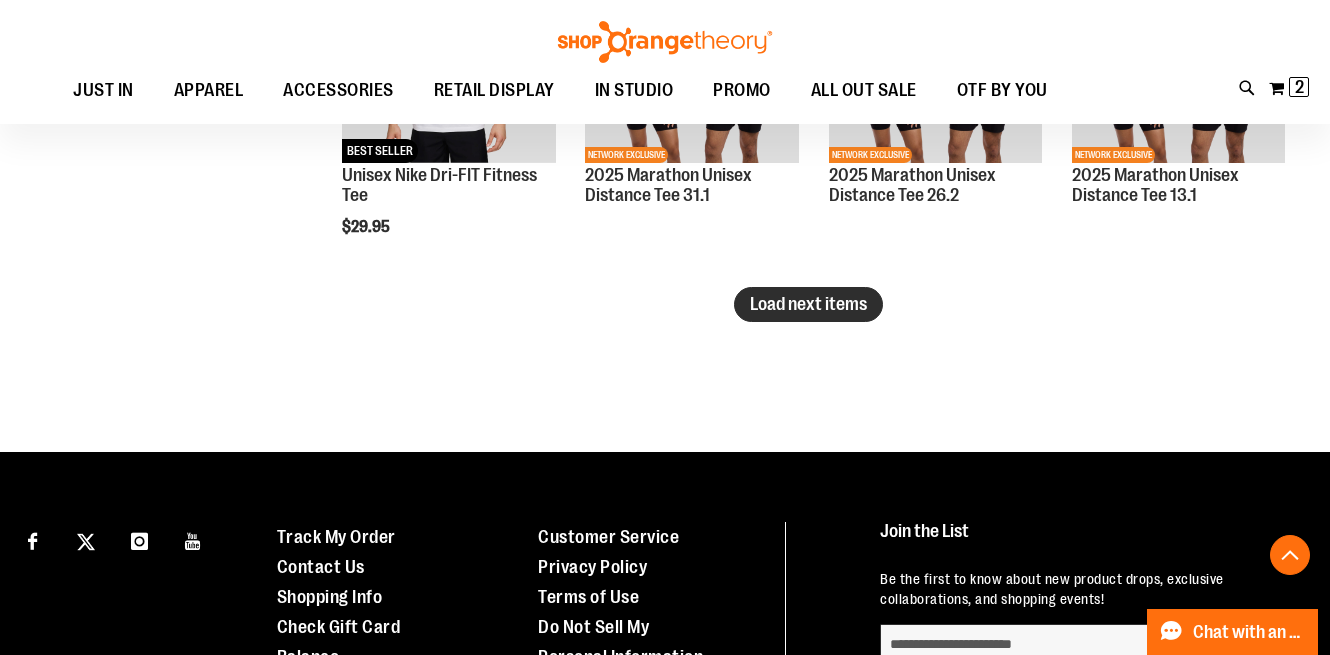 type on "**********" 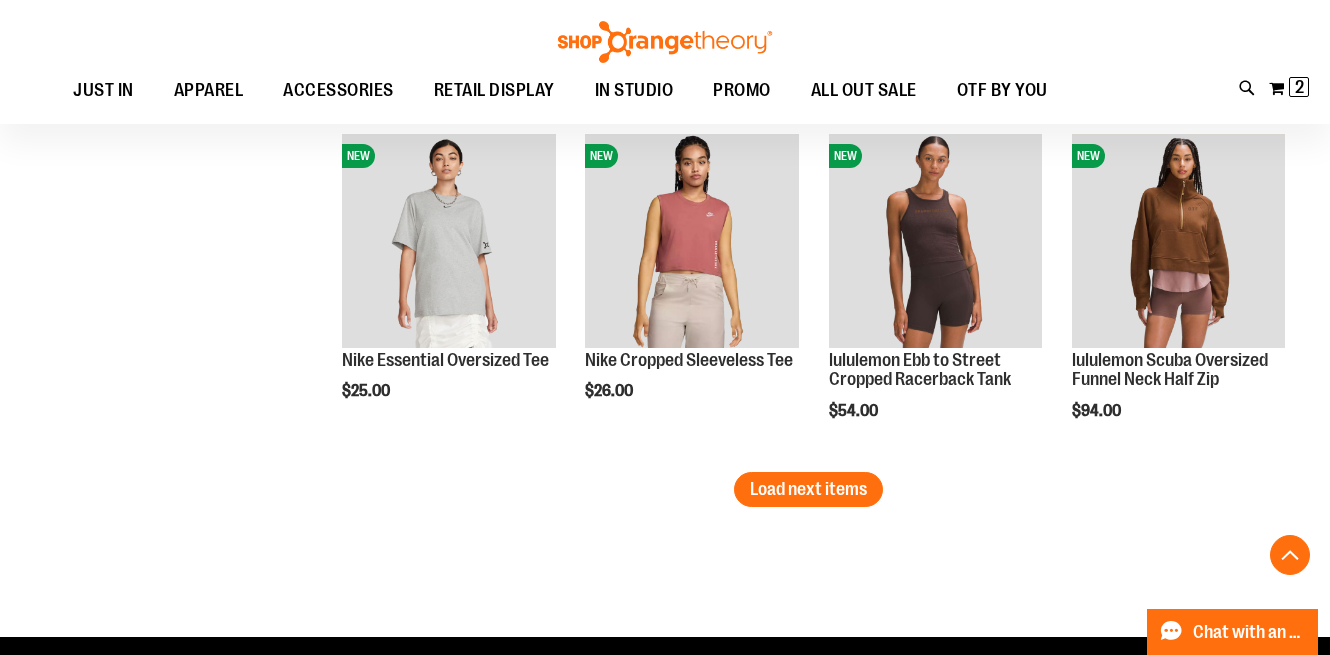 scroll, scrollTop: 4113, scrollLeft: 0, axis: vertical 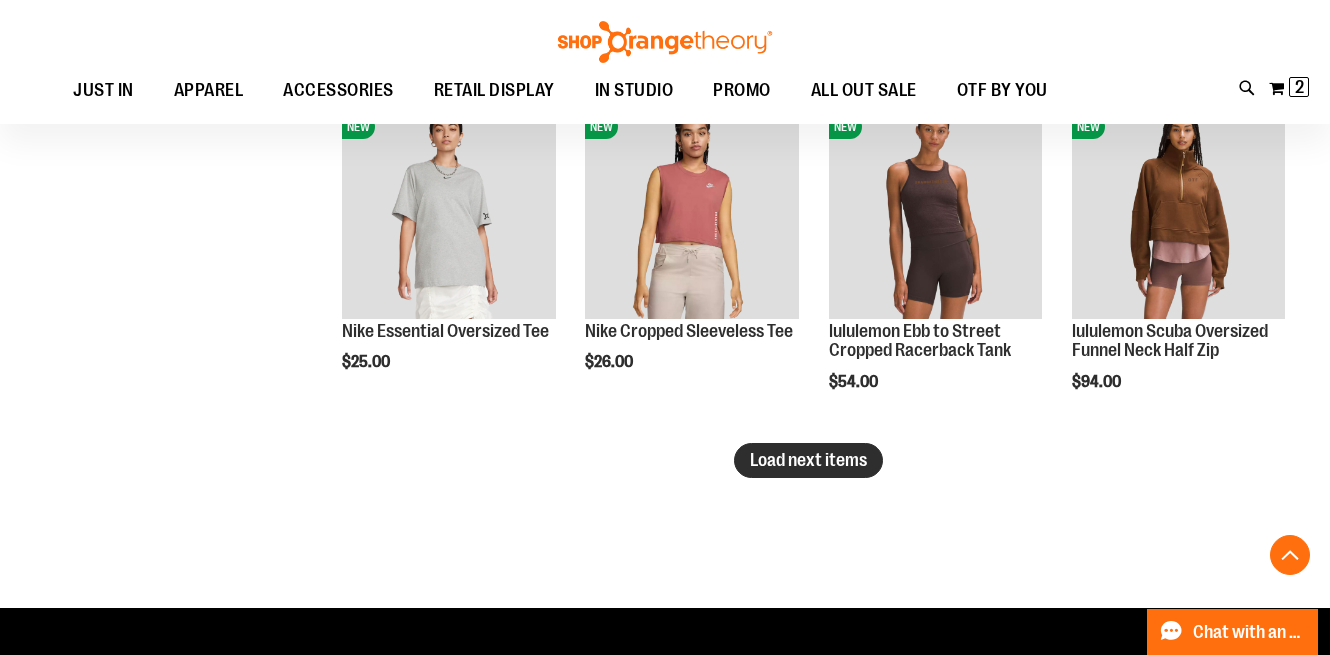 click on "Load next items" at bounding box center (808, 460) 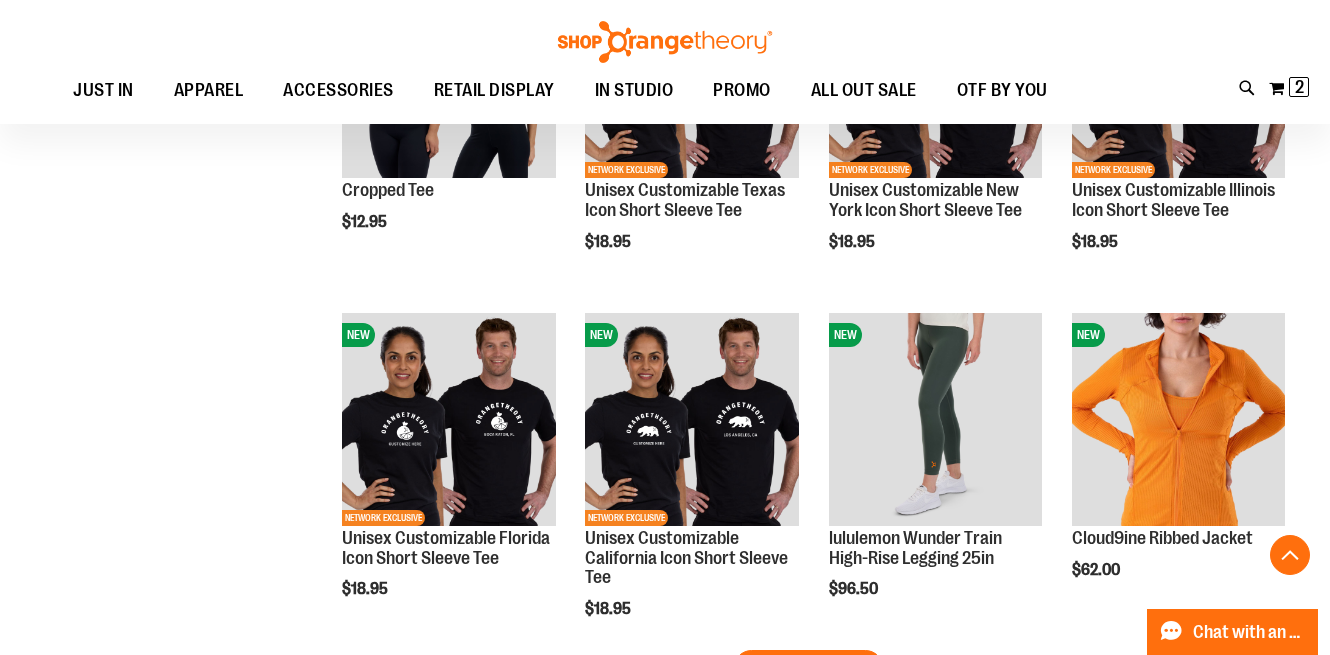 scroll, scrollTop: 4966, scrollLeft: 0, axis: vertical 